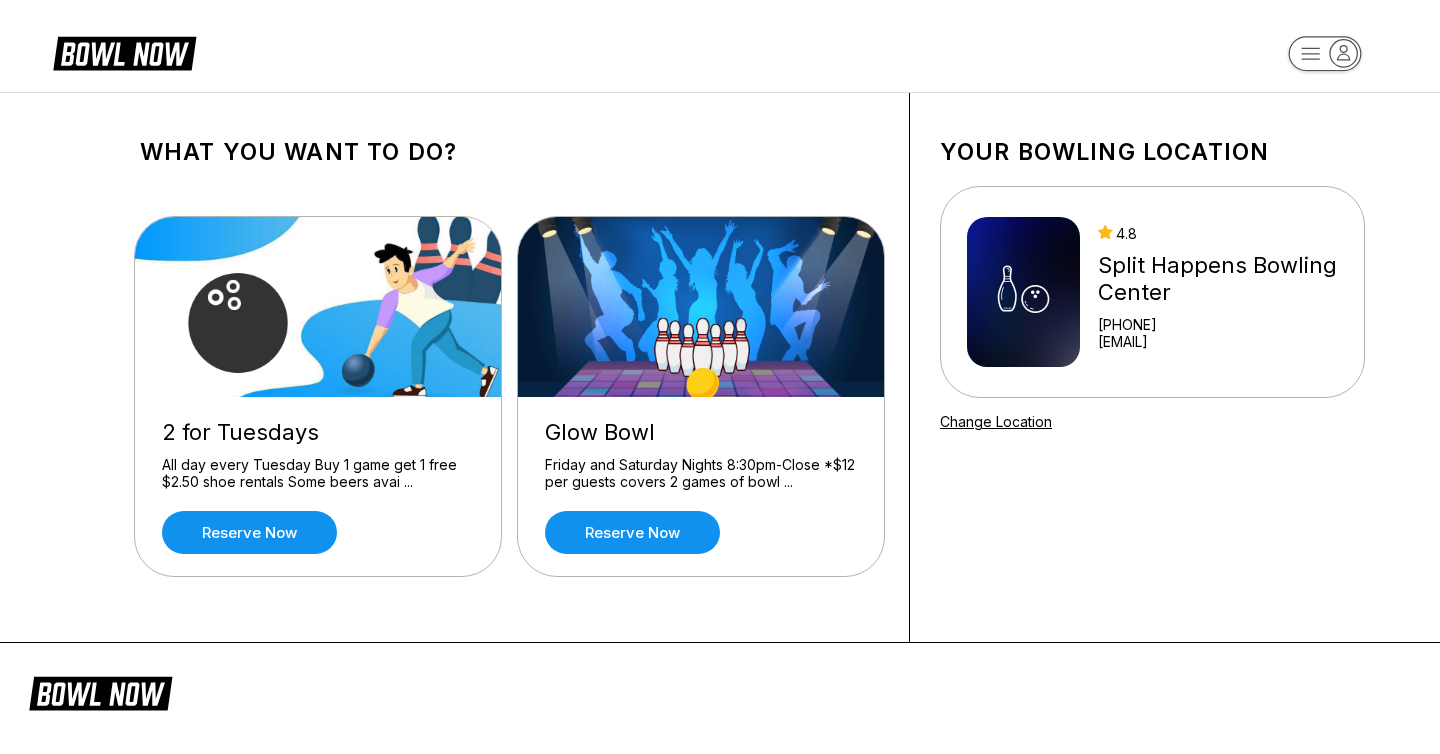 scroll, scrollTop: 0, scrollLeft: 0, axis: both 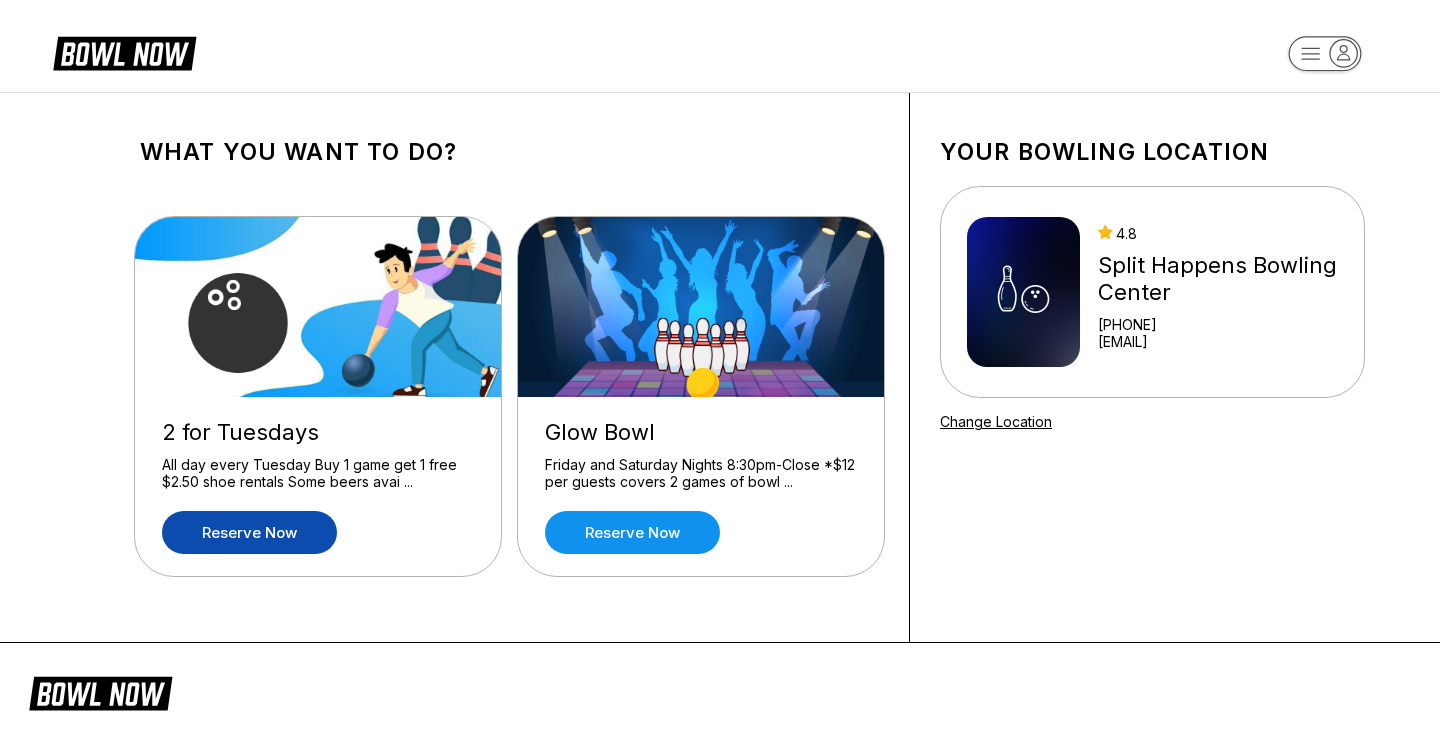 click on "Reserve now" at bounding box center (249, 532) 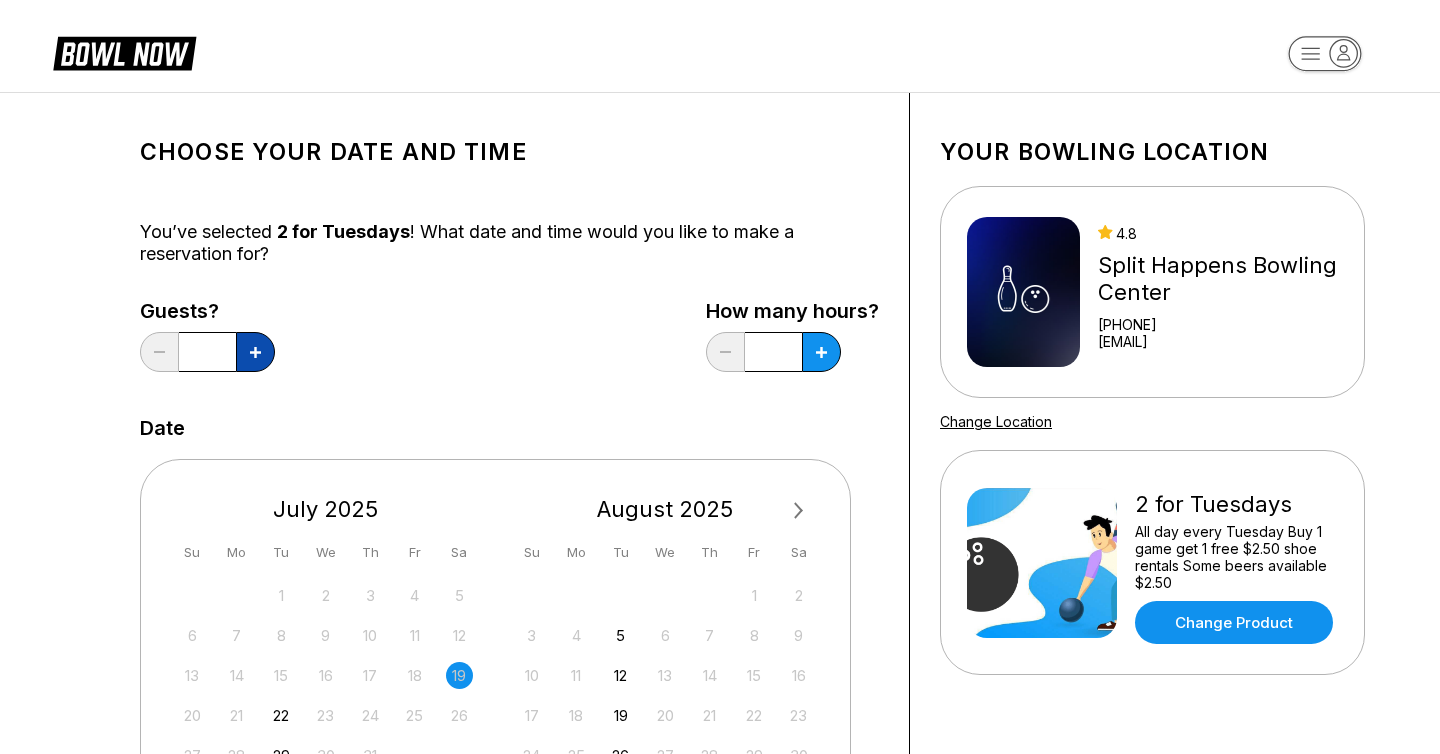 click at bounding box center (255, 352) 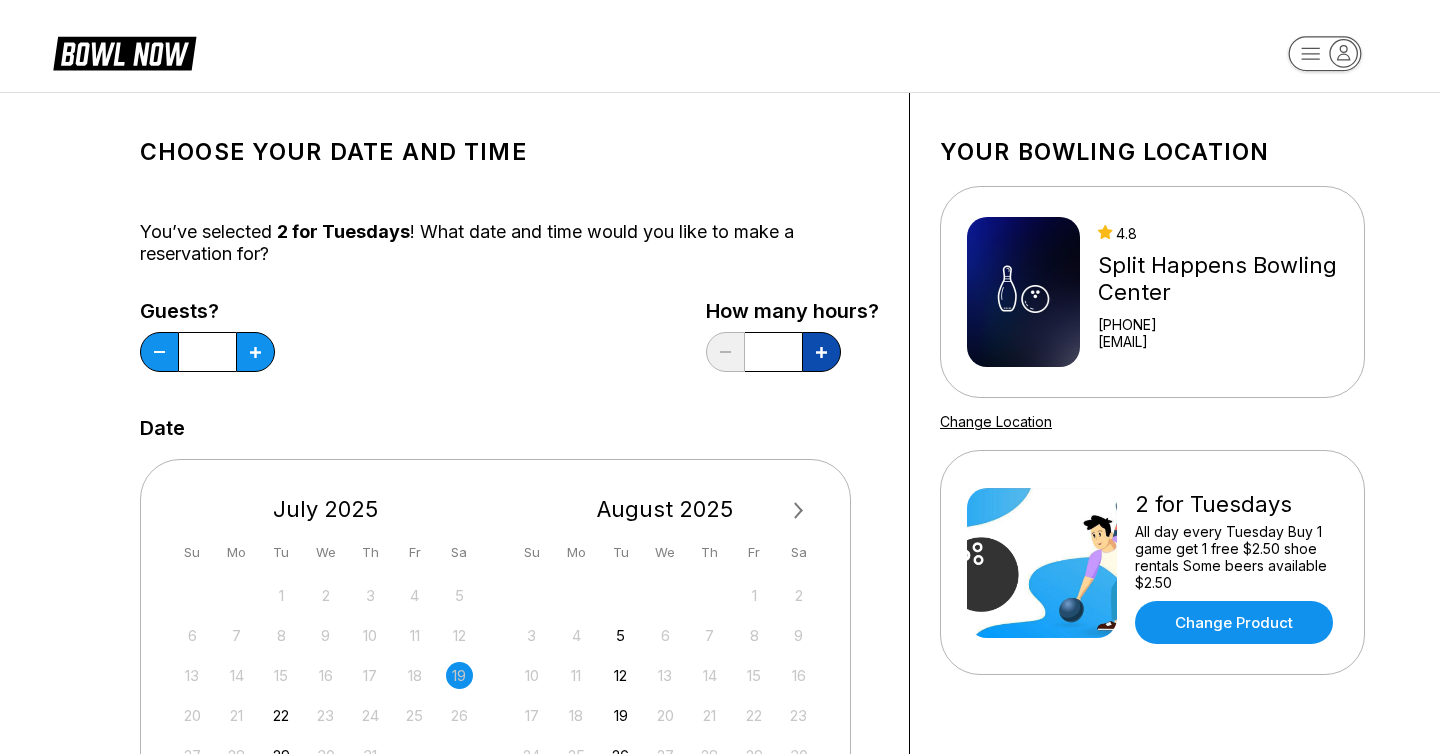 click at bounding box center [255, 352] 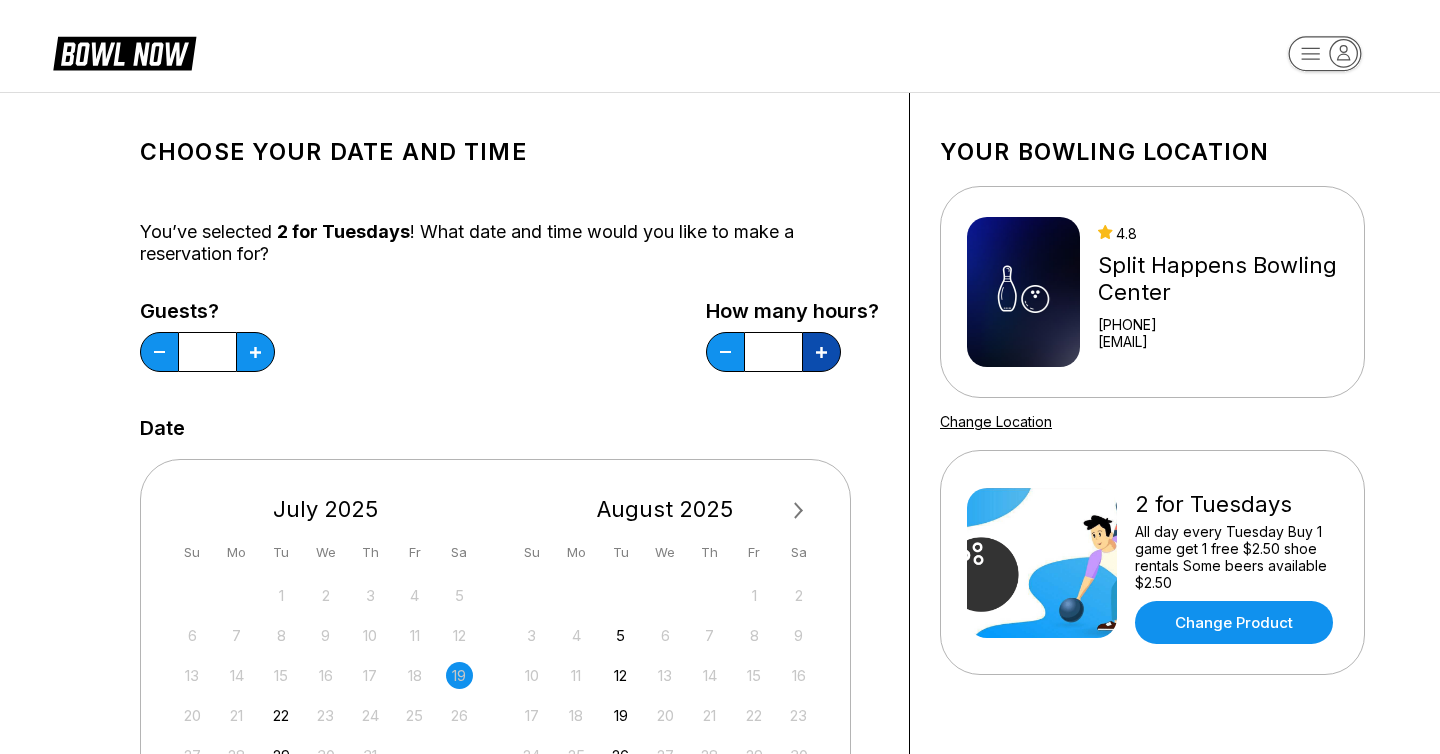click at bounding box center (255, 352) 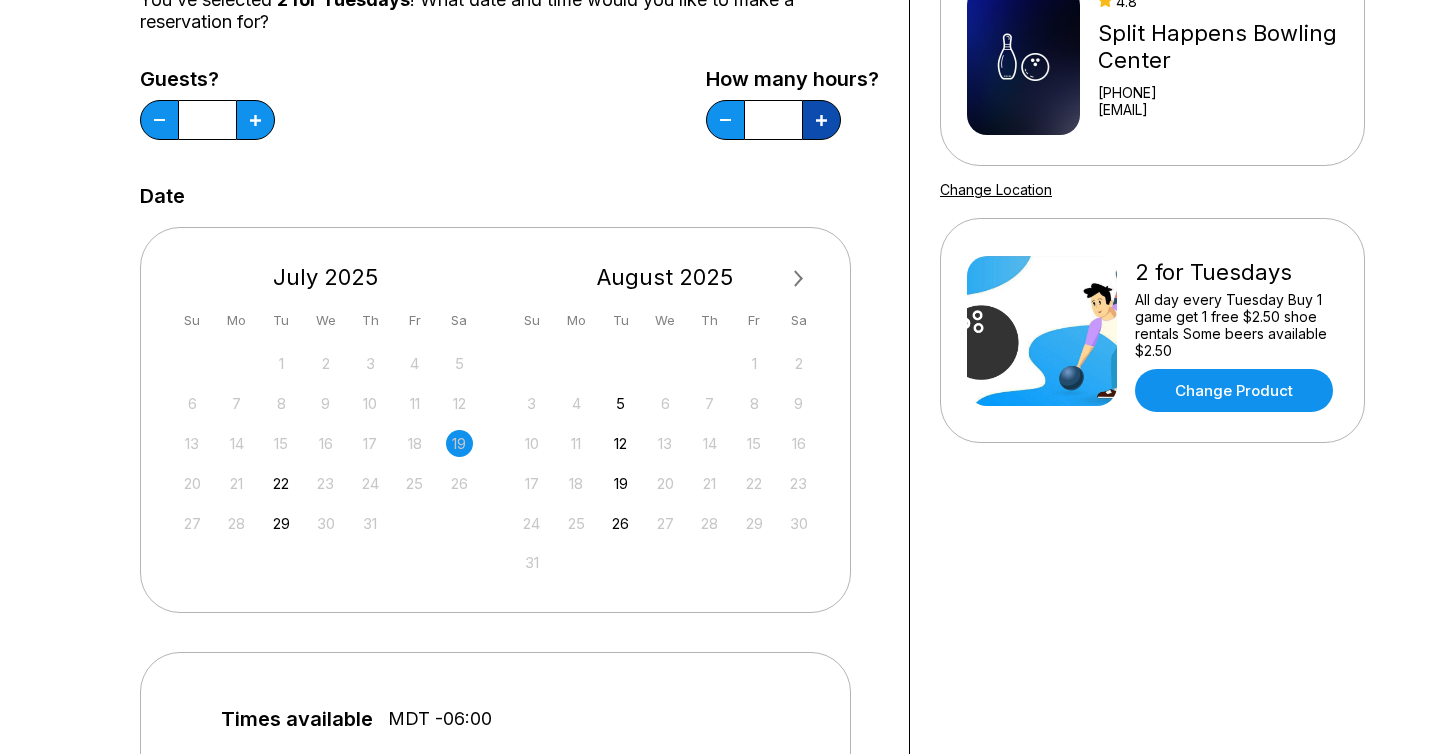scroll, scrollTop: 235, scrollLeft: 0, axis: vertical 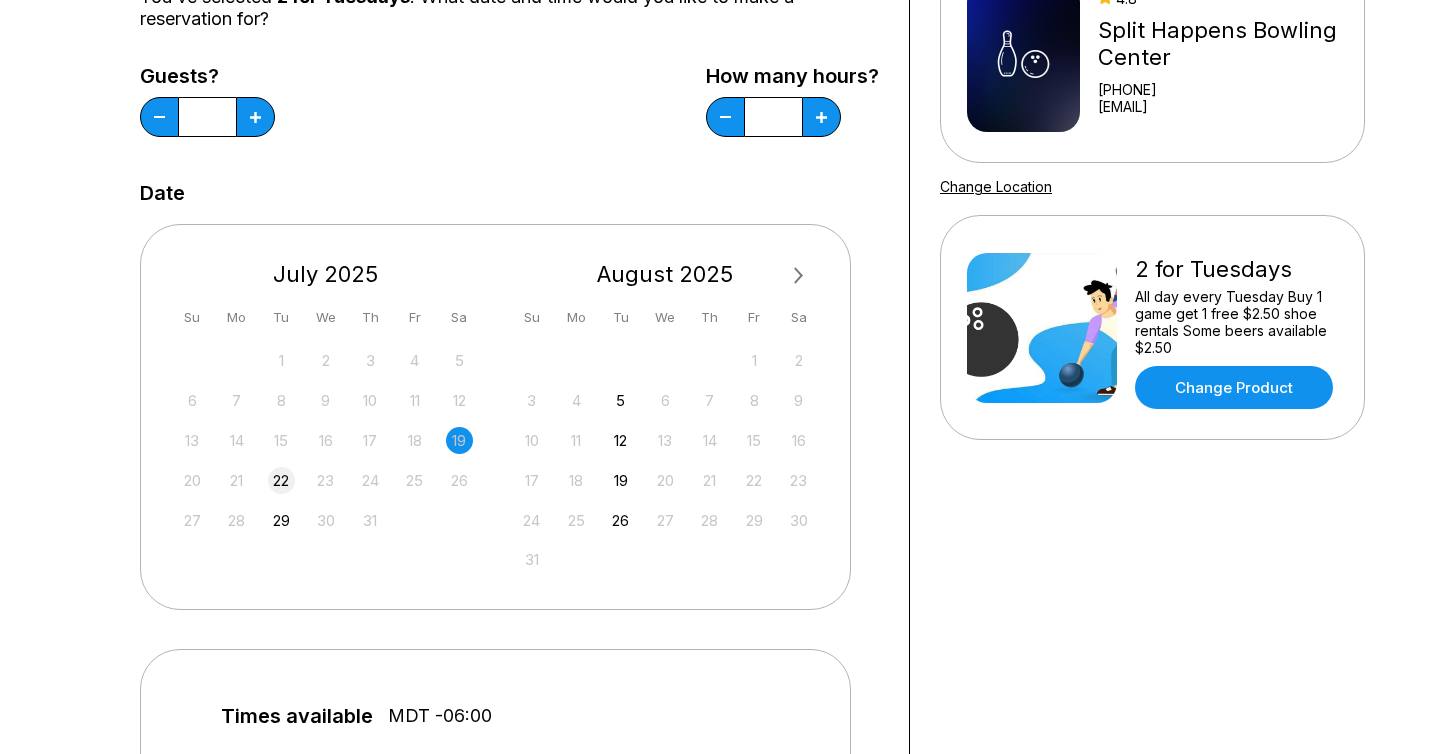 click on "22" at bounding box center [281, 480] 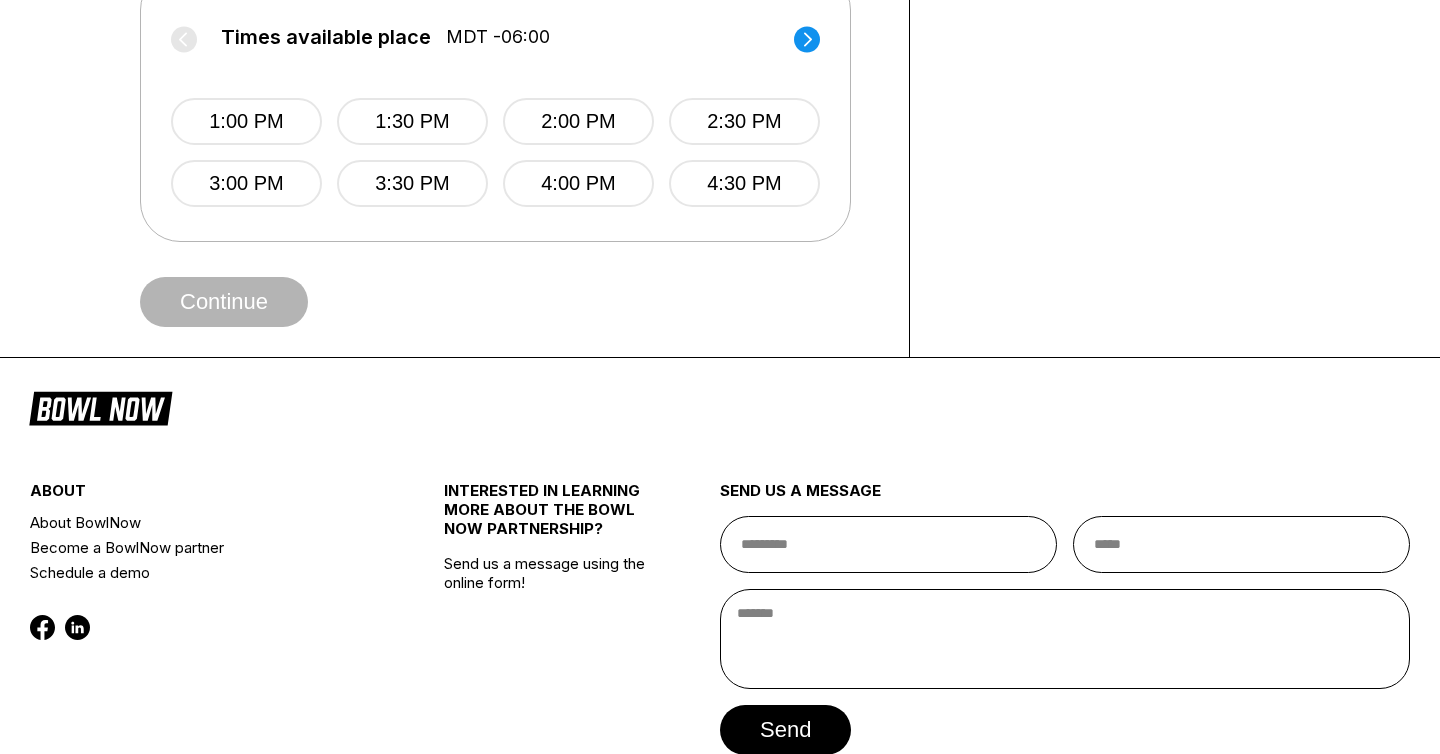 scroll, scrollTop: 917, scrollLeft: 0, axis: vertical 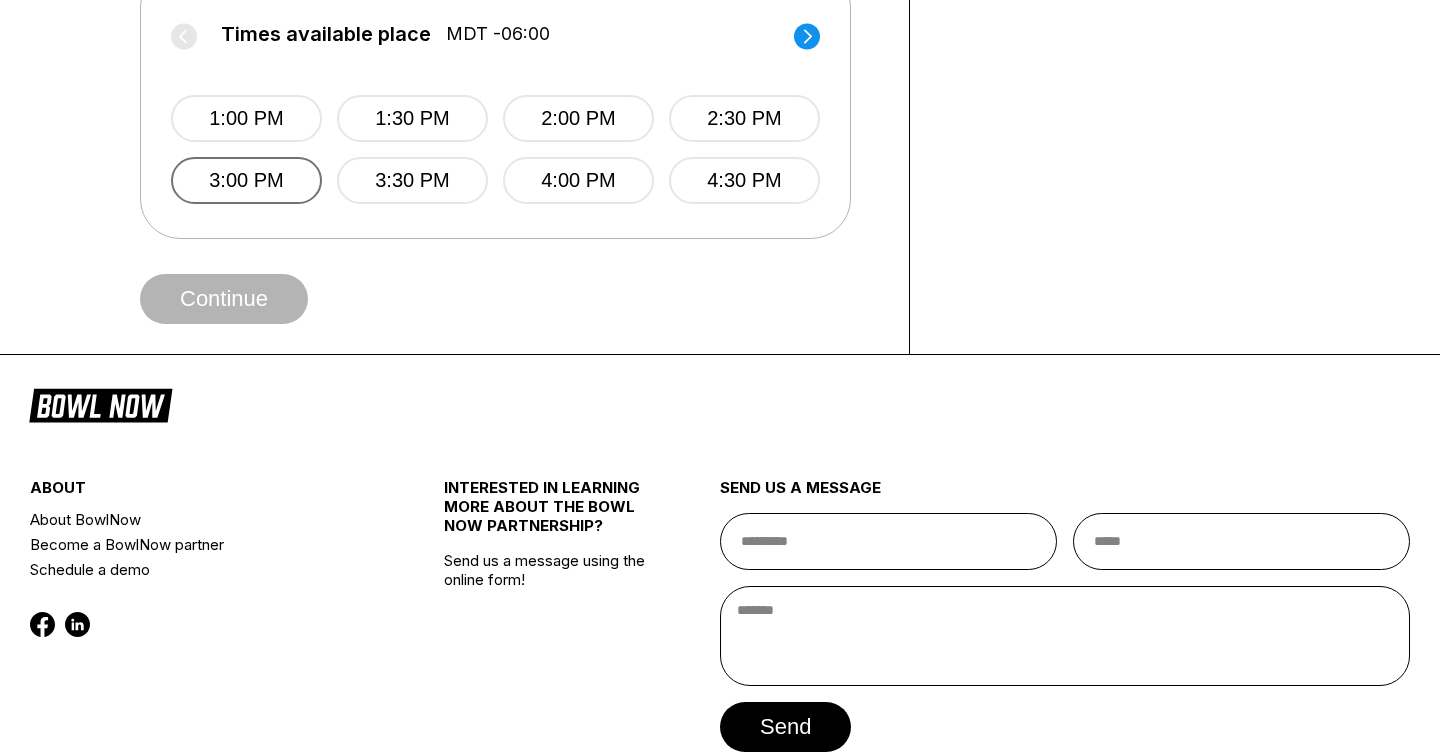 click on "3:00 PM" at bounding box center (246, 180) 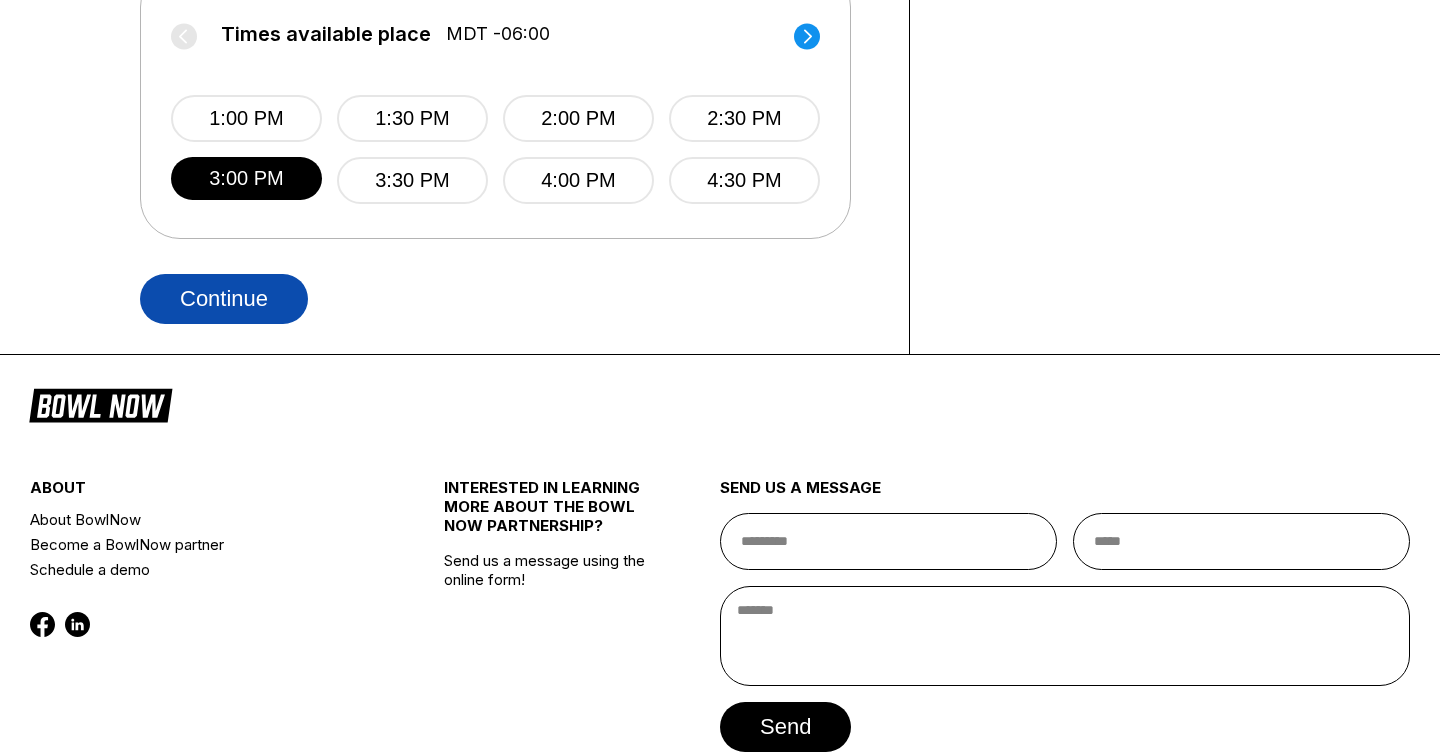click on "Continue" at bounding box center (224, 299) 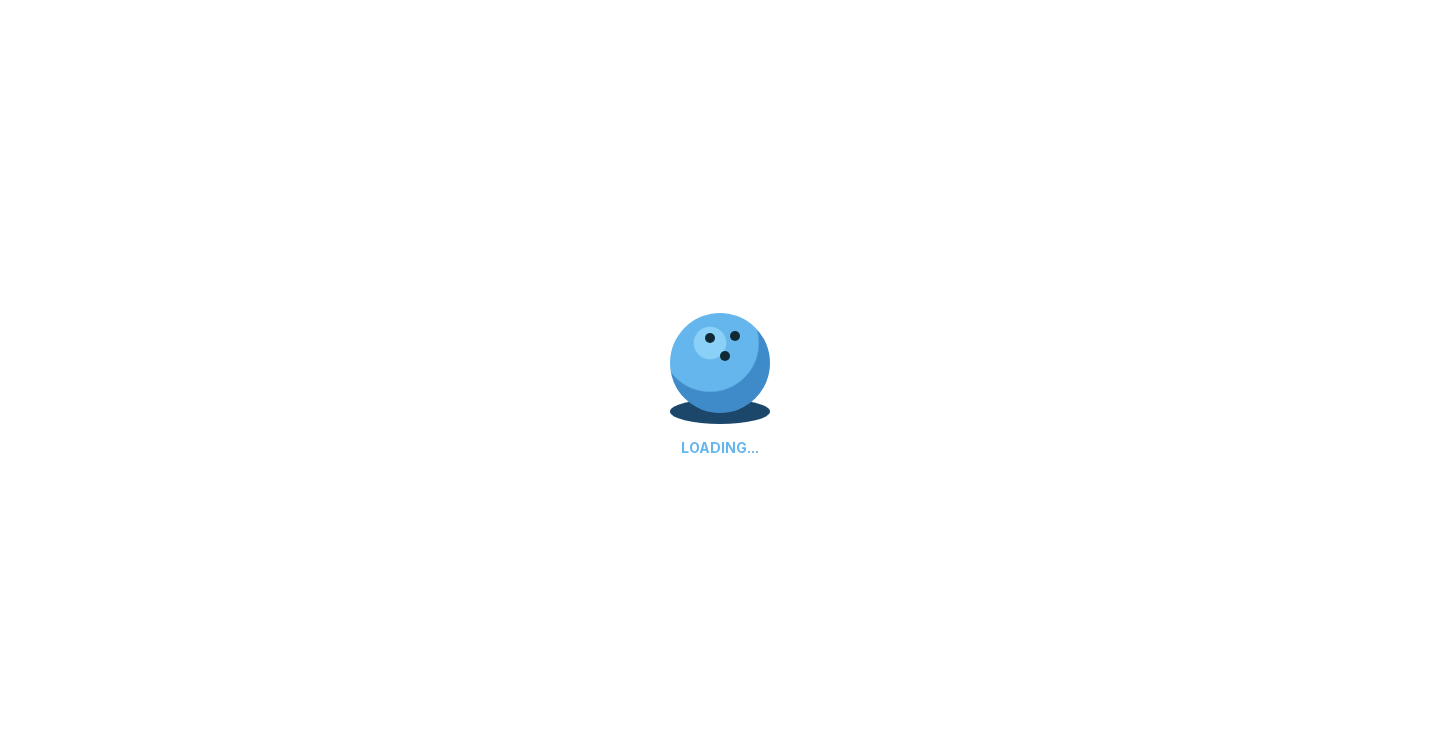 select on "**" 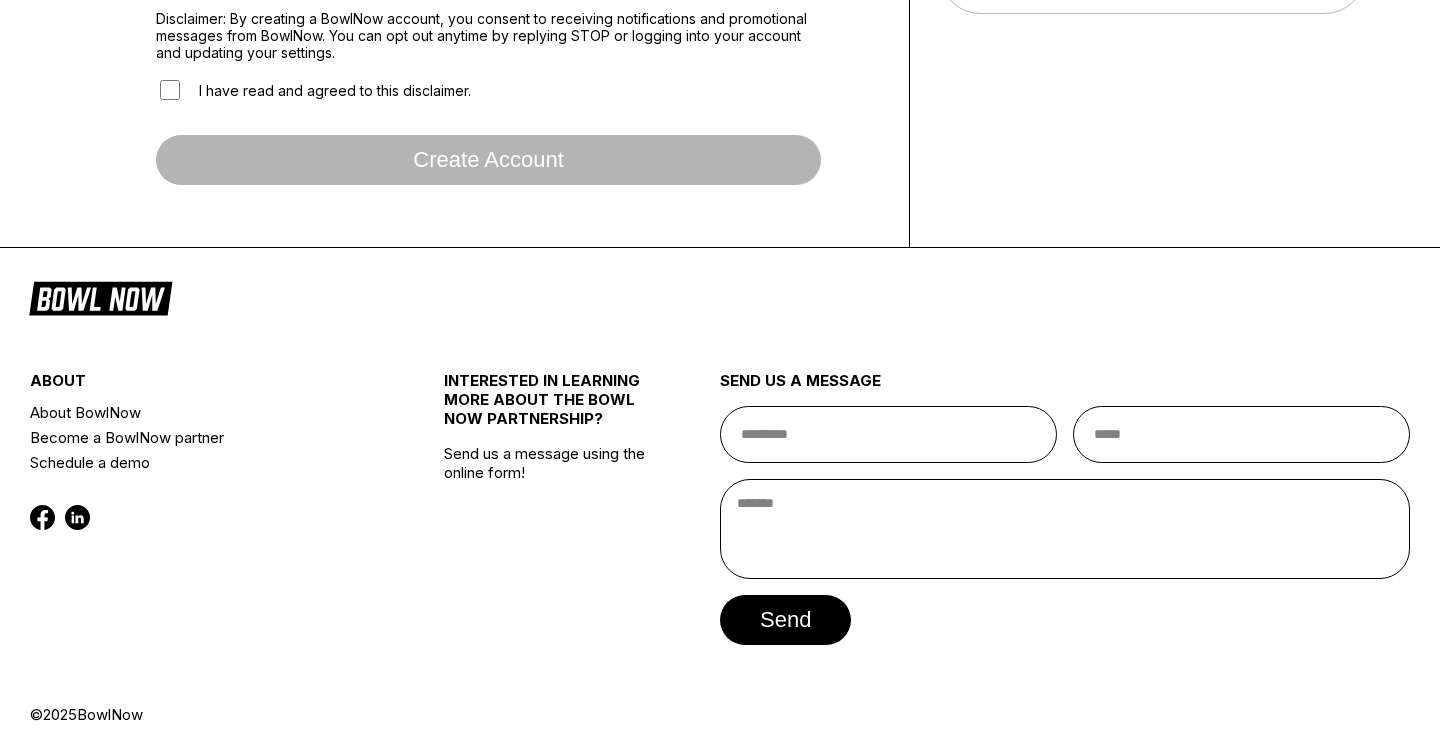 scroll, scrollTop: 0, scrollLeft: 0, axis: both 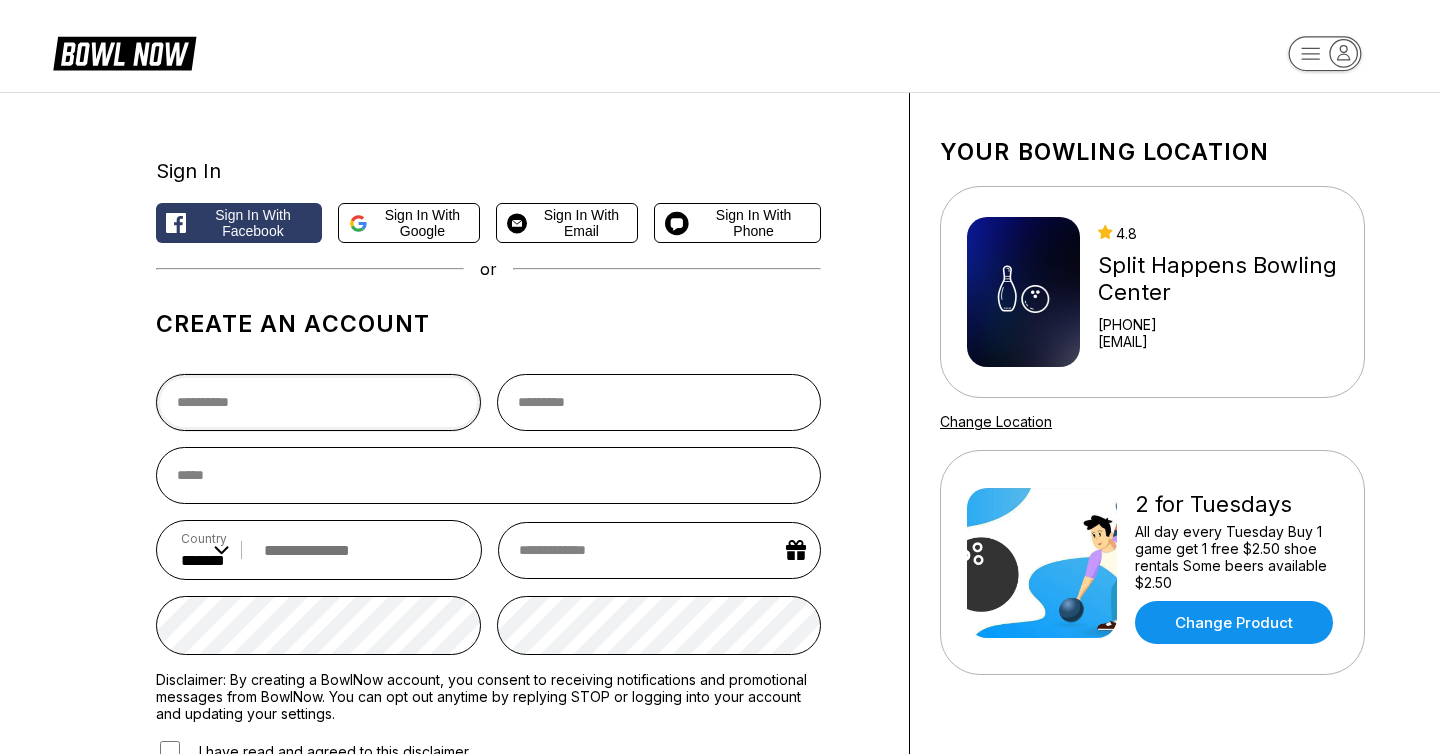 click at bounding box center (318, 402) 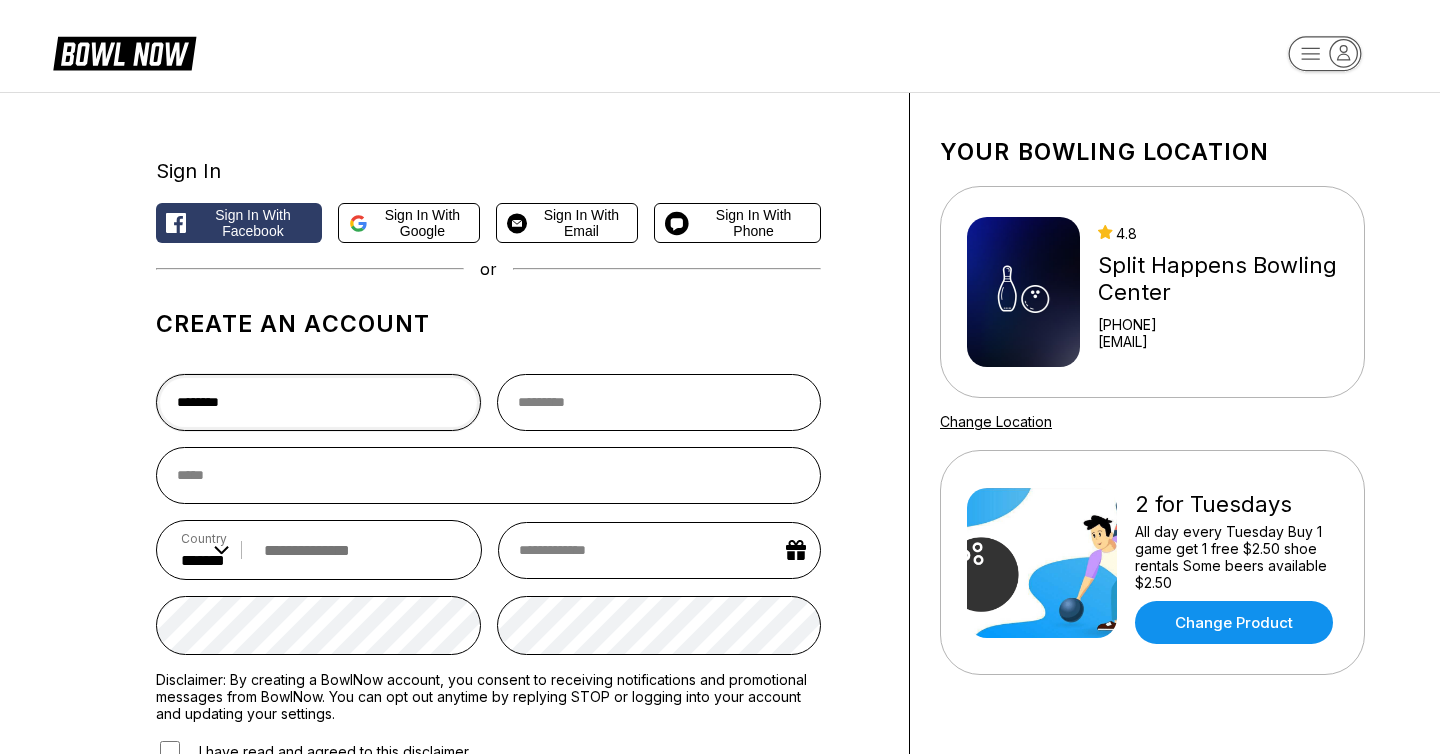 type on "********" 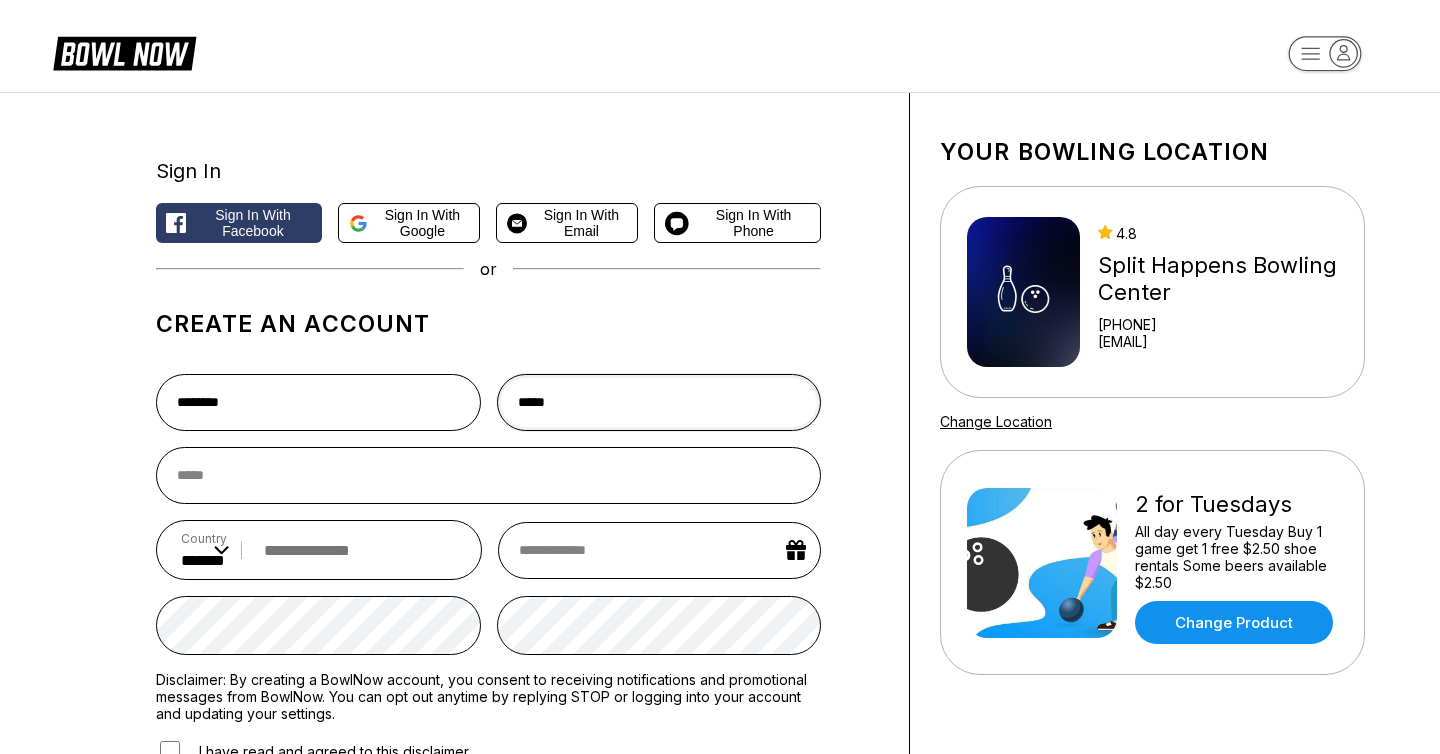 type on "*****" 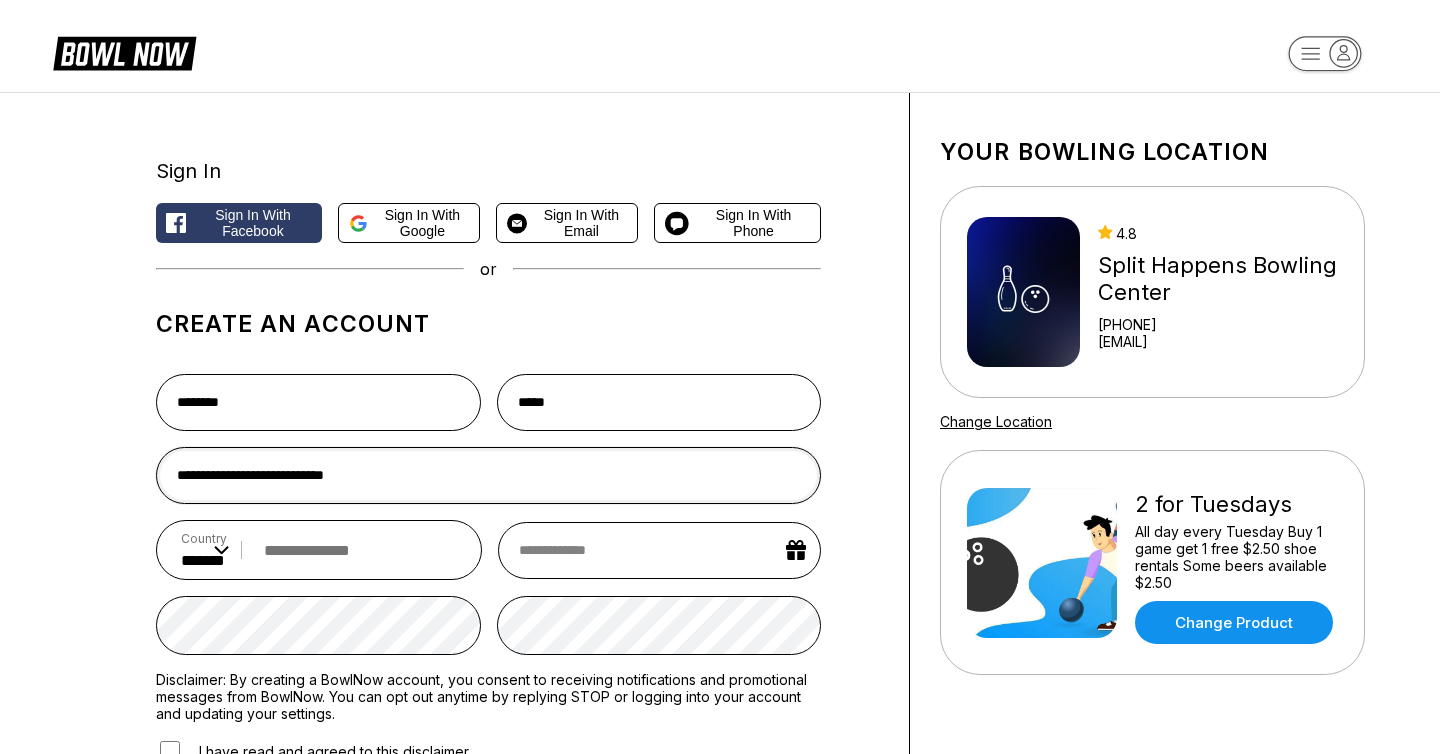 type on "**********" 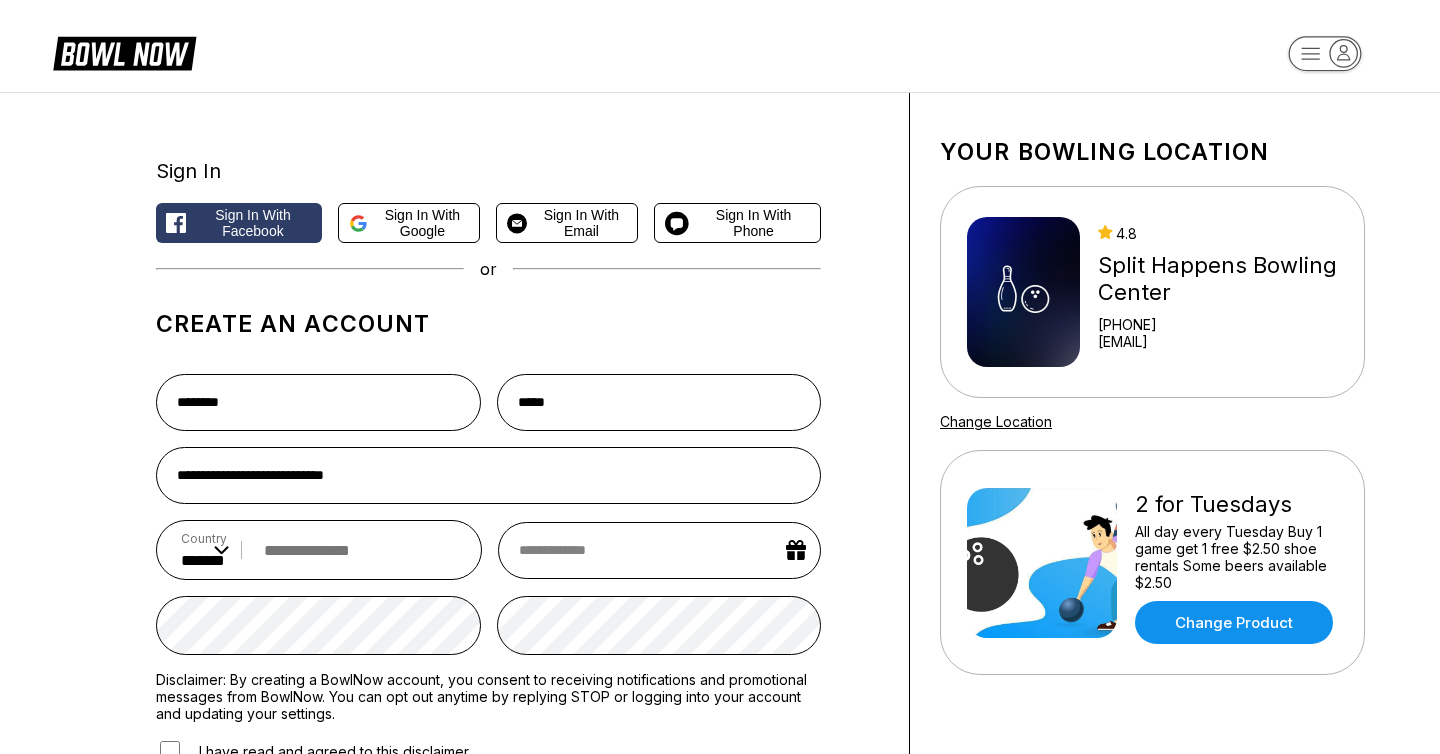 click at bounding box center (355, 550) 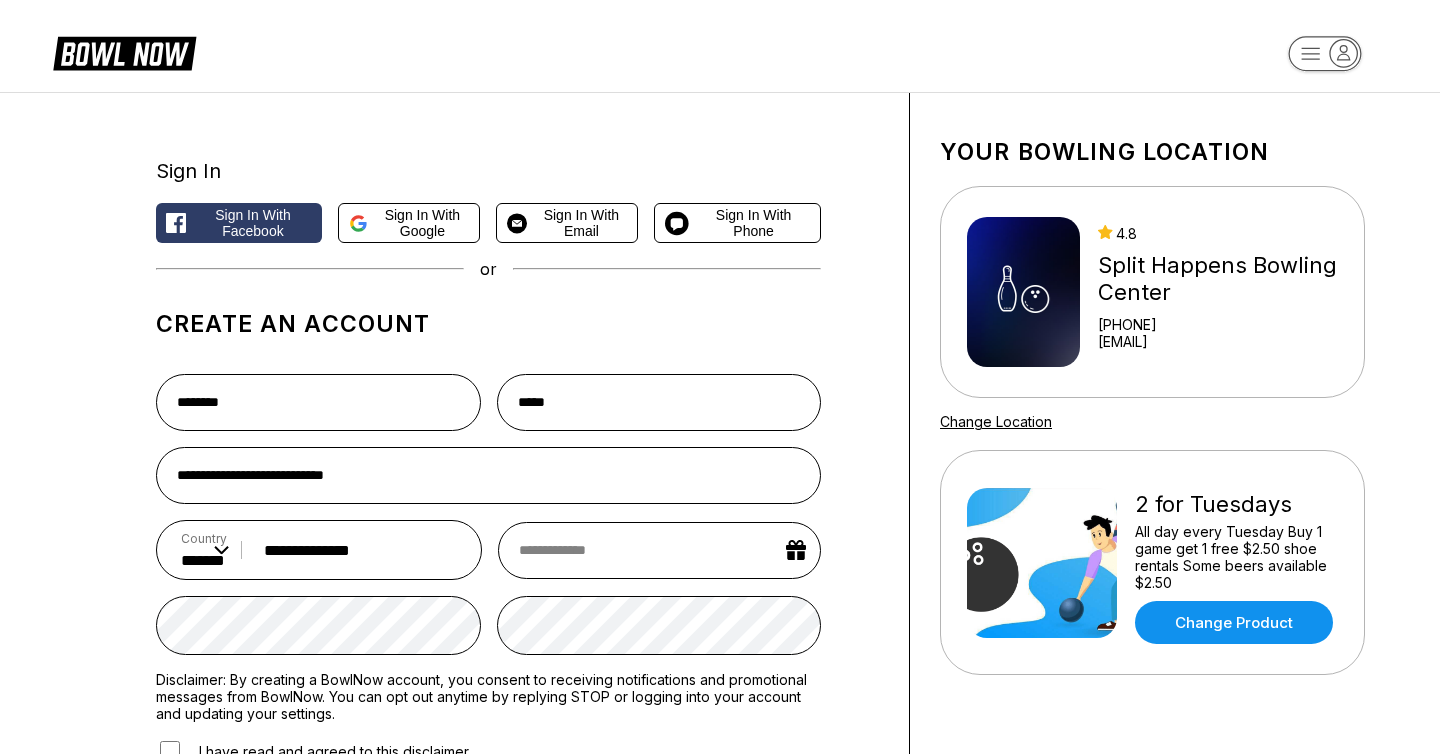 scroll, scrollTop: 0, scrollLeft: 2, axis: horizontal 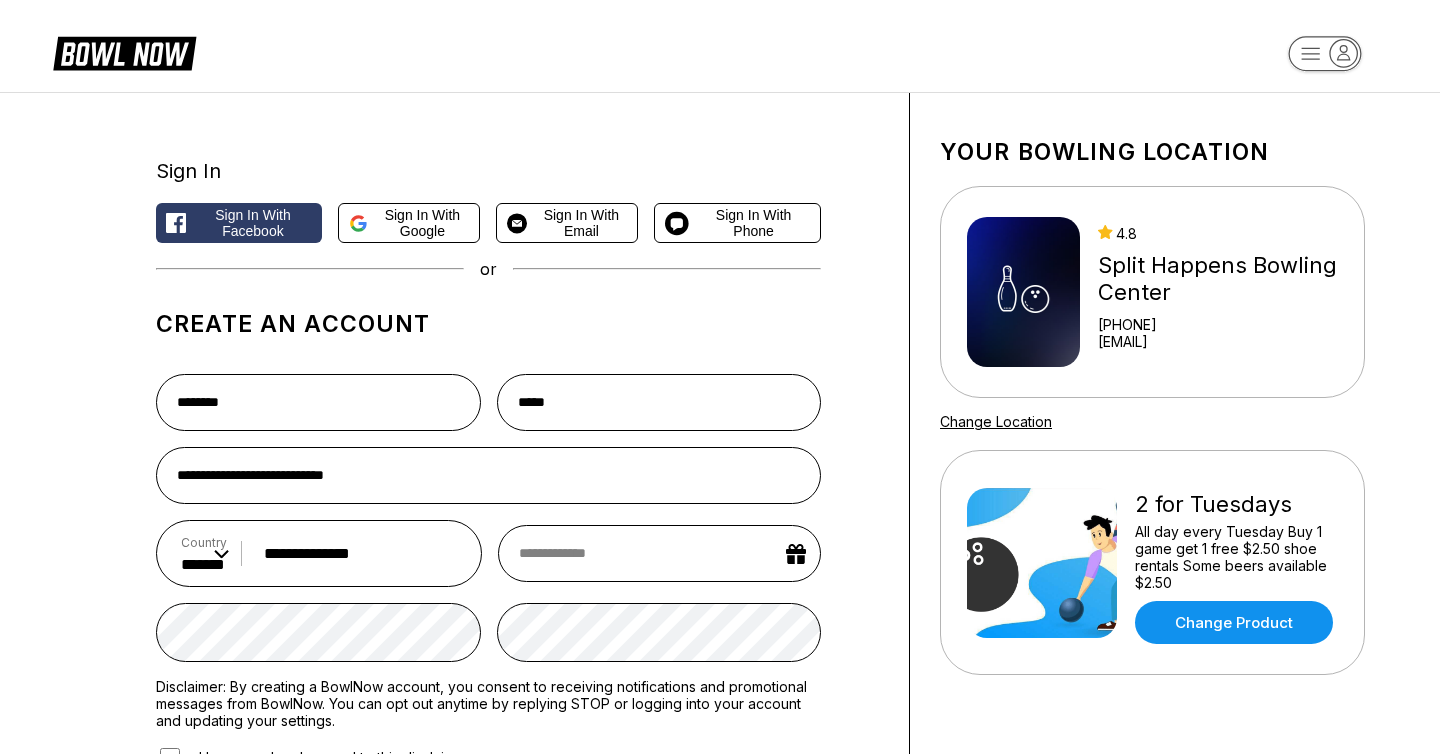 type on "**********" 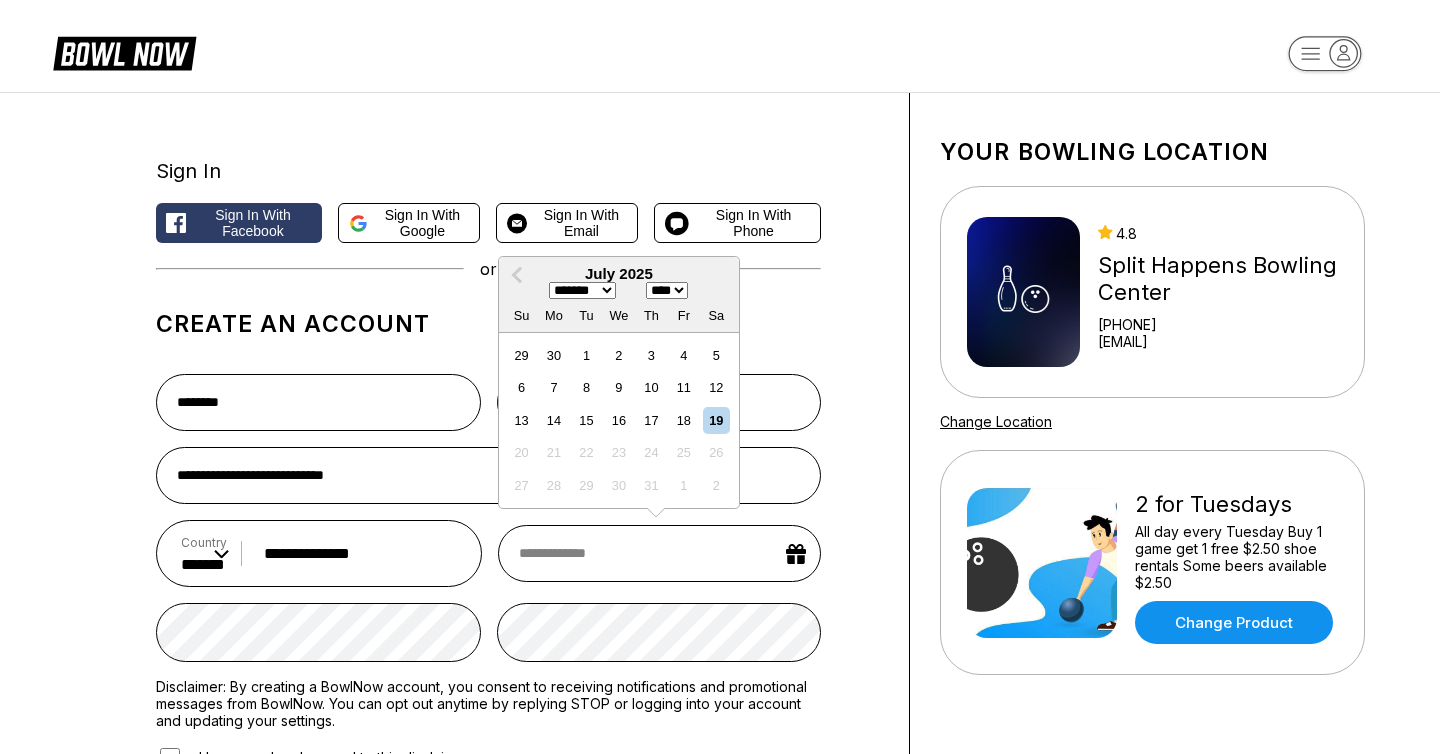 scroll, scrollTop: 0, scrollLeft: 0, axis: both 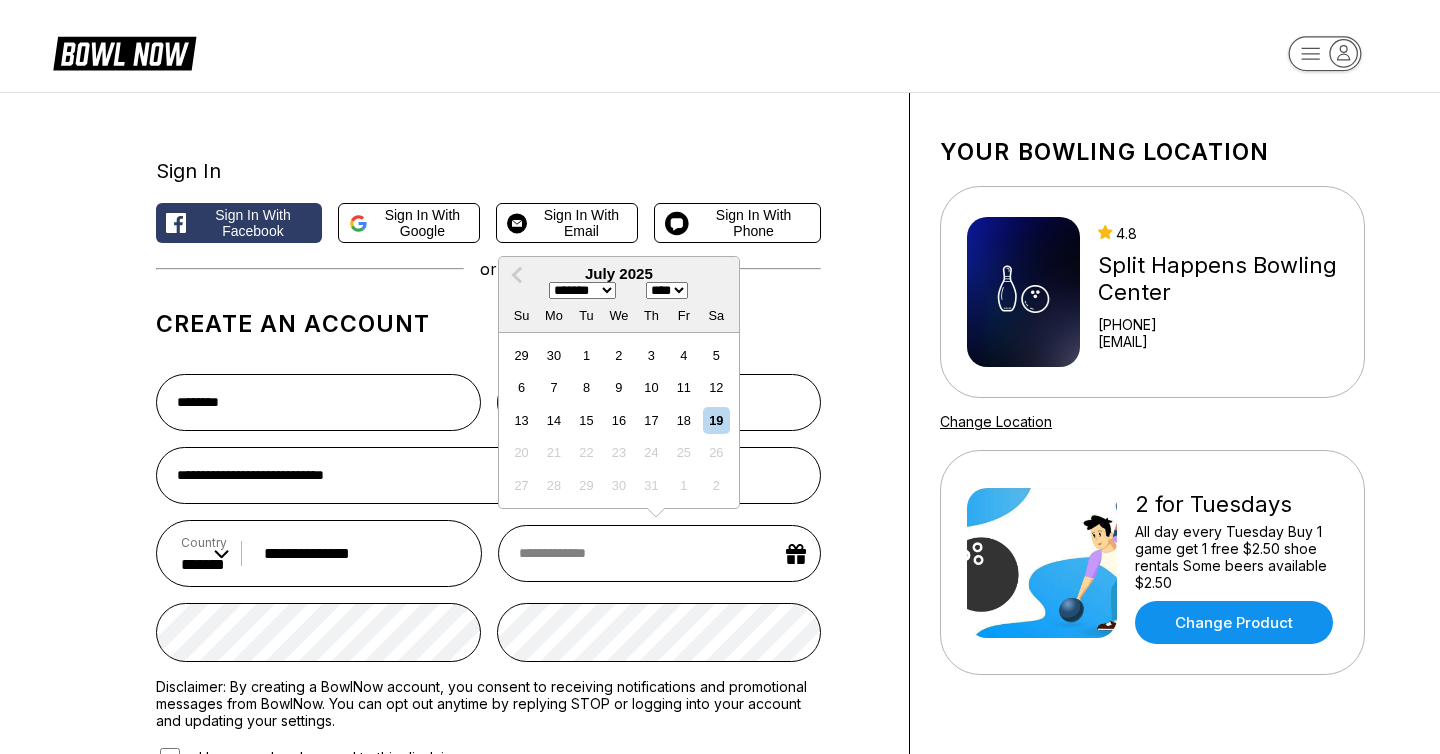click on "******* ******** ***** ***** *** **** **** ****** ********* ******* ******** ********" at bounding box center (582, 290) 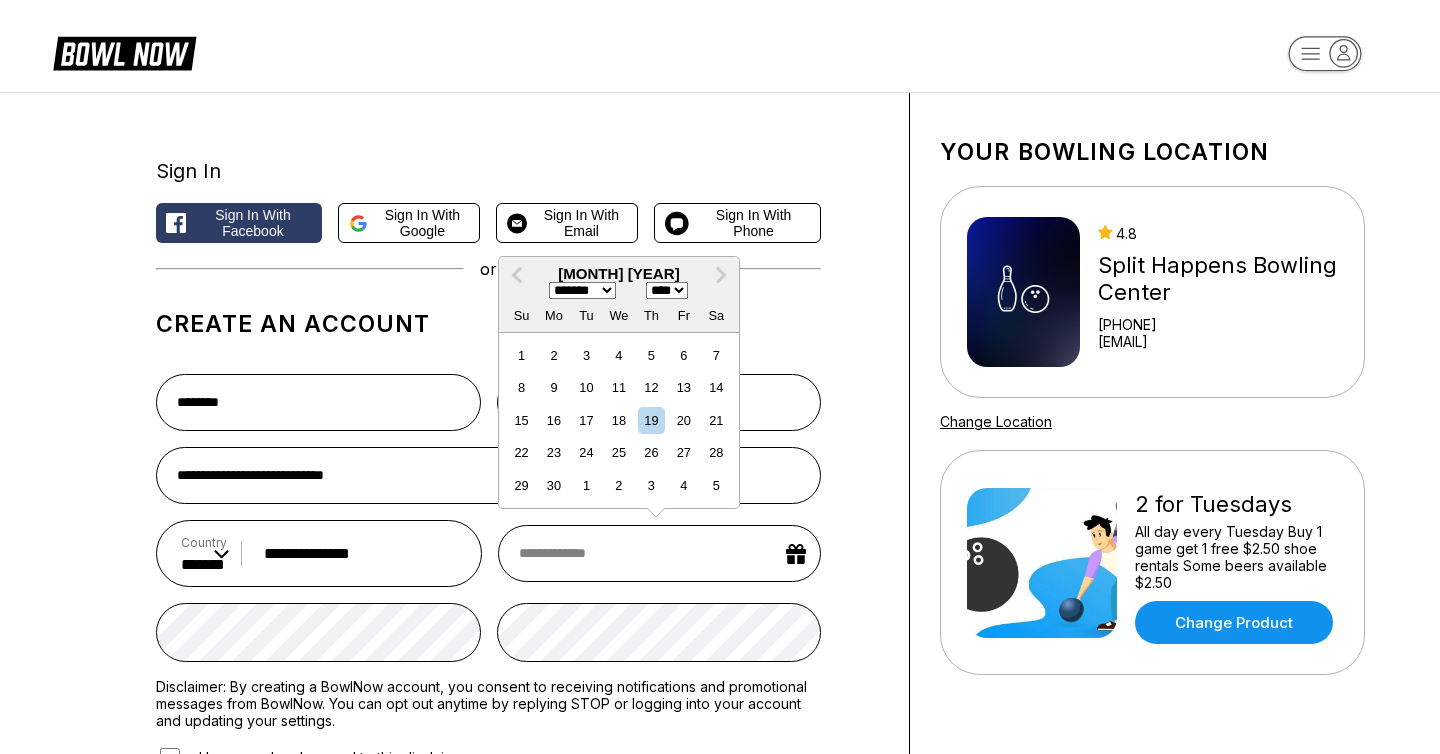 click on "**** **** **** **** **** **** **** **** **** **** **** **** **** **** **** **** **** **** **** **** **** **** **** **** **** **** **** **** **** **** **** **** **** **** **** **** **** **** **** **** **** **** **** **** **** **** **** **** **** **** **** **** **** **** **** **** **** **** **** **** **** **** **** **** **** **** **** **** **** **** **** **** **** **** **** **** **** **** **** **** **** **** **** **** **** **** **** **** **** **** **** **** **** **** **** **** **** **** **** **** **** **** **** **** **** **** **** **** **** **** **** **** **** **** **** **** **** **** **** **** **** **** **** **** **** ****" at bounding box center (667, 290) 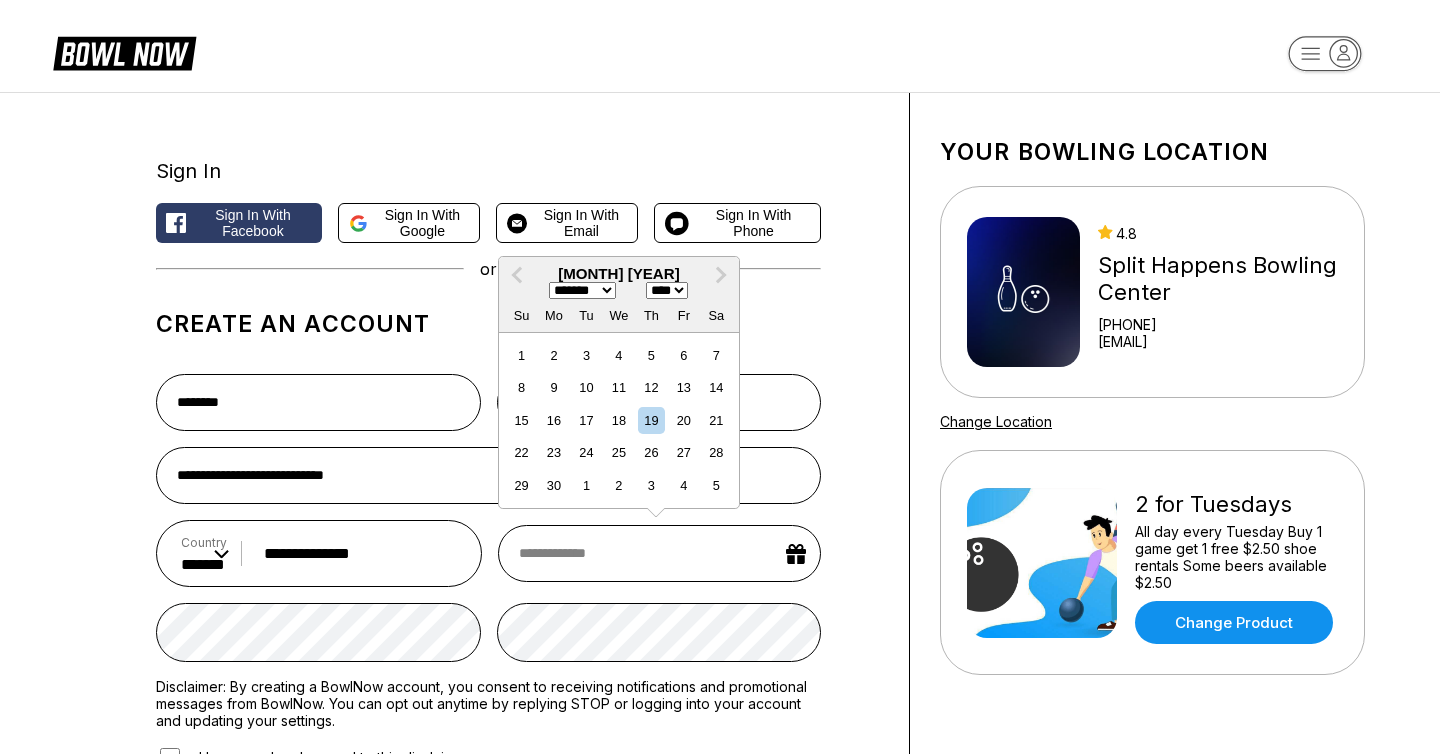 select on "****" 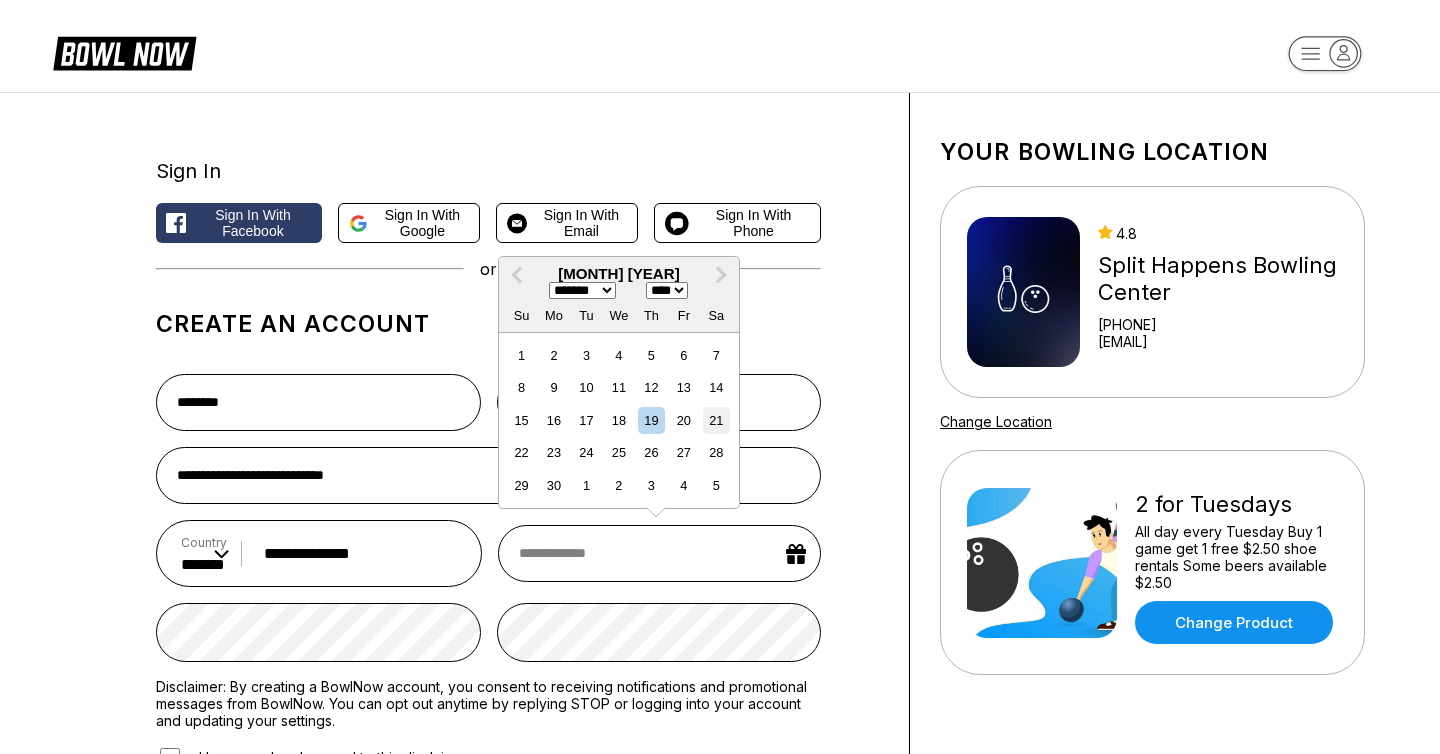 click on "21" at bounding box center [716, 420] 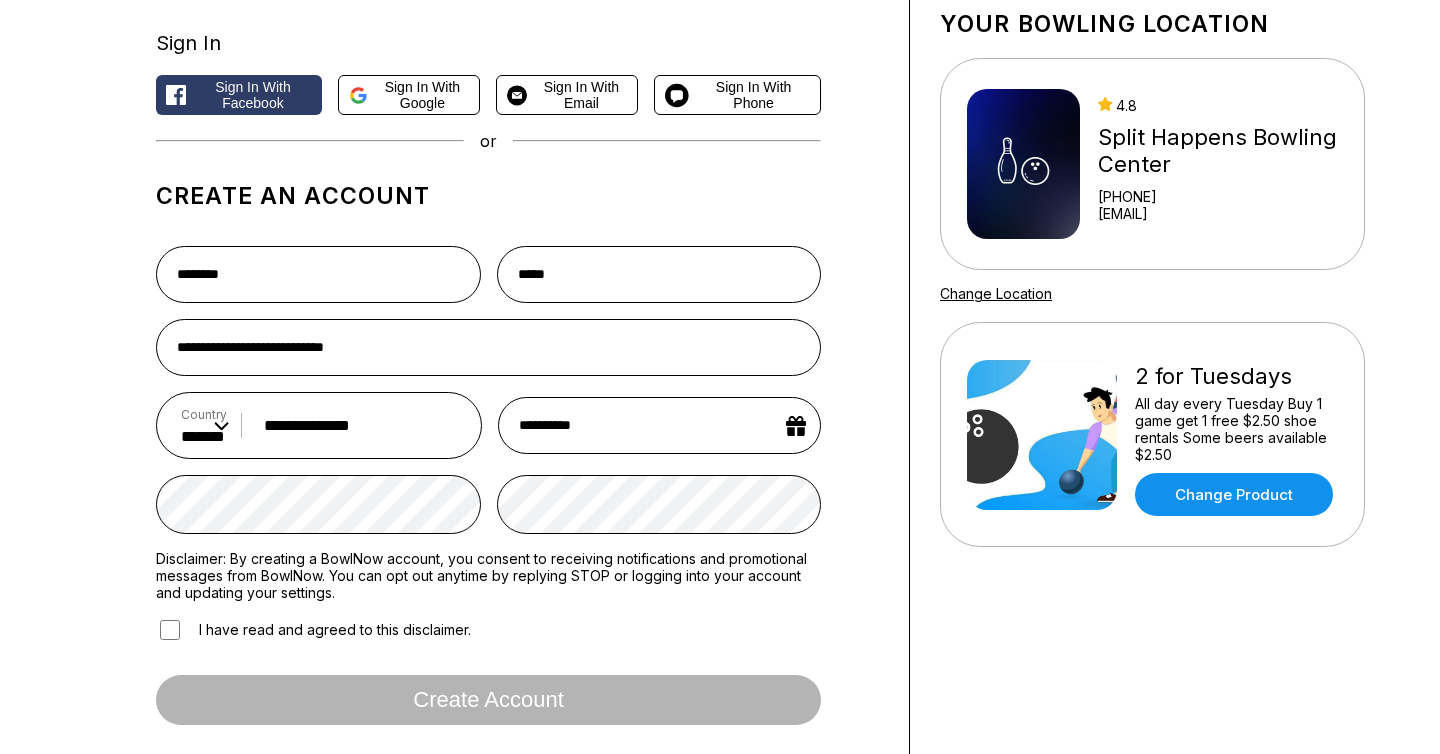 scroll, scrollTop: 150, scrollLeft: 0, axis: vertical 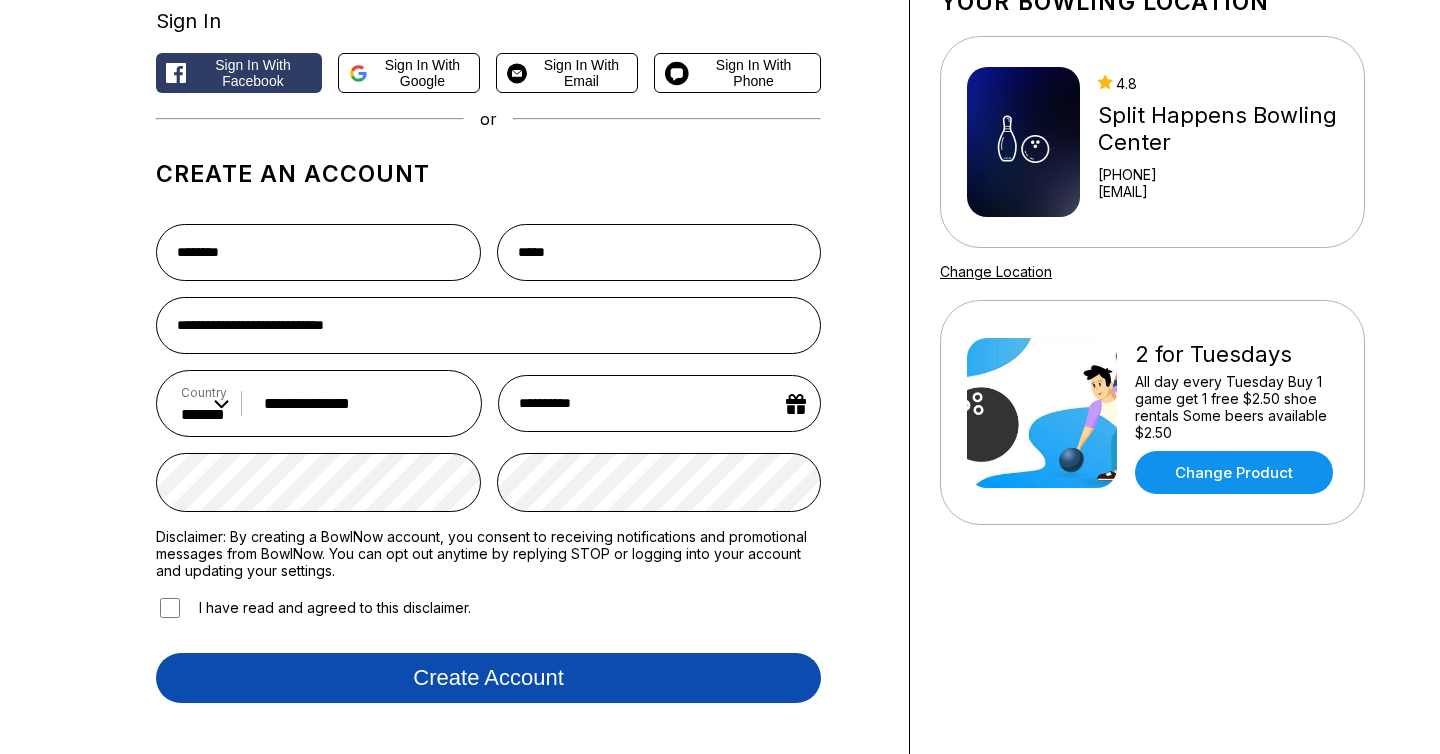 click on "Create account" at bounding box center (488, 678) 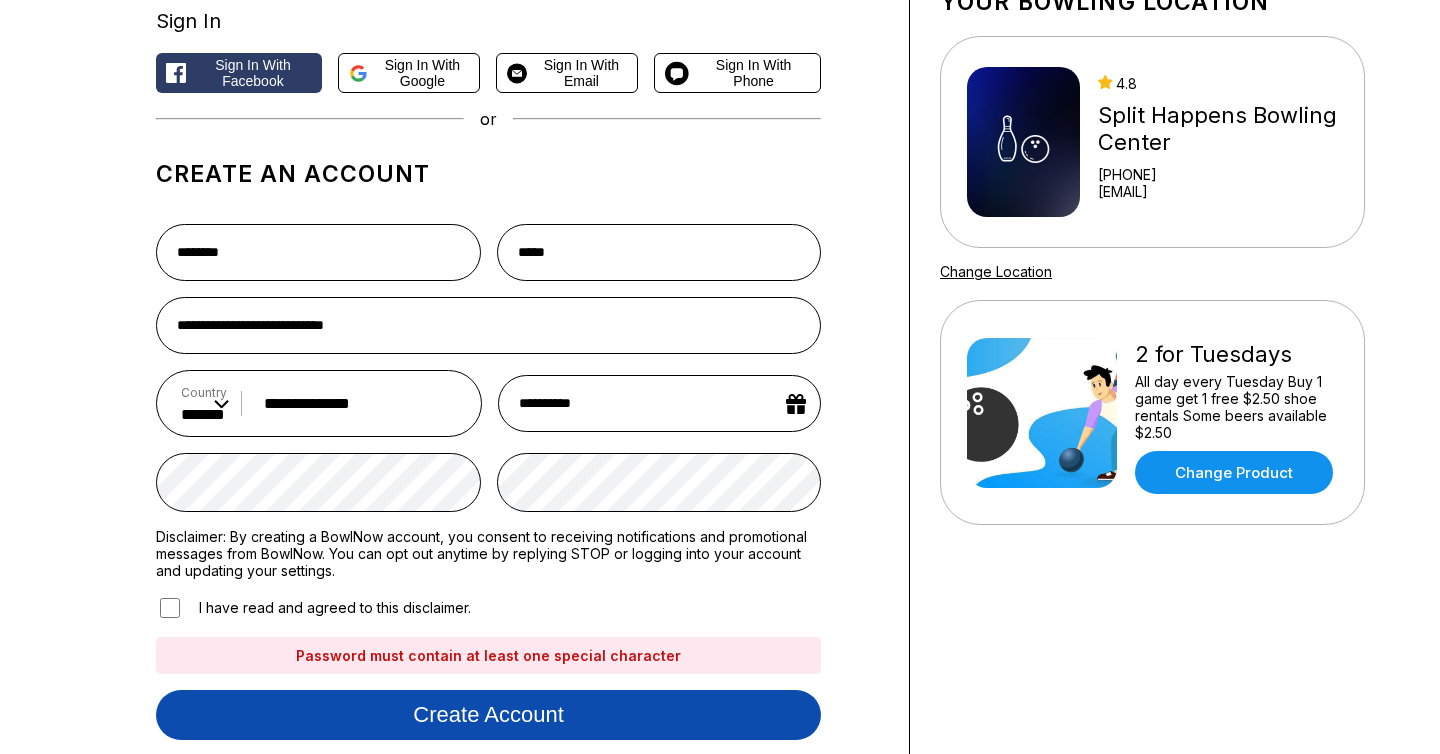 scroll, scrollTop: 188, scrollLeft: 0, axis: vertical 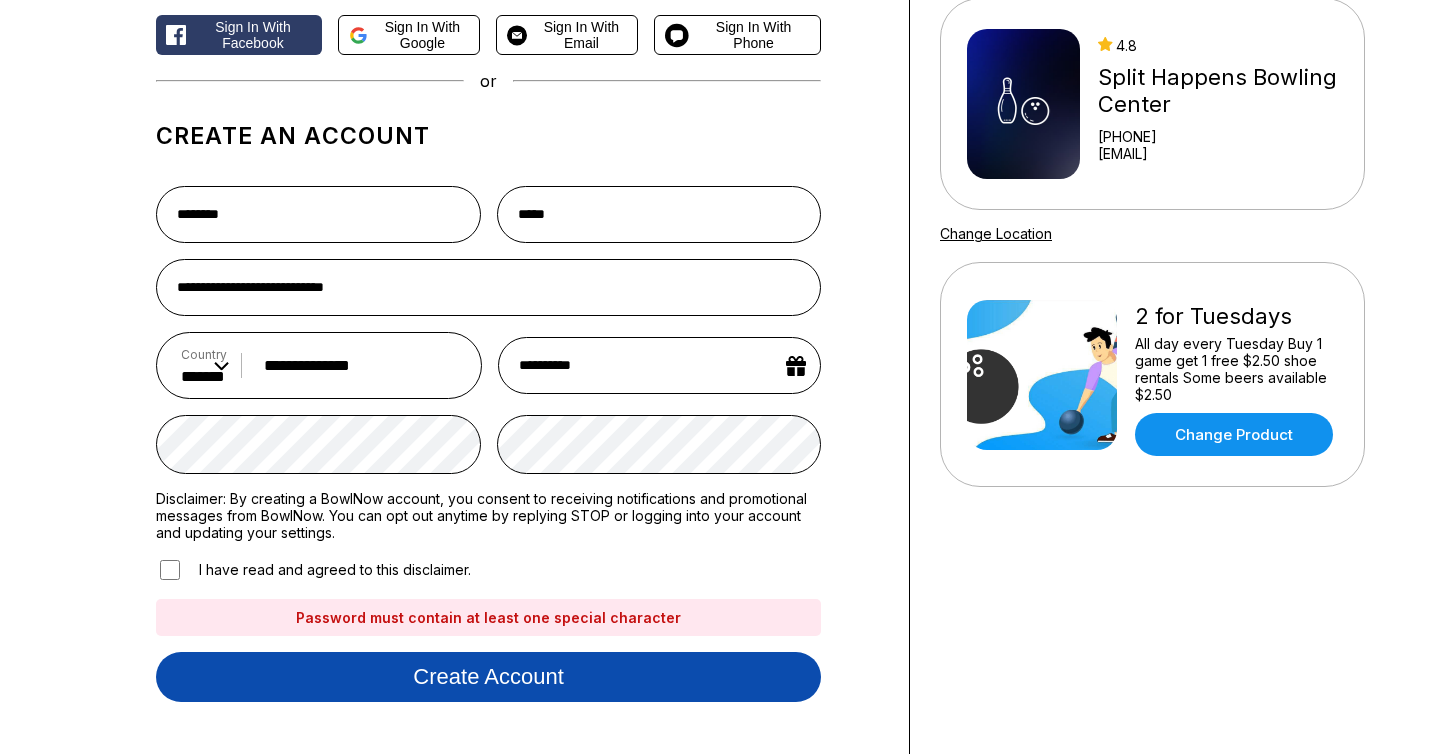 click on "Create account" at bounding box center (488, 677) 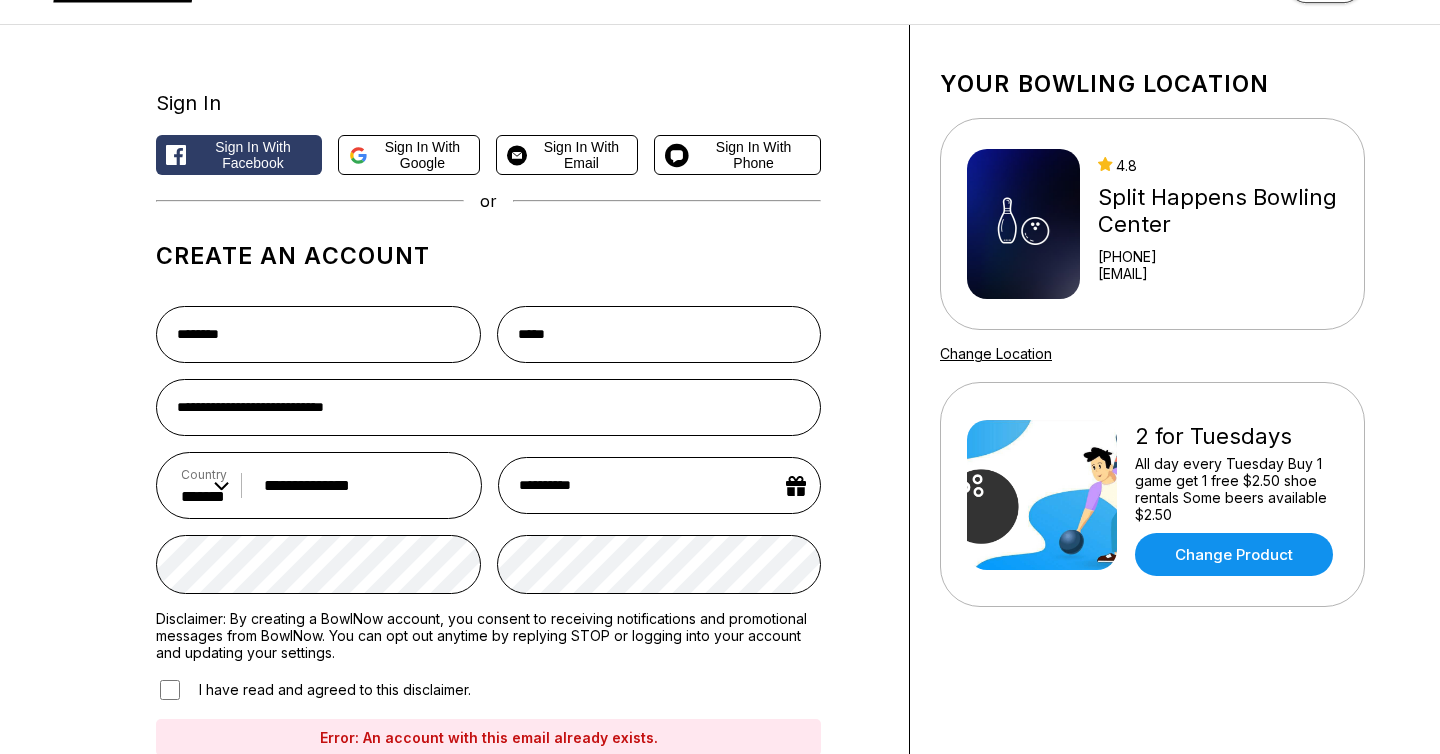 scroll, scrollTop: 0, scrollLeft: 0, axis: both 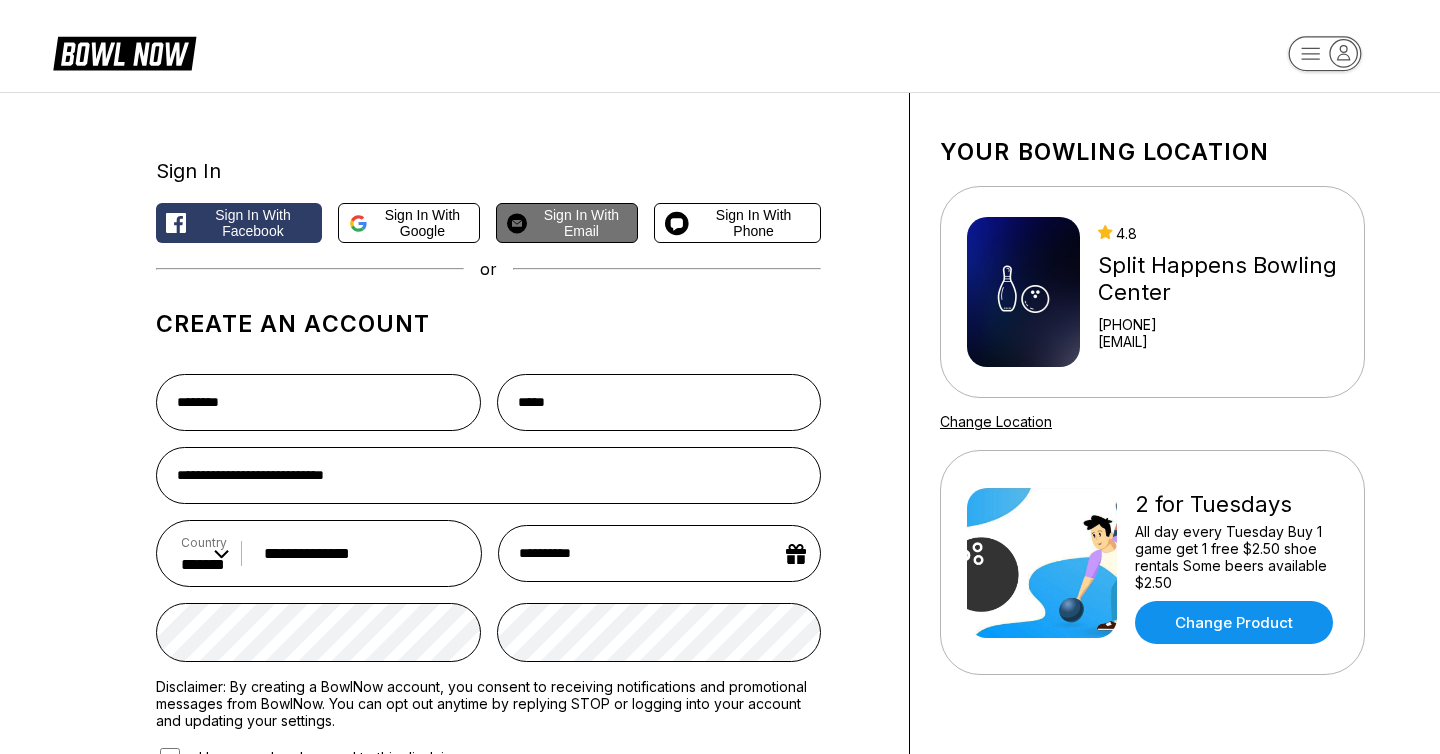 click on "Sign in with Email" at bounding box center [581, 223] 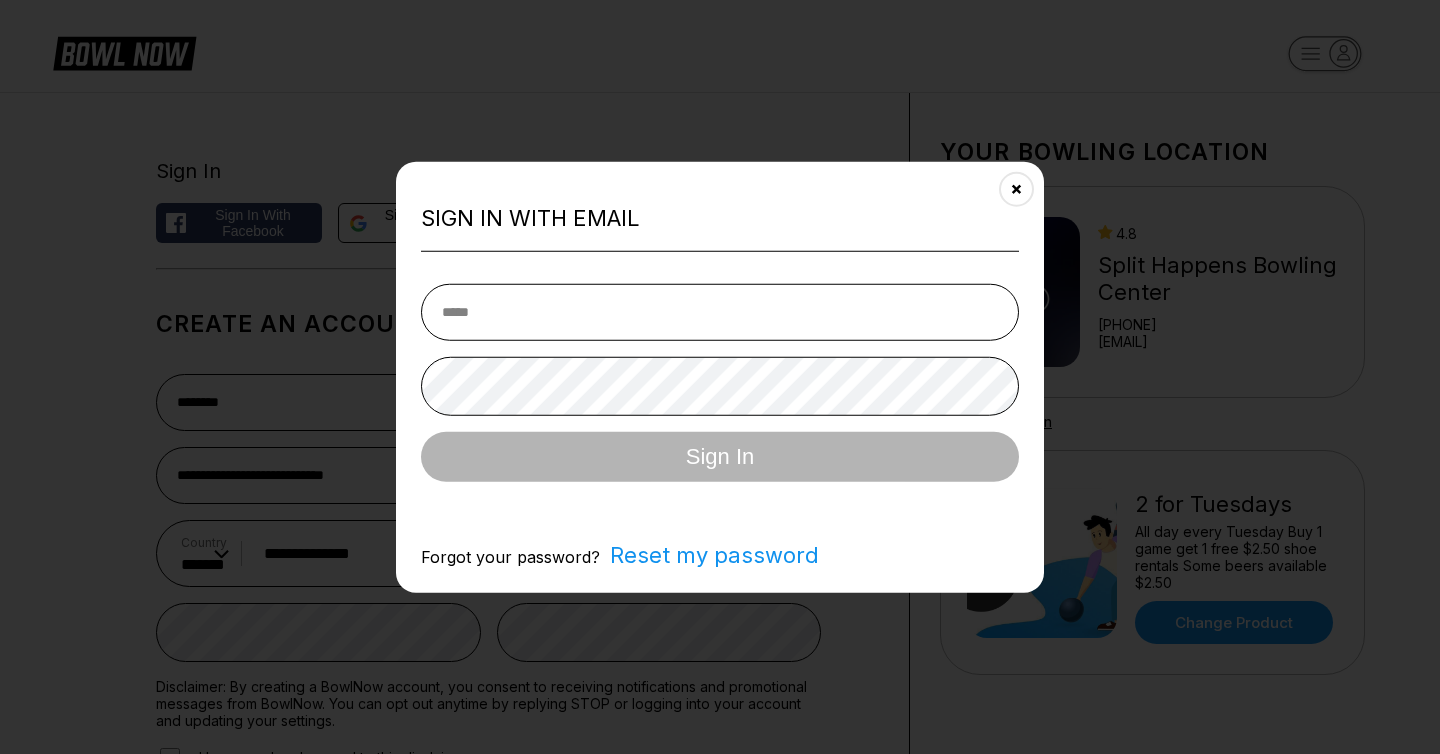 click on "Sign in with Email Sign In Forgot your password? Reset my password" at bounding box center (720, 377) 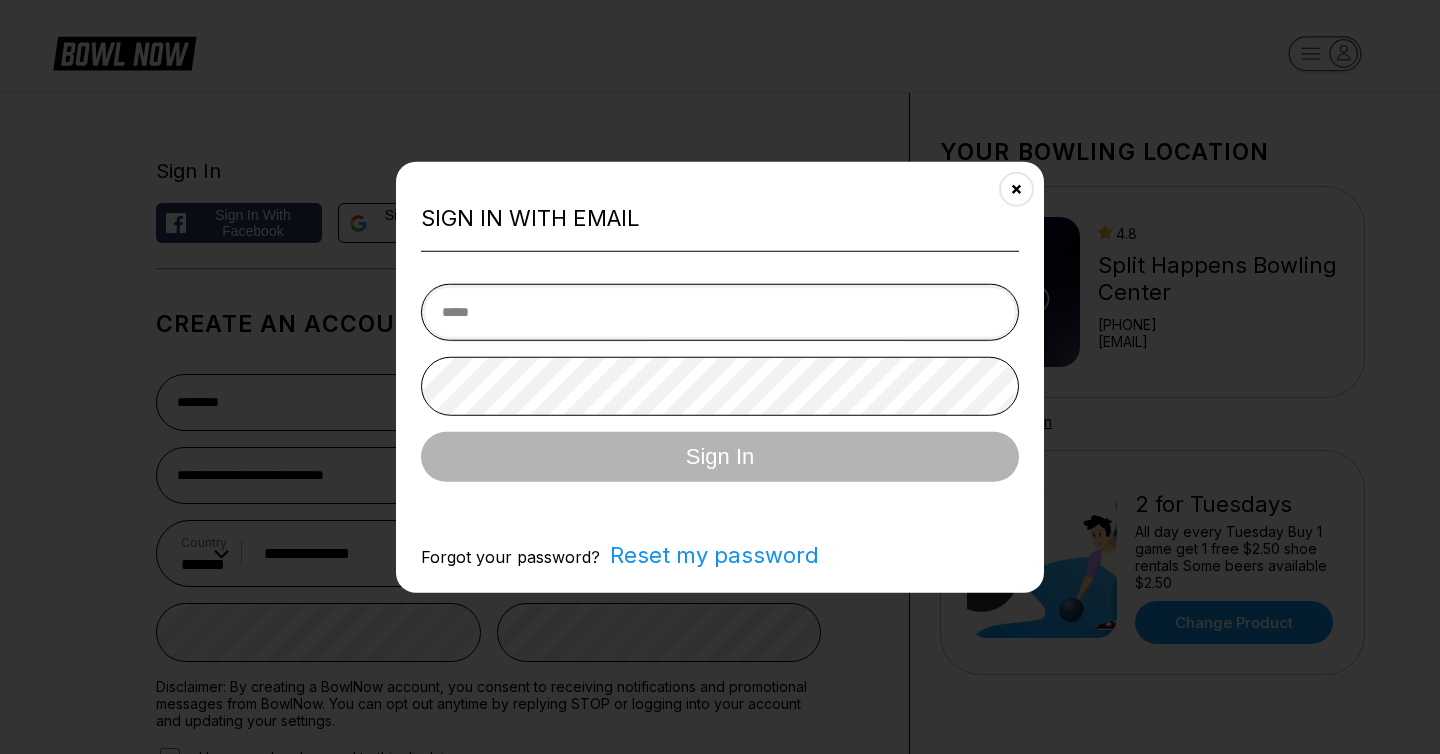 click at bounding box center [720, 311] 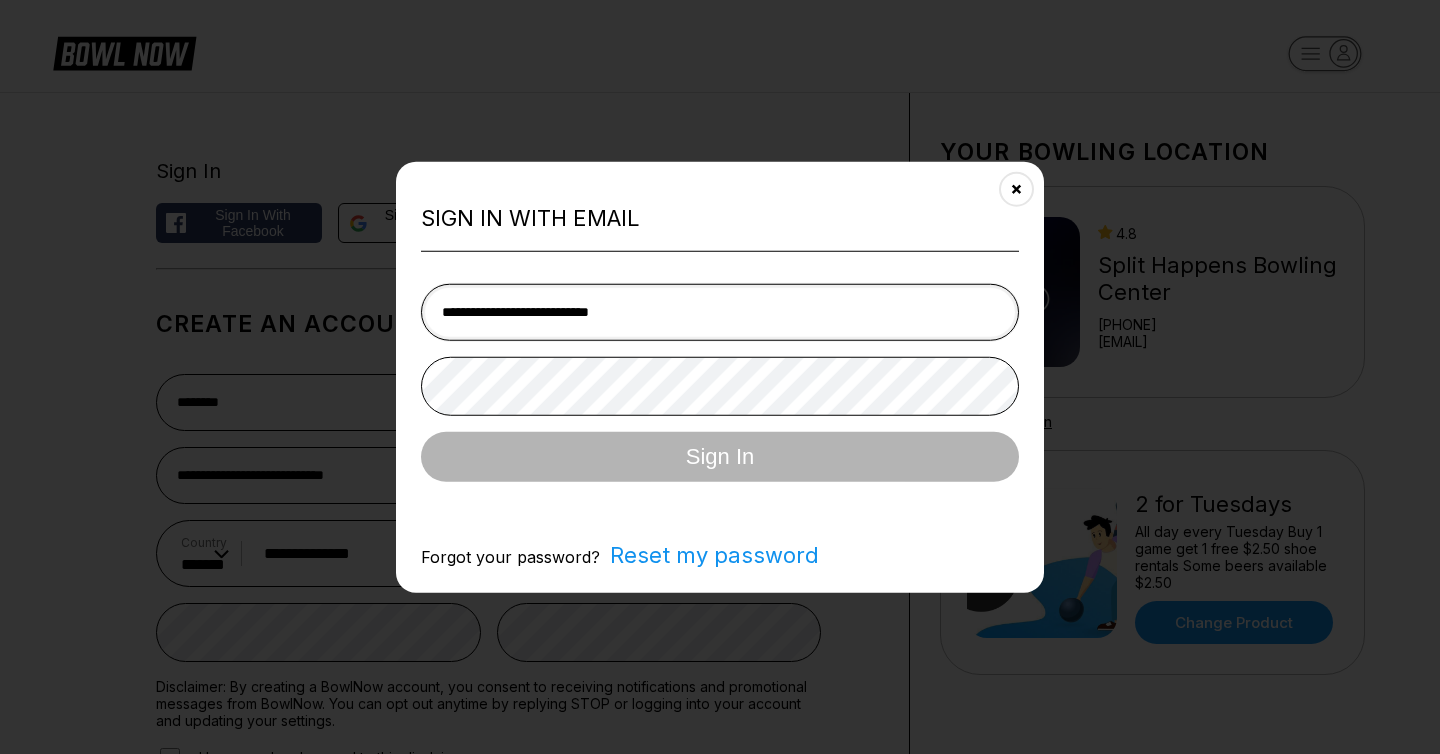 type on "**********" 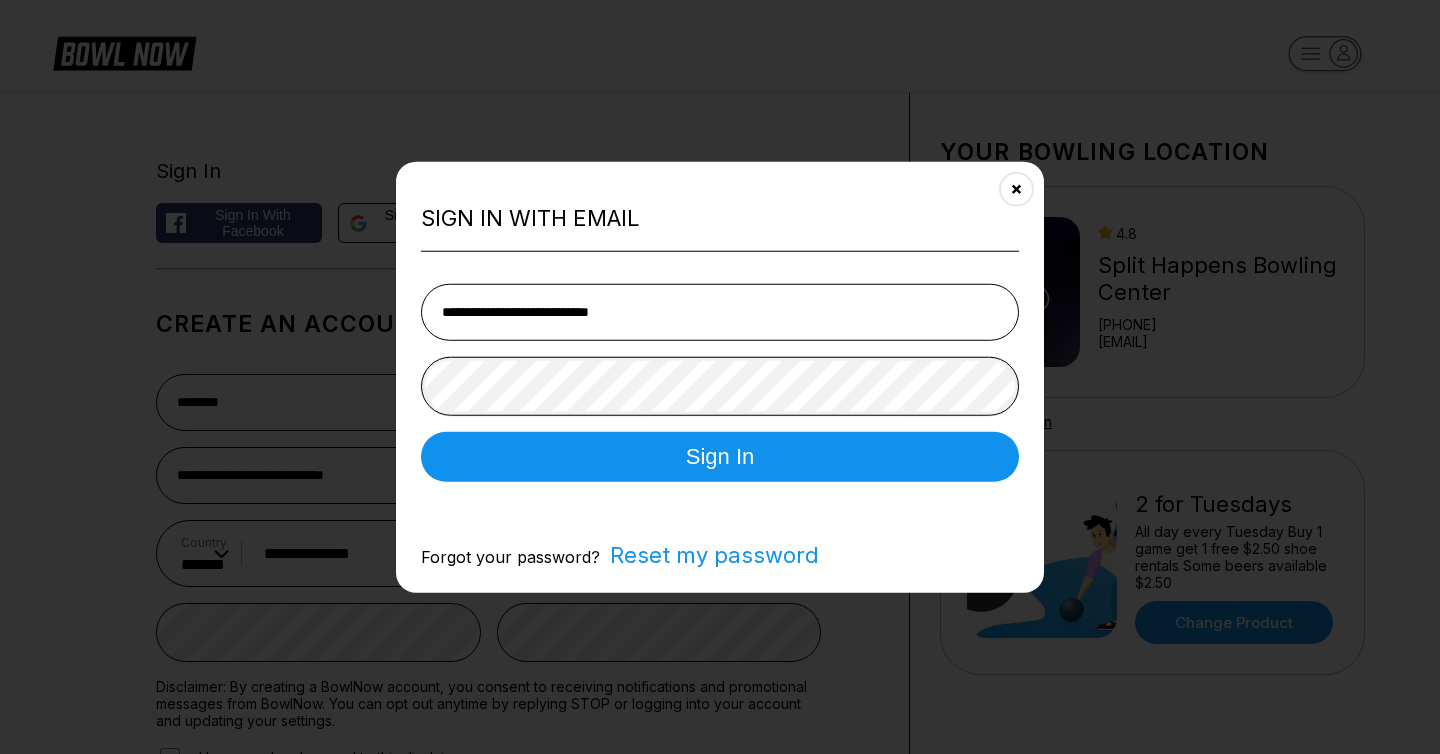 click on "Sign In" at bounding box center [720, 456] 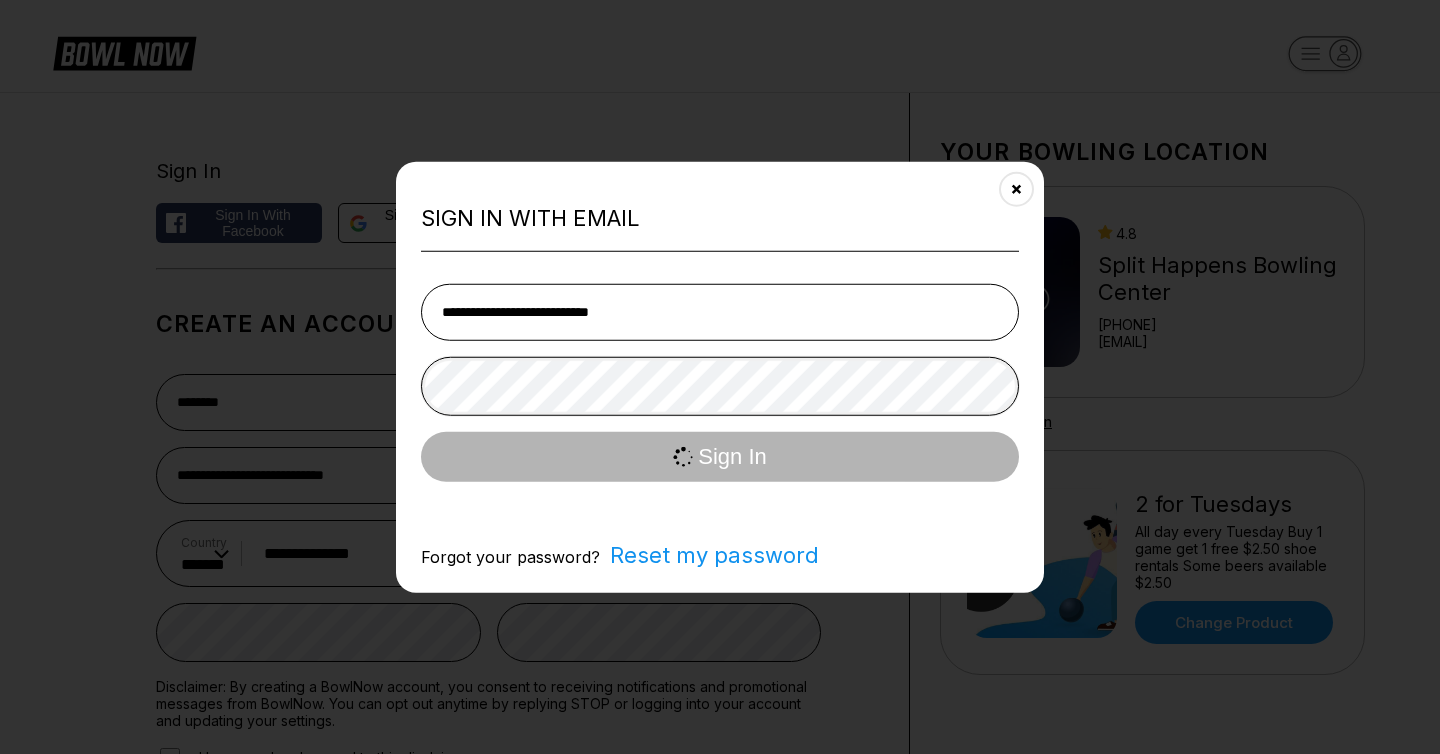 type 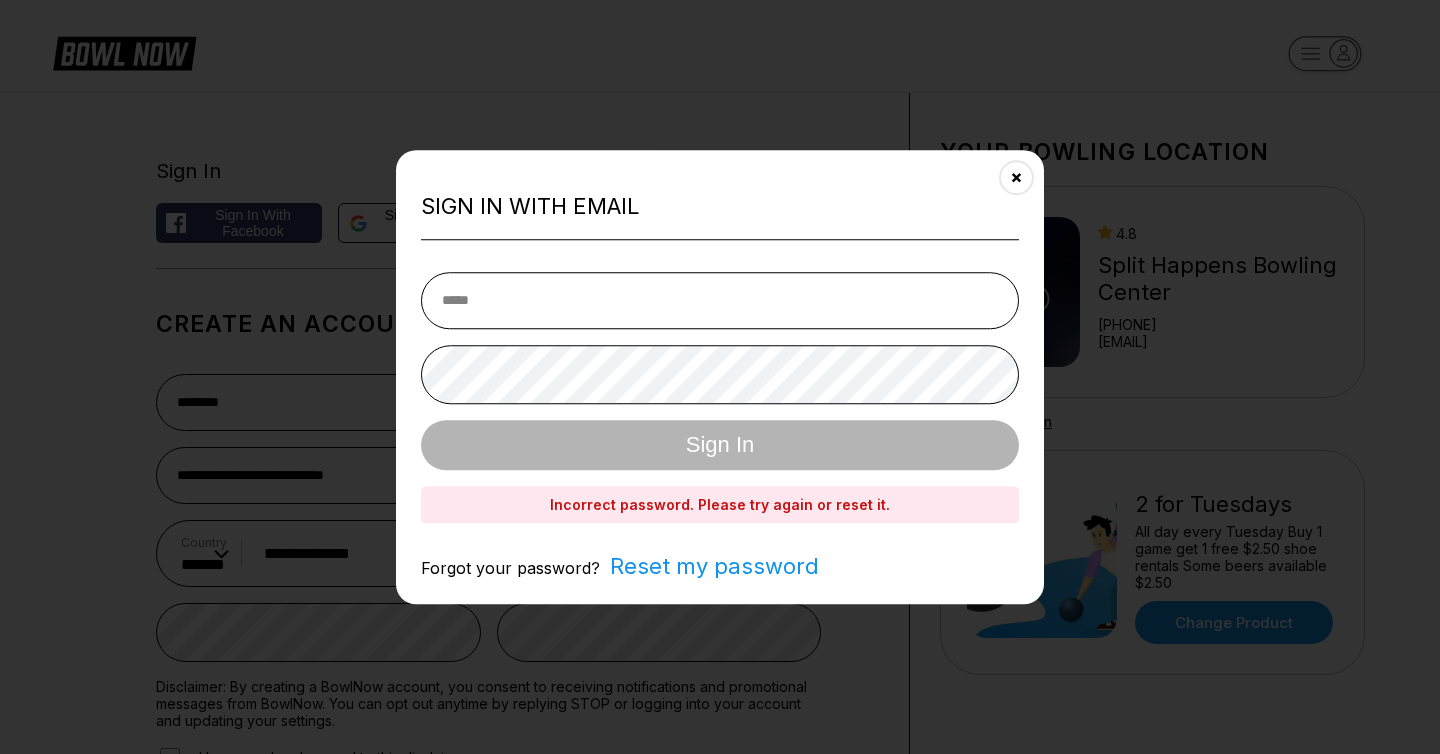 click on "Reset my password" at bounding box center [709, 566] 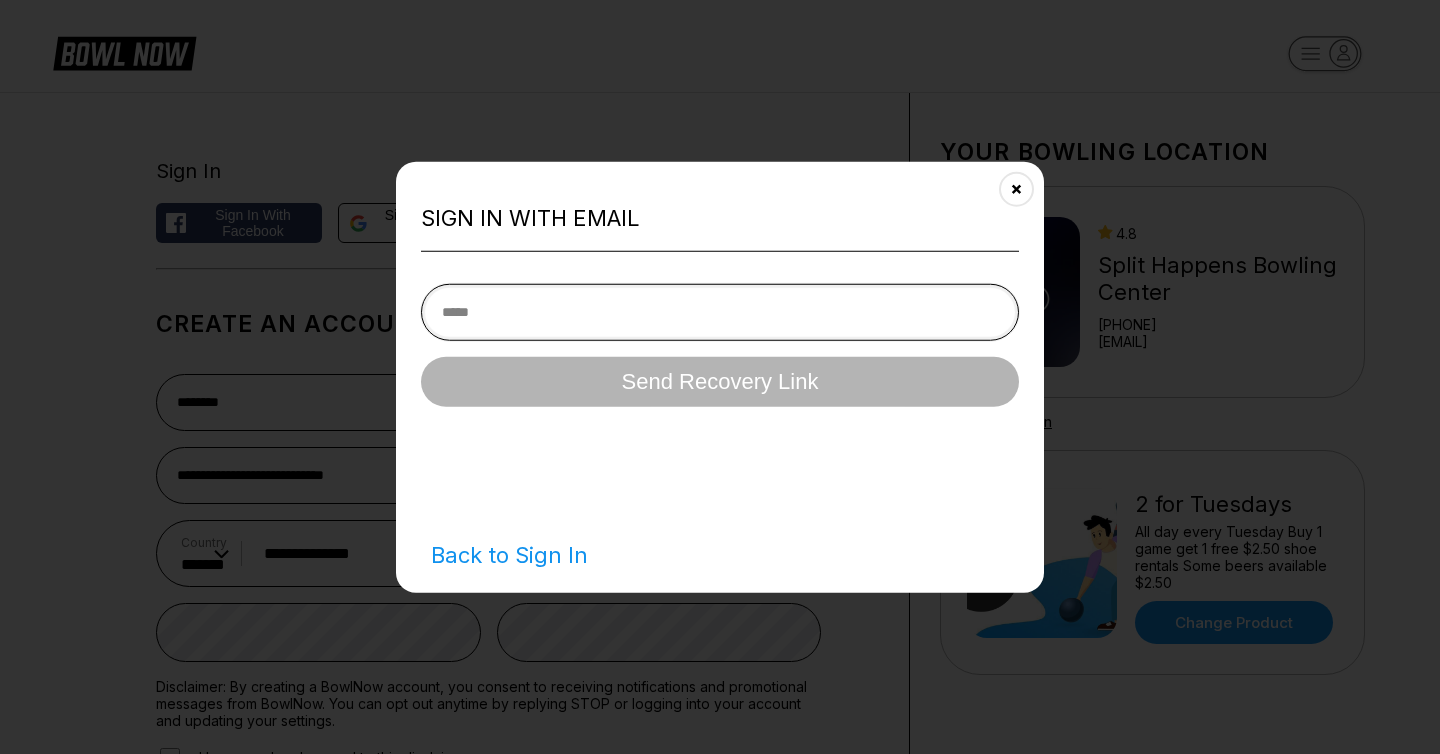 click at bounding box center (720, 311) 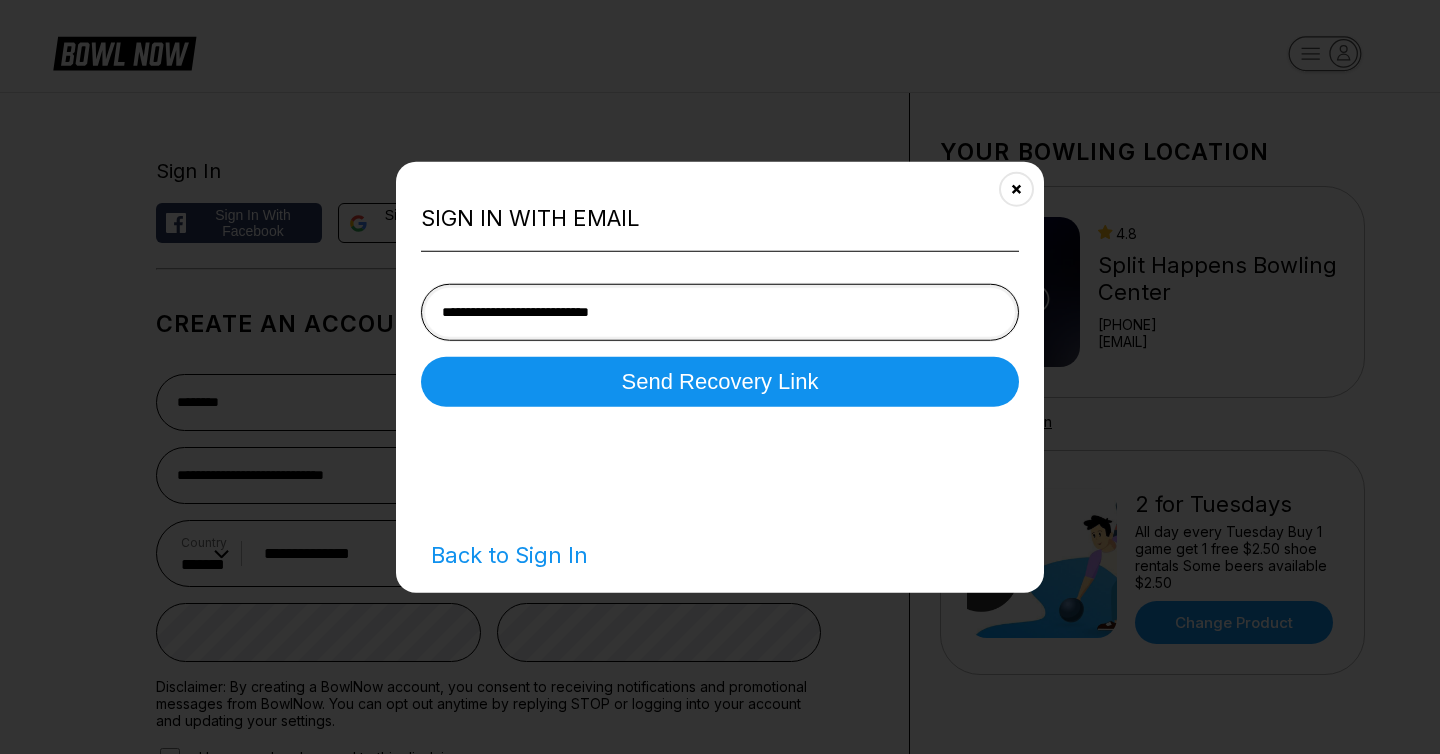 type on "**********" 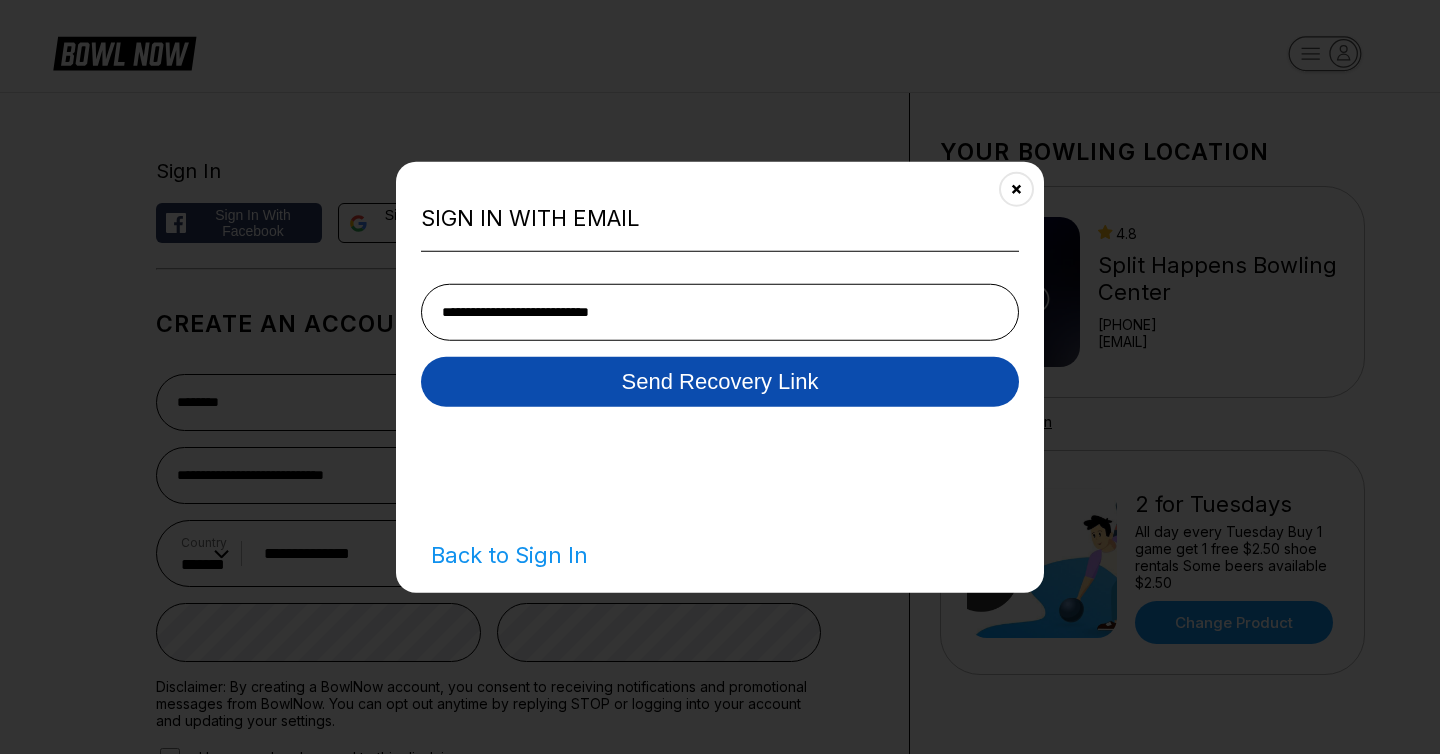 click on "Send Recovery Link" at bounding box center (720, 381) 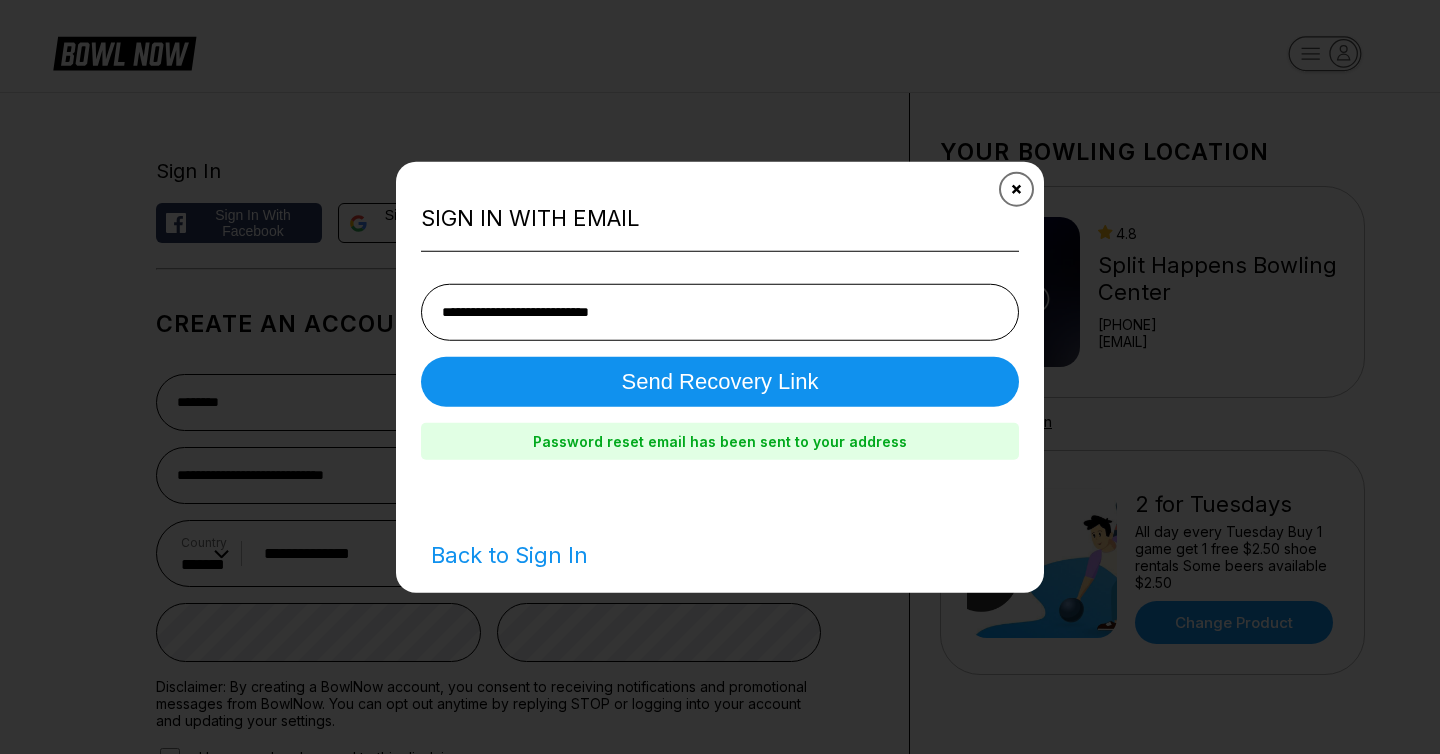 click 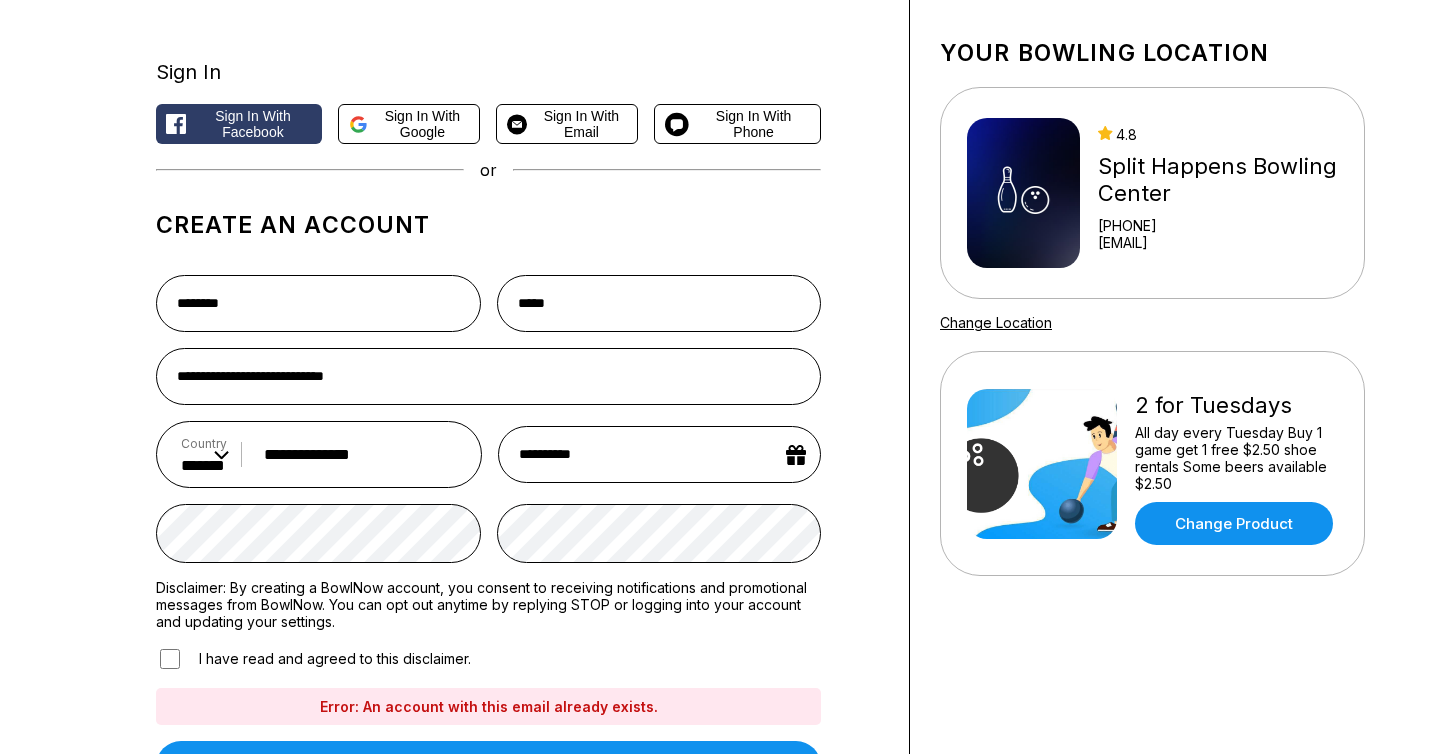 scroll, scrollTop: 0, scrollLeft: 0, axis: both 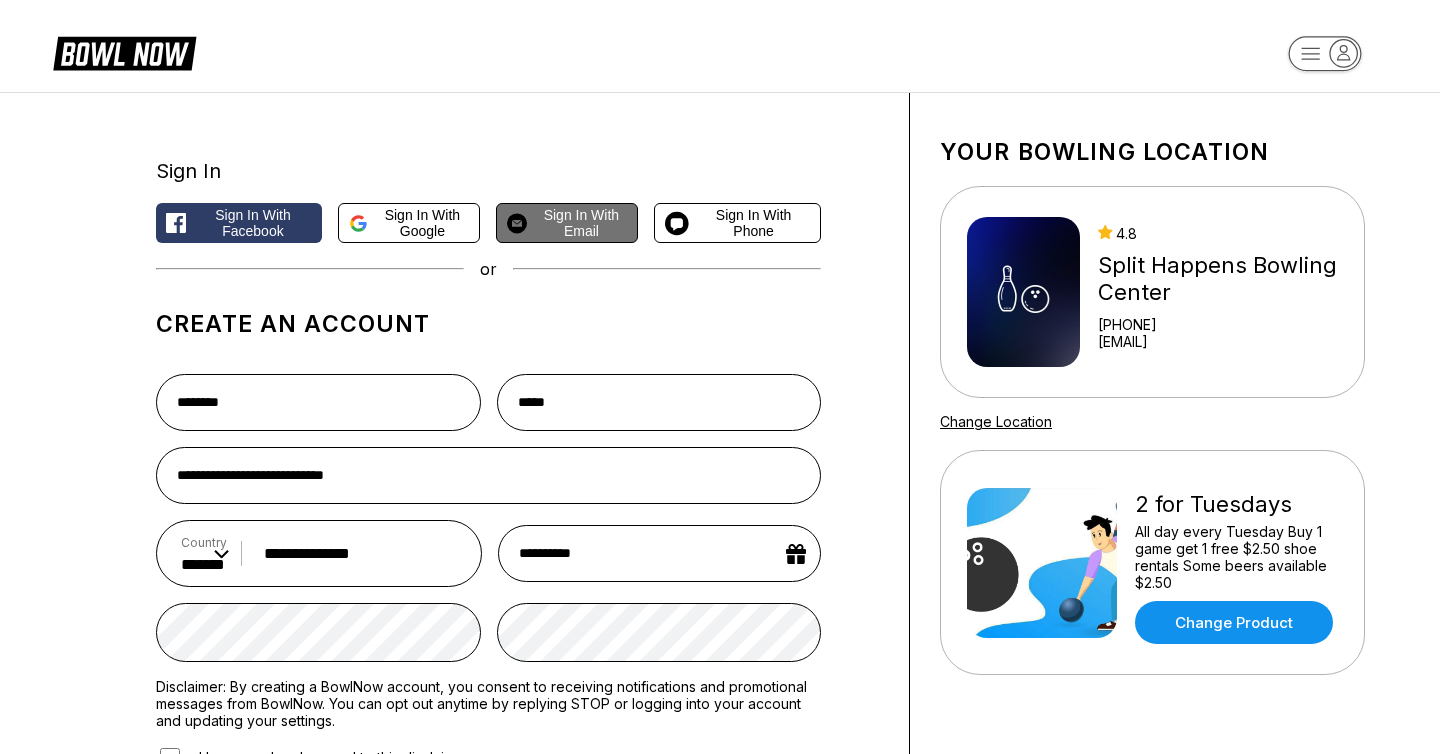 click on "Sign in with Email" at bounding box center [581, 223] 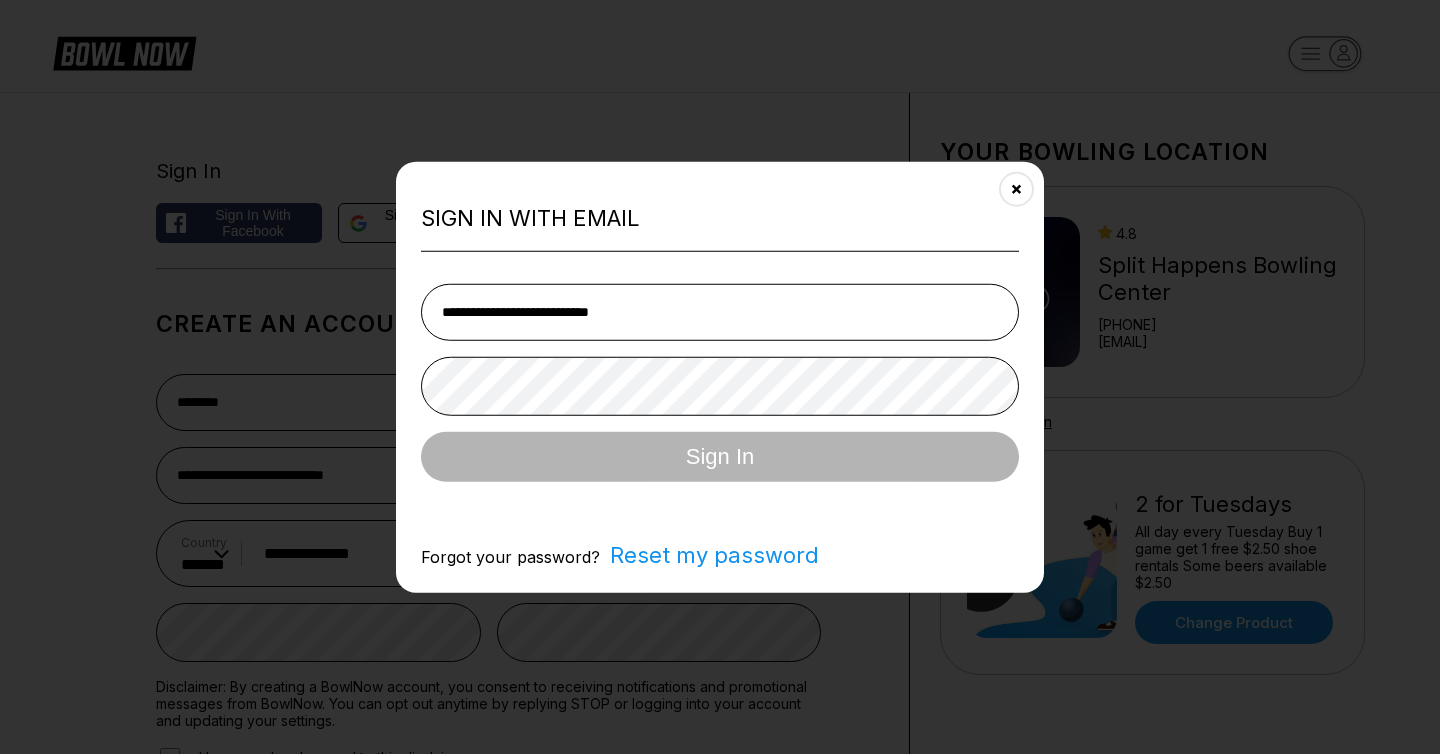 type on "**********" 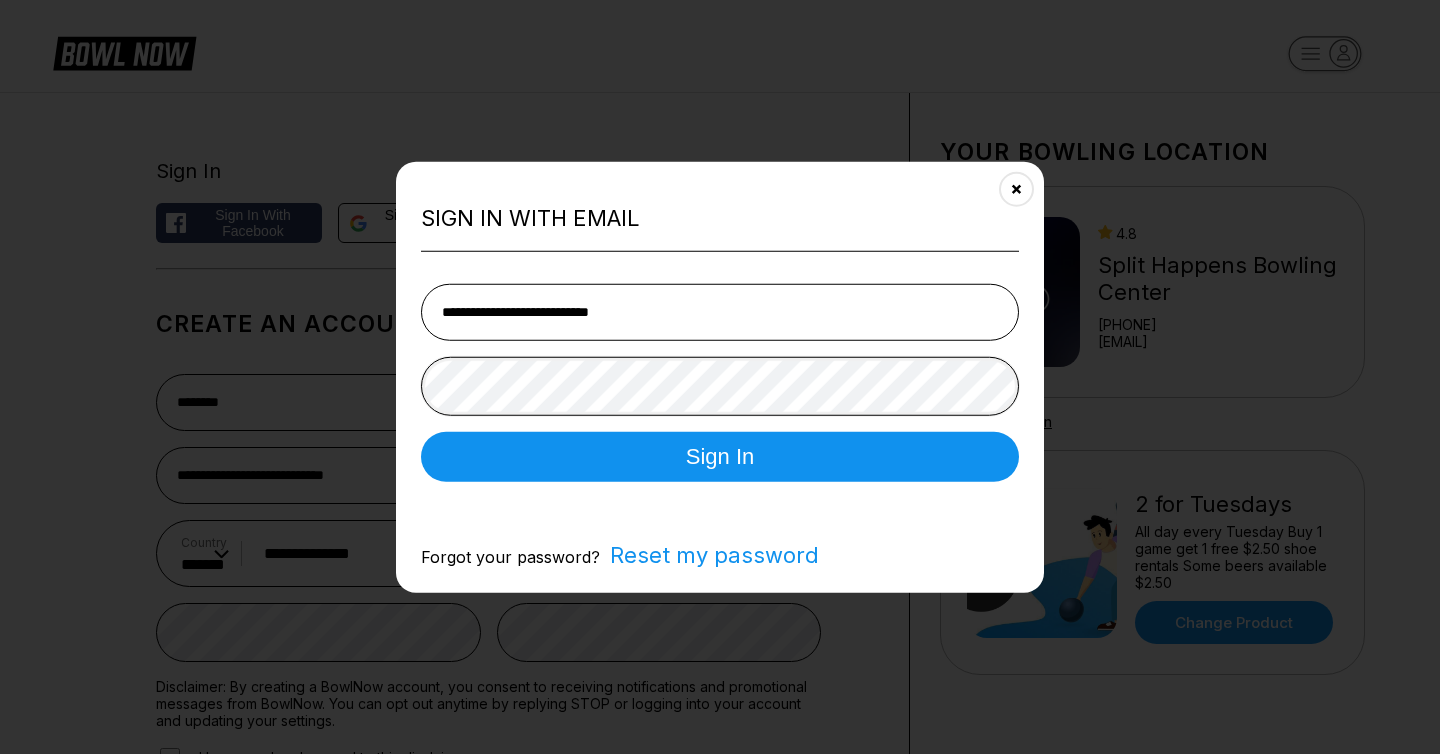 click on "Sign In" at bounding box center (720, 456) 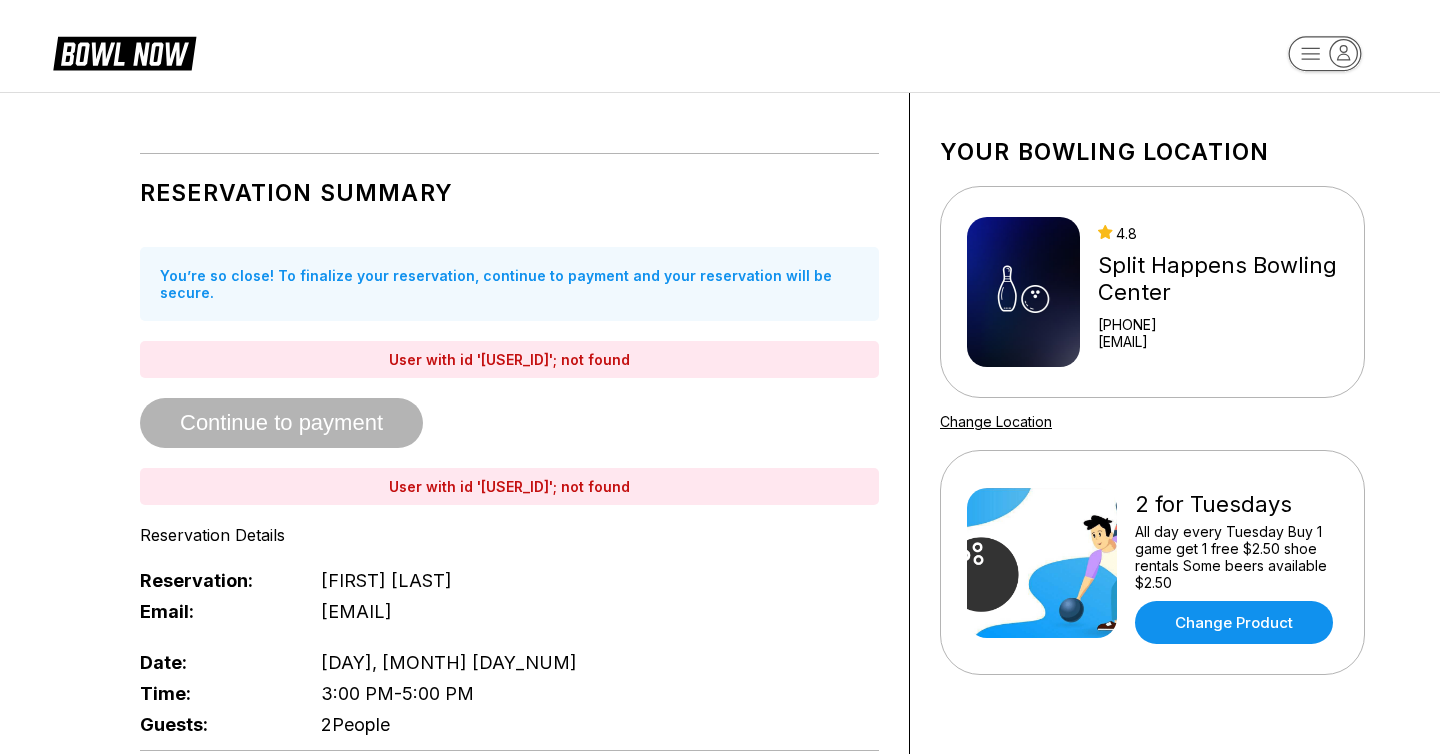 click on "Continue to payment" at bounding box center (509, 423) 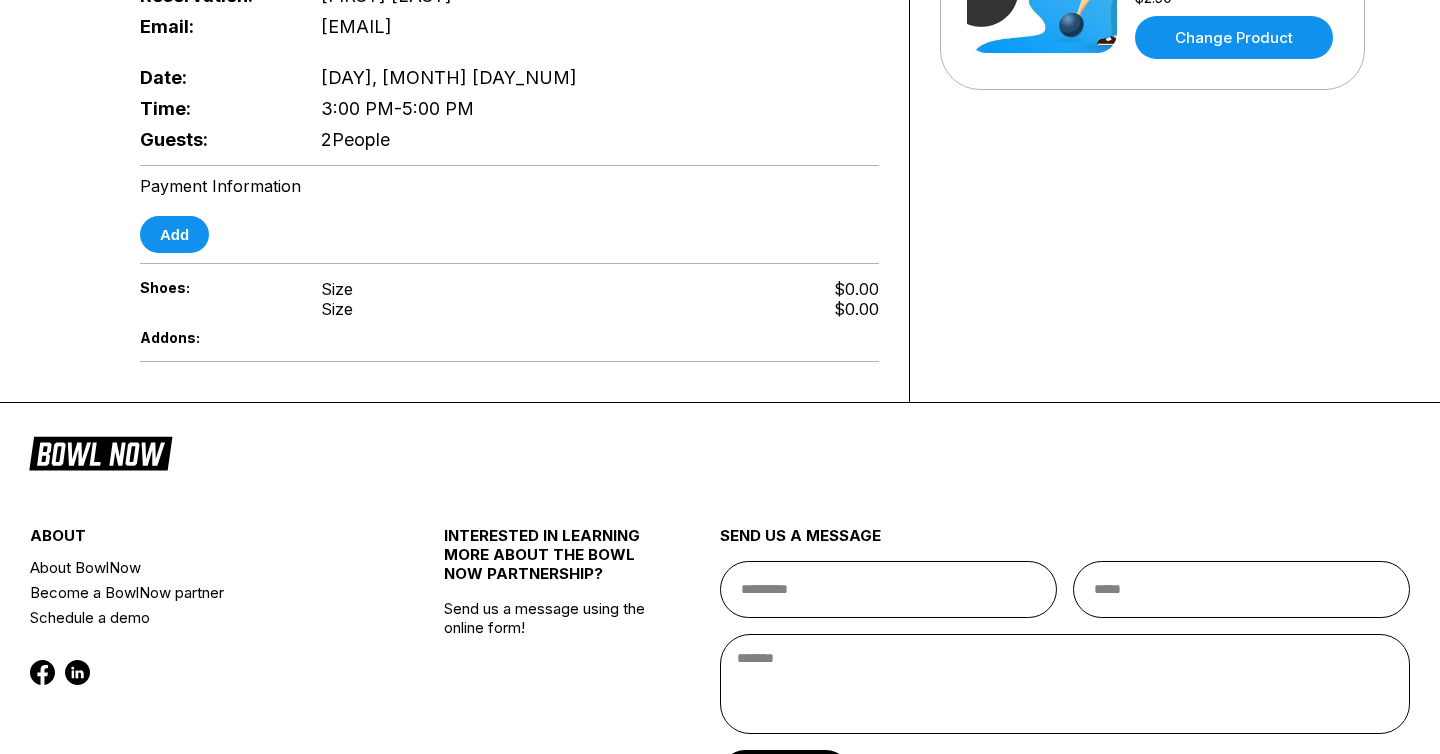 scroll, scrollTop: 519, scrollLeft: 0, axis: vertical 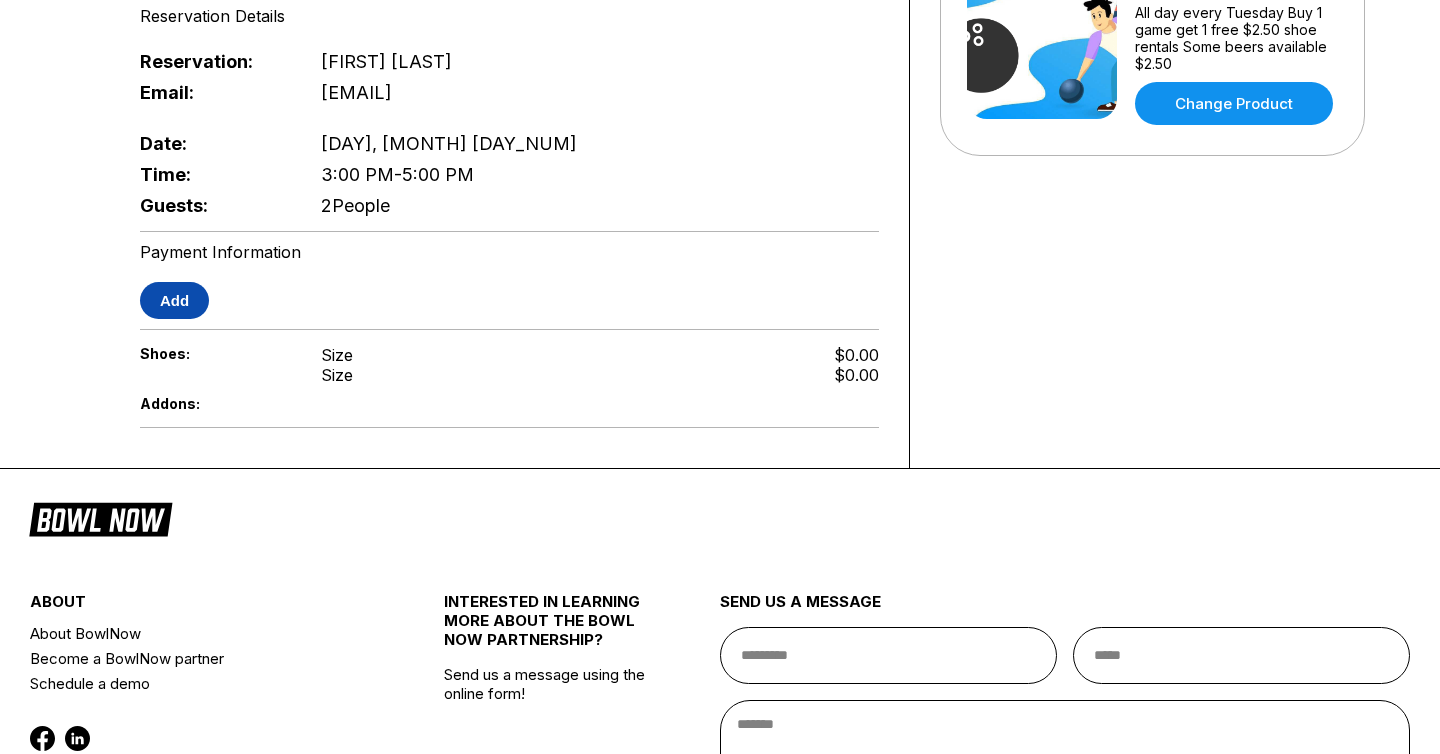 click on "Add" at bounding box center (174, 300) 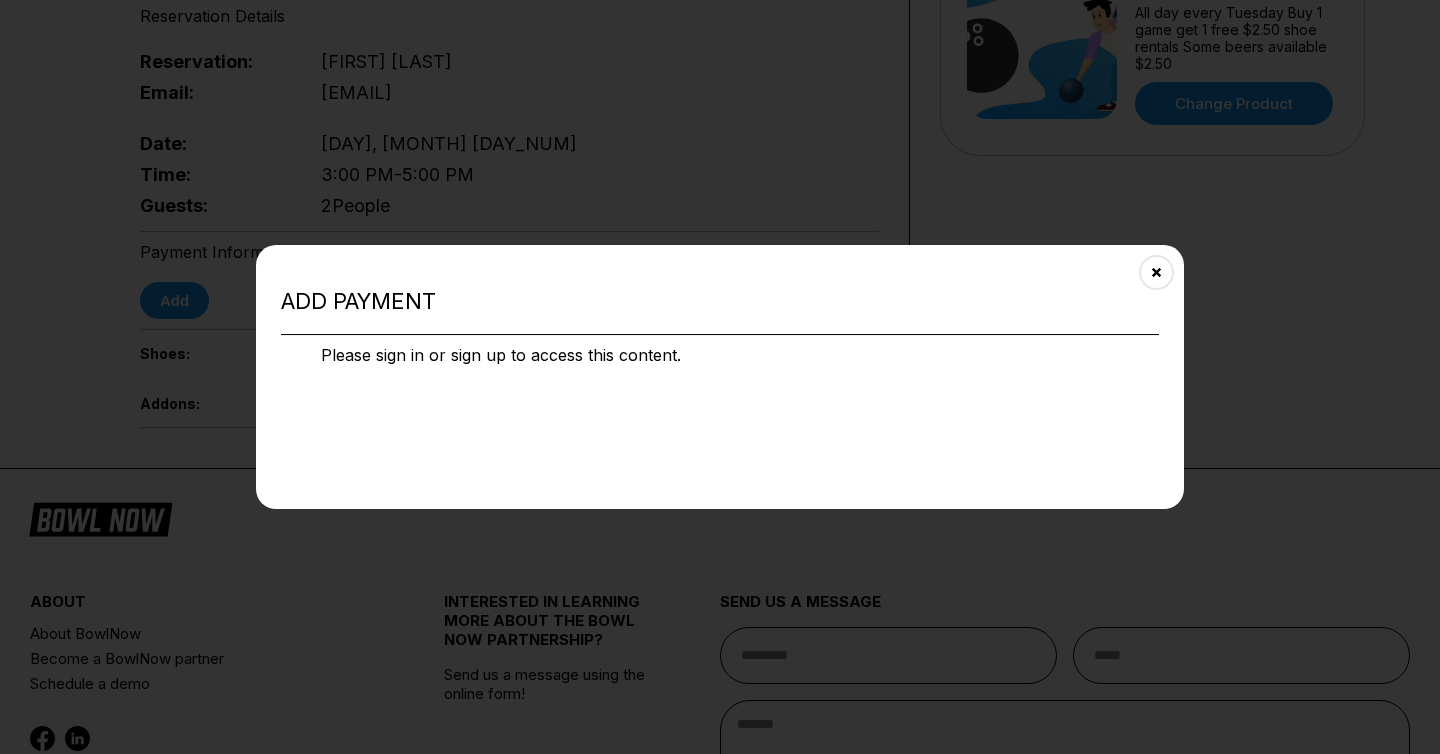 click on "Add payment Please sign in or sign up to access this content." at bounding box center [720, 377] 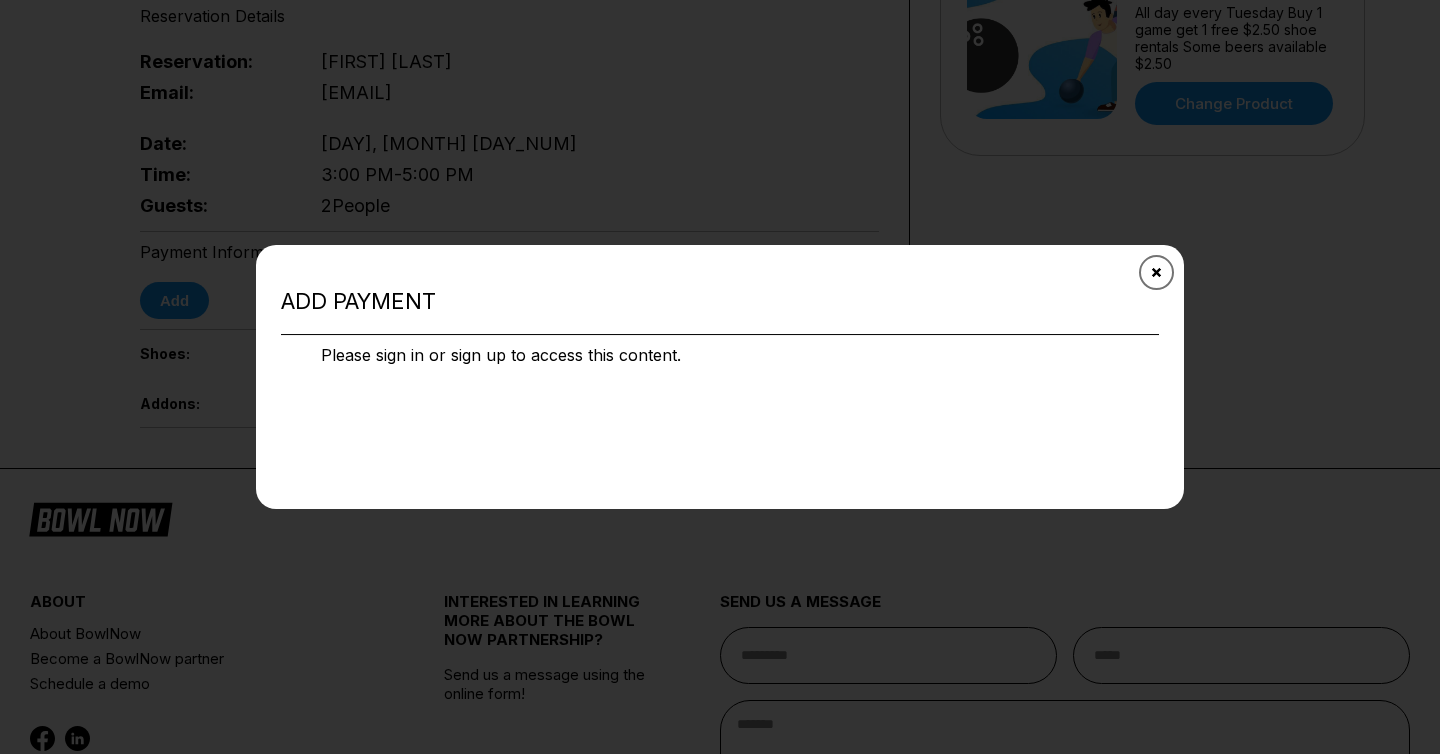 click 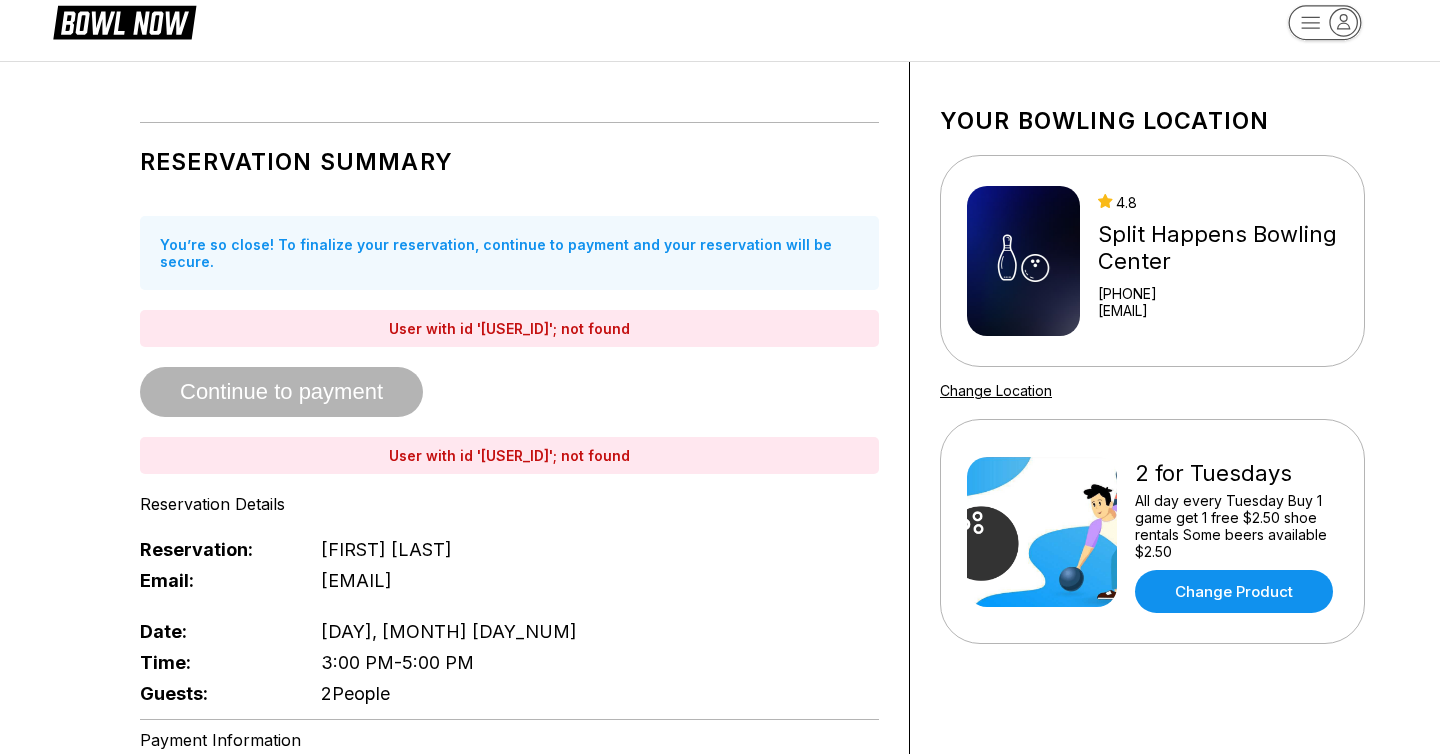 scroll, scrollTop: 29, scrollLeft: 0, axis: vertical 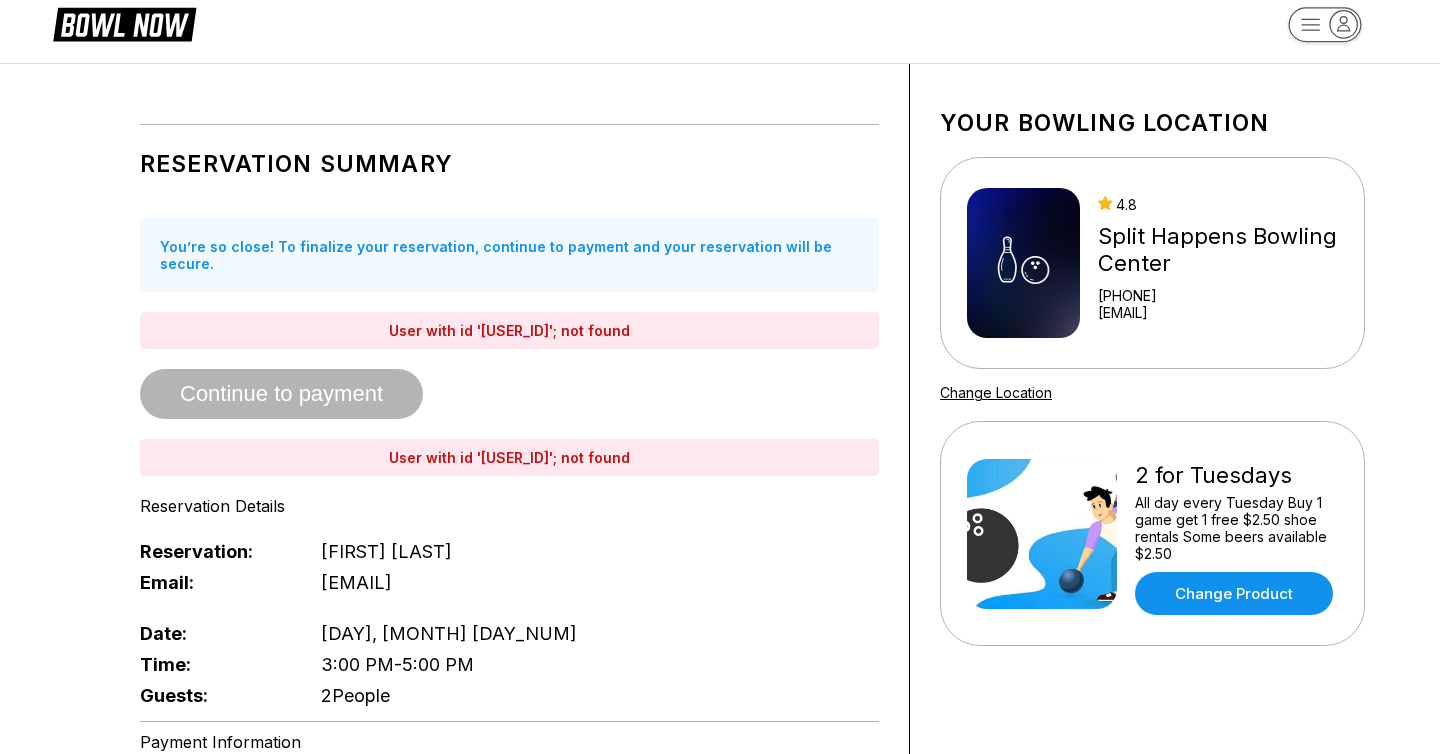 click on "User with id '[ID]'; not found" at bounding box center (509, 330) 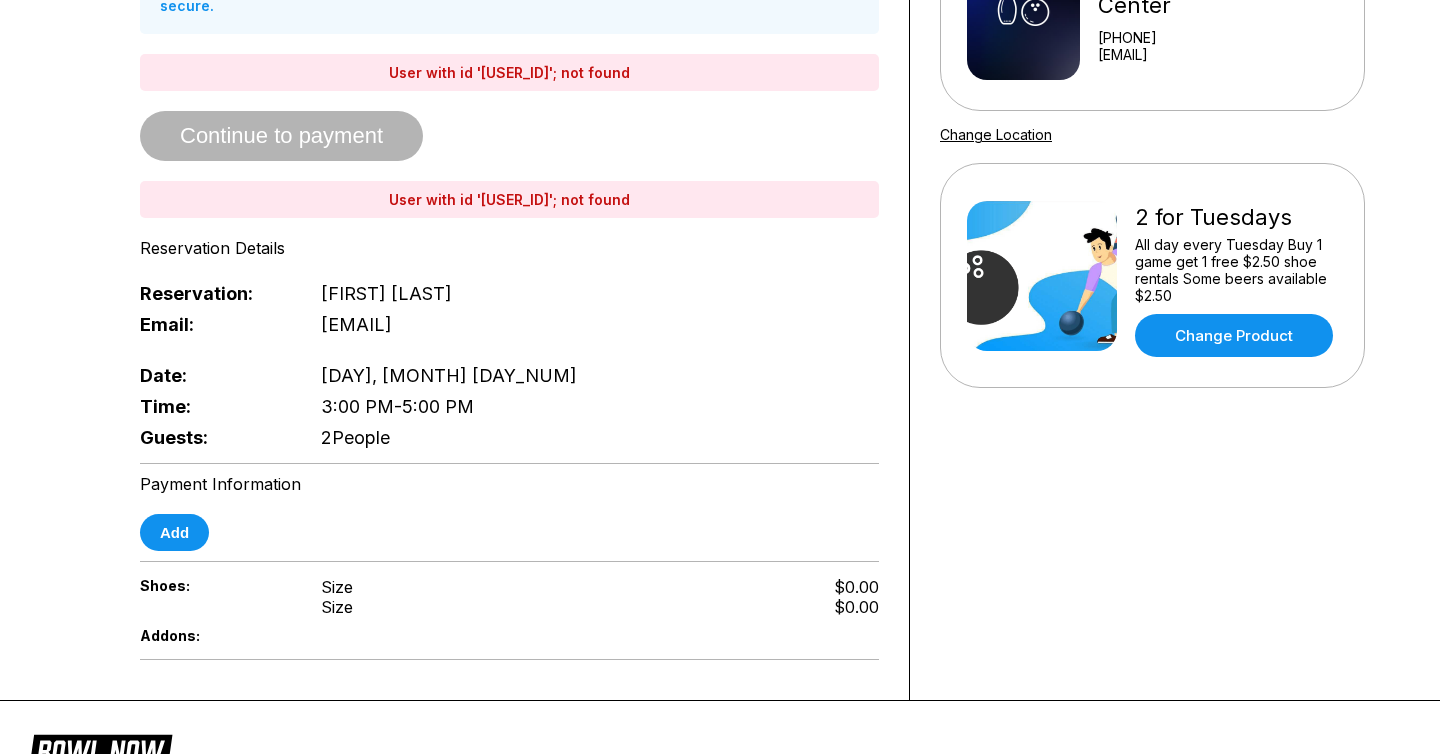 scroll, scrollTop: 309, scrollLeft: 0, axis: vertical 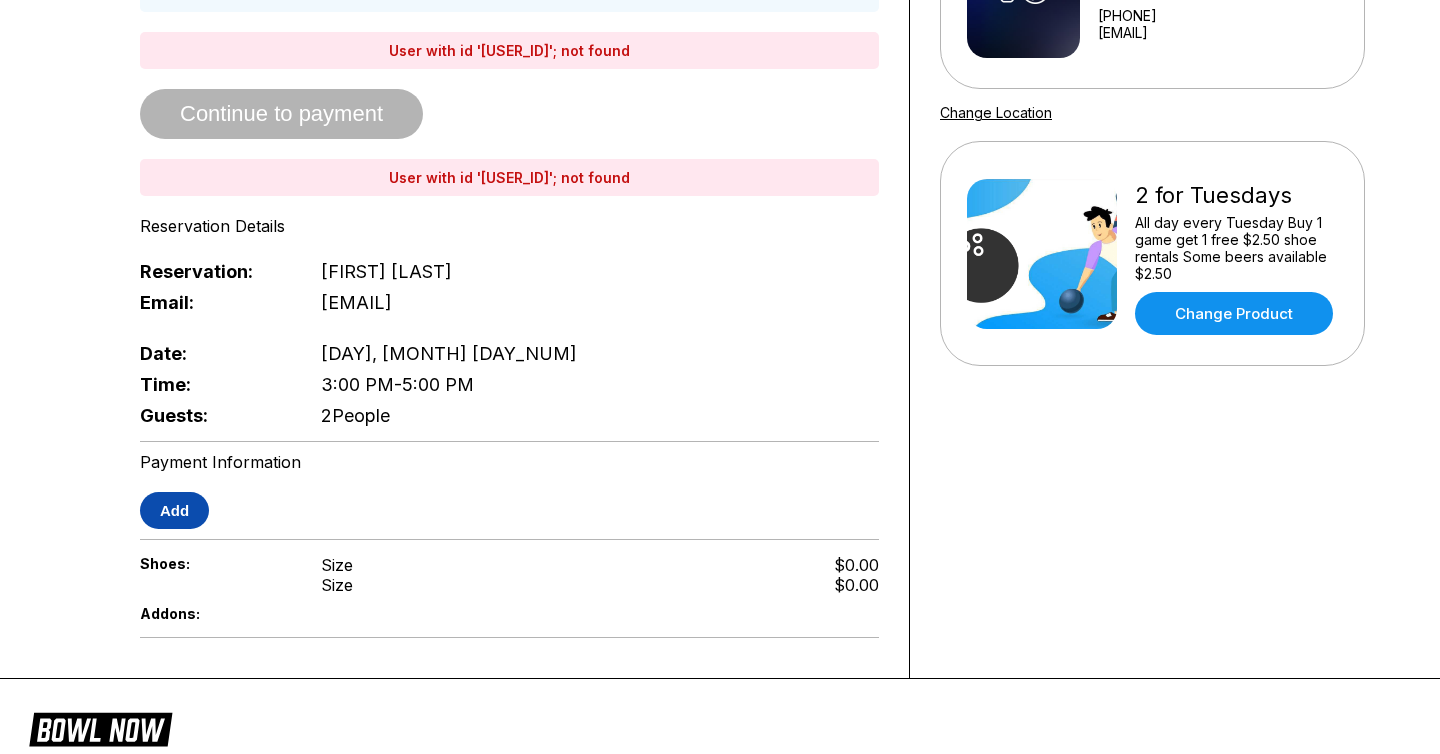 click on "Add" at bounding box center [174, 510] 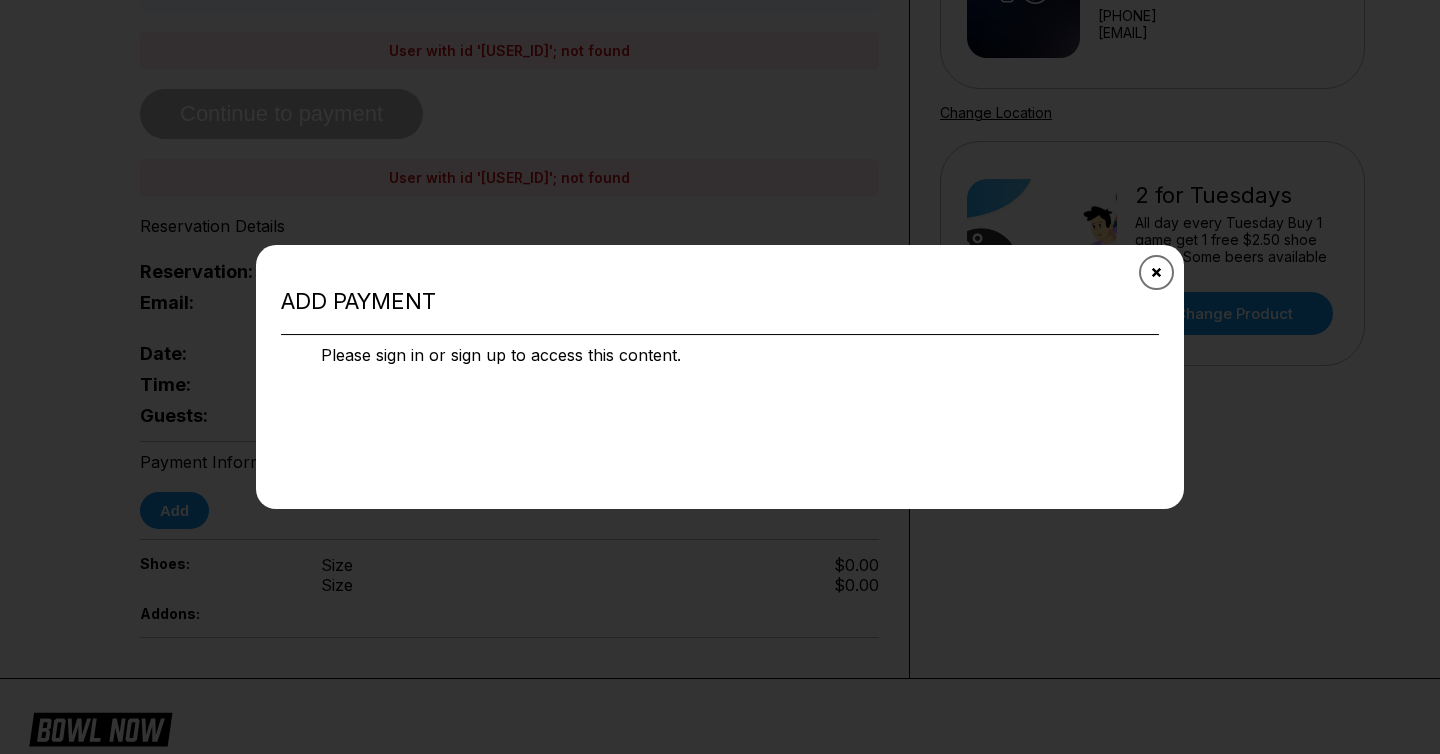click 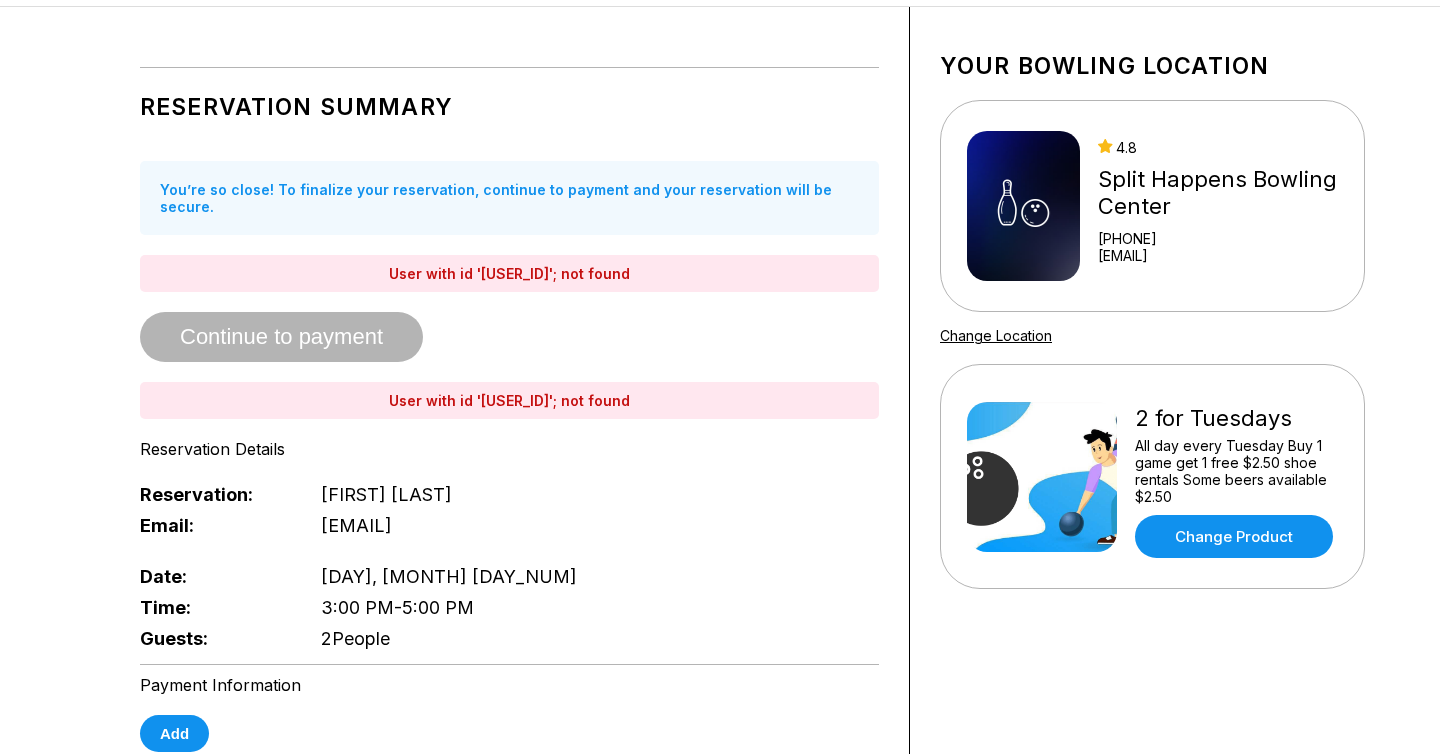scroll, scrollTop: 0, scrollLeft: 0, axis: both 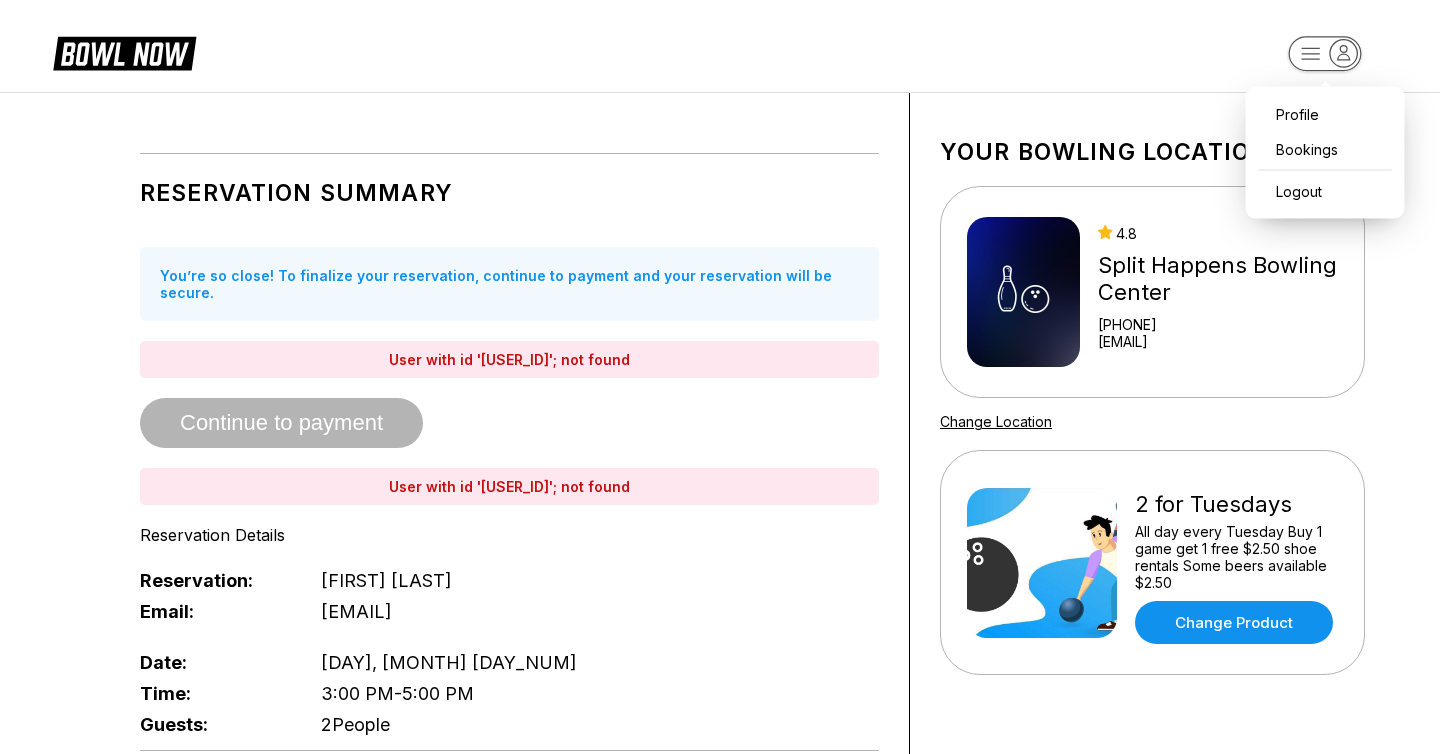 click on "Profile Bookings Logout Reservation Summary You’re so close! To finalize your reservation, continue to payment and your reservation will be secure. User with id '[ID]'; not found Continue to payment User with id '[ID]'; not found Reservation Details Reservation: [FIRST] [LAST]   Email:   [EMAIL] Date: [DAY], [MONTH] [DAY_NUM] Time:  3:00 PM  -  5:00 PM Guests: 2  People Payment Information Add Shoes: Size  Size  $0.00 $0.00 Addons: Your bowling location 4.8 Split Happens Bowling Center   [PHONE] [EMAIL] Change Location 2 for Tuesdays All day every Tuesday
Buy 1 game get 1 free
$2.50 shoe rentals
Some beers available $2.50 Change Product about About BowlNow  Become a BowlNow partner  Schedule a demo INTERESTED IN LEARNING MORE ABOUT THE BOWL NOW PARTNERSHIP? Send us a message using the online form! send us a message send ©  2025  BowlNow Summary" at bounding box center (720, 747) 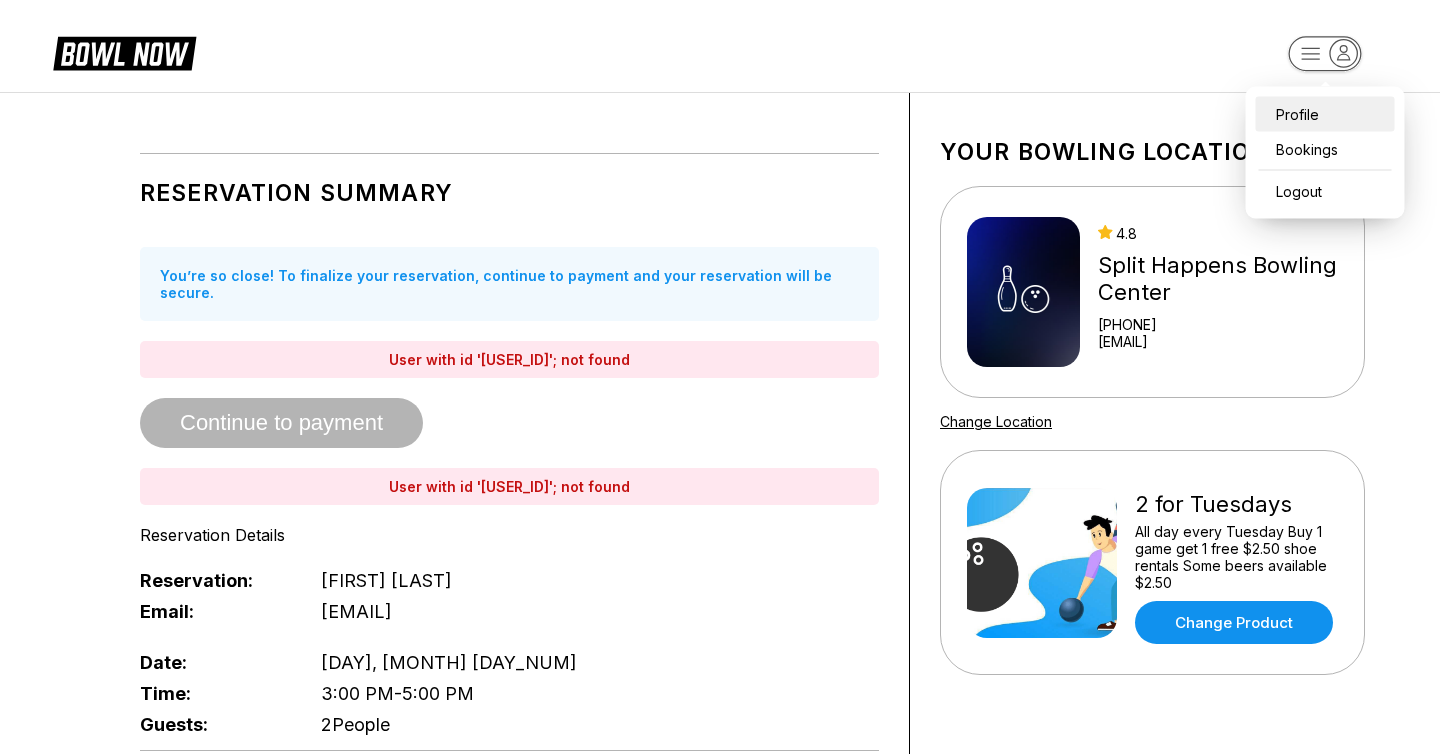 click on "Profile" at bounding box center [1325, 114] 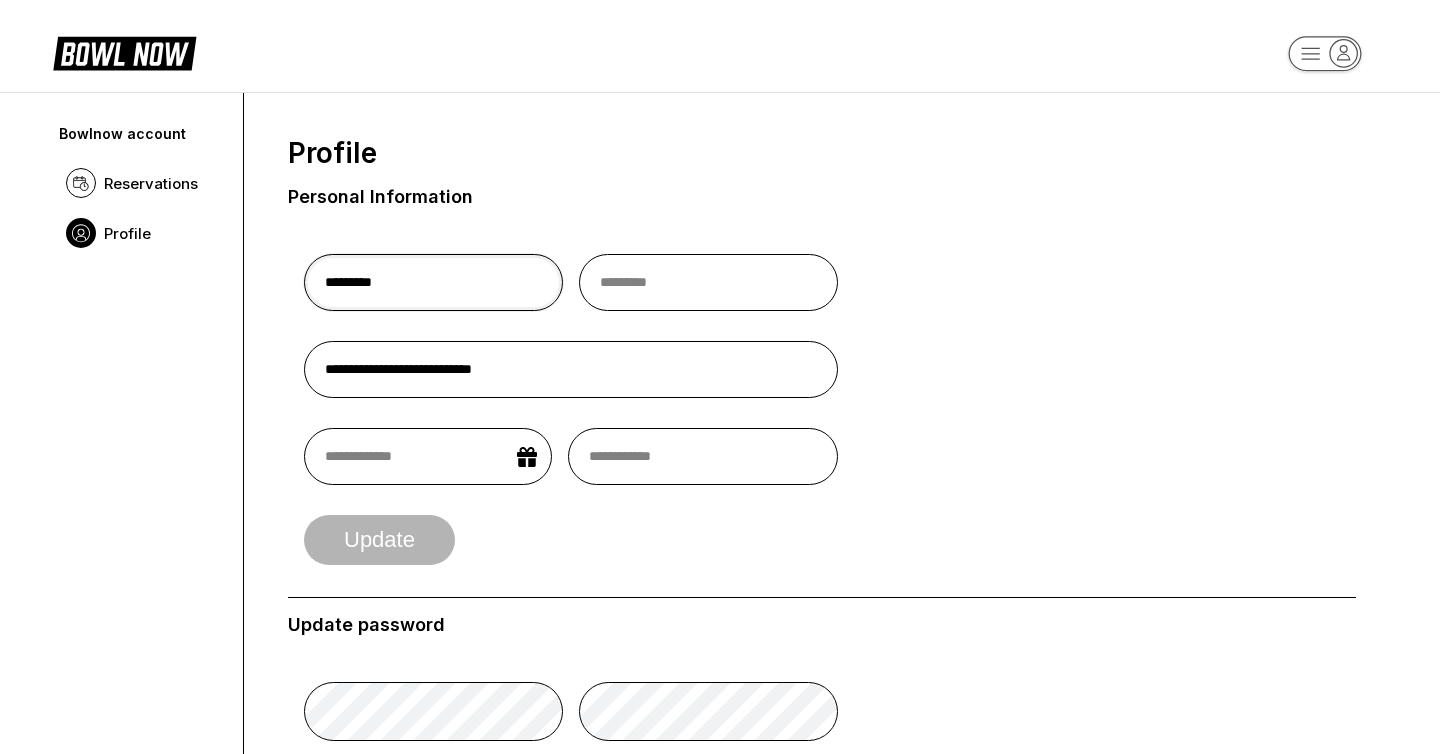 drag, startPoint x: 435, startPoint y: 285, endPoint x: 348, endPoint y: 291, distance: 87.20665 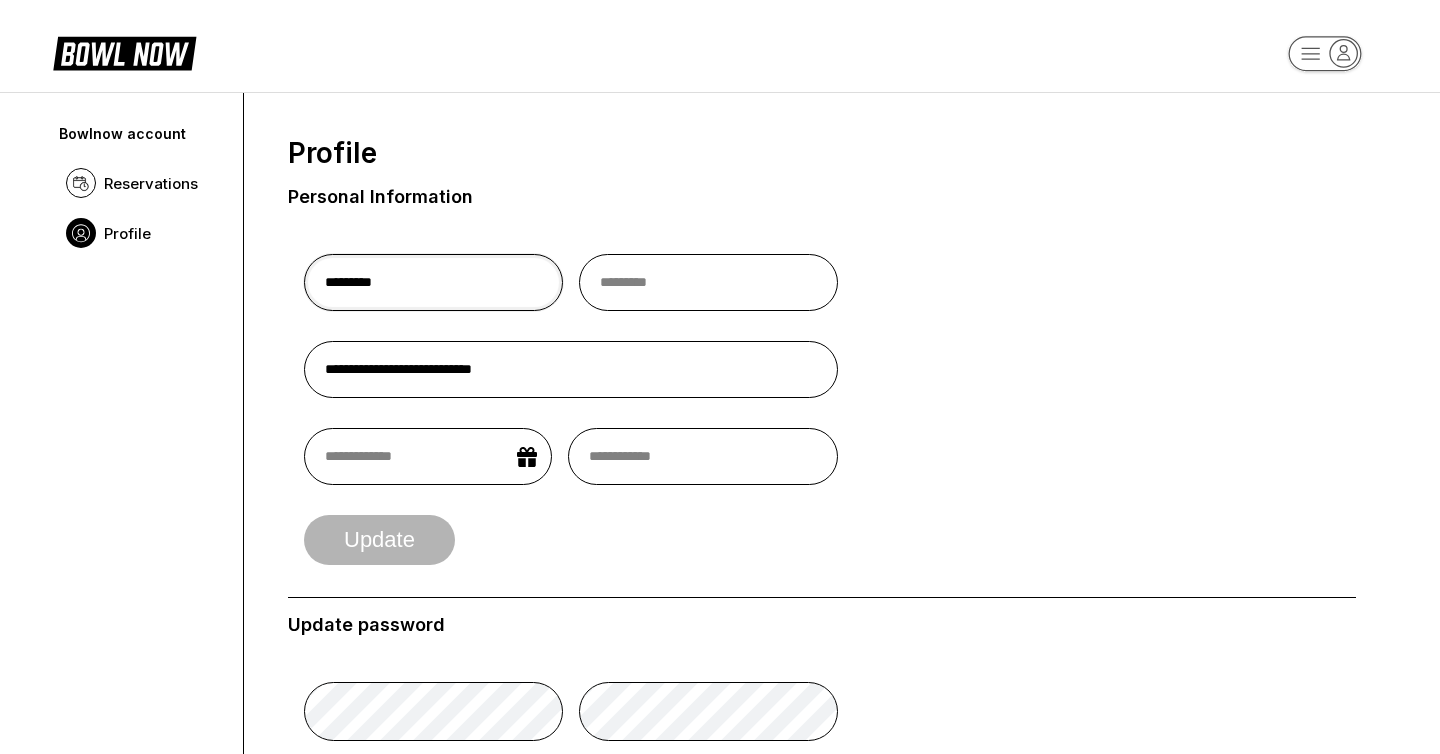 click on "*********" at bounding box center [433, 282] 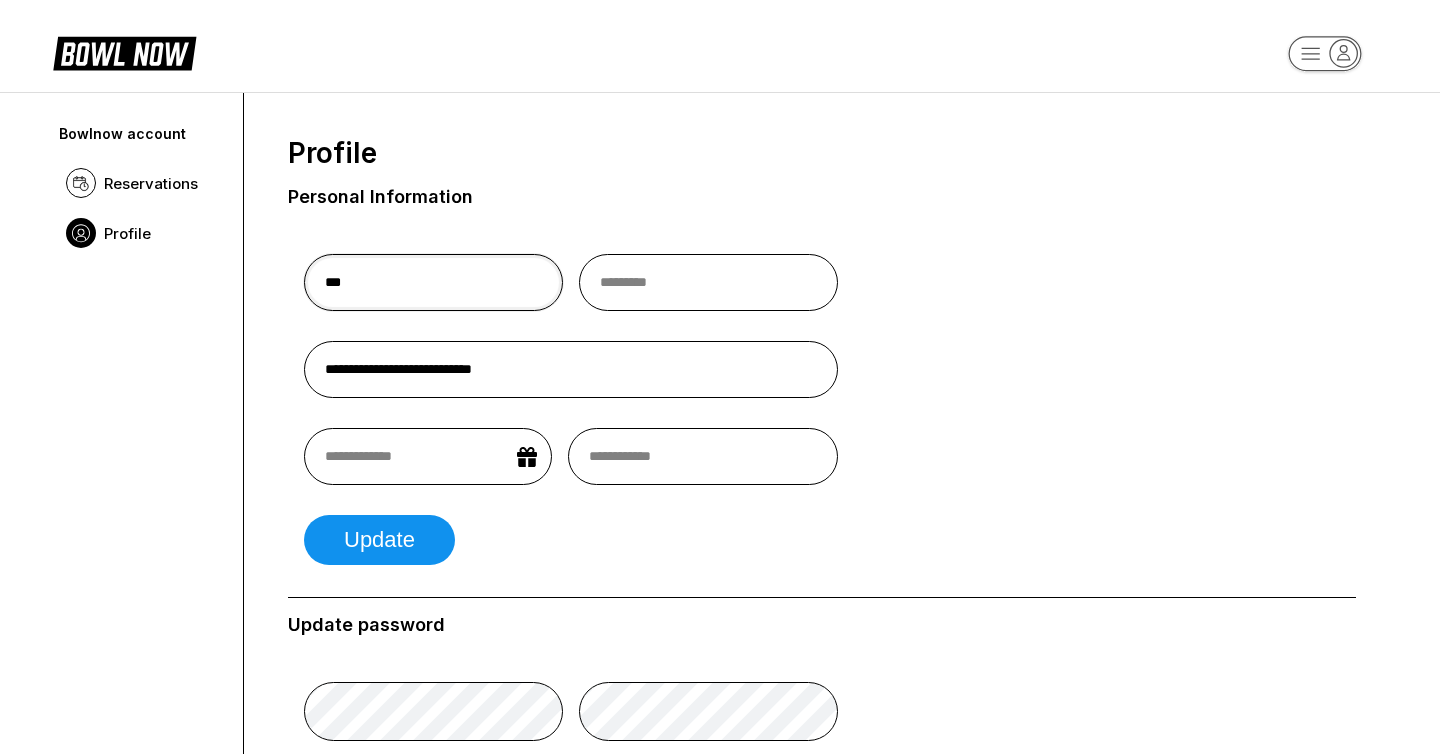 type on "***" 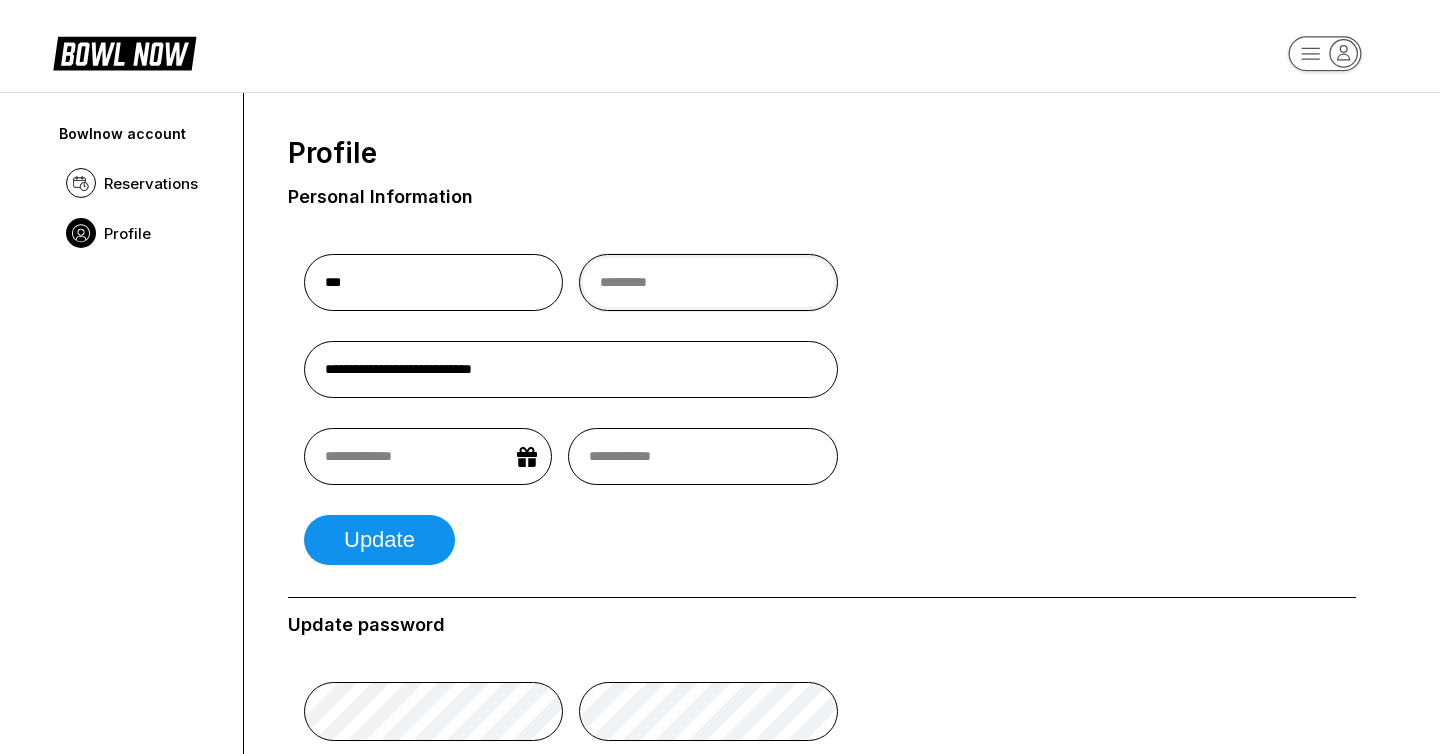 click at bounding box center (708, 282) 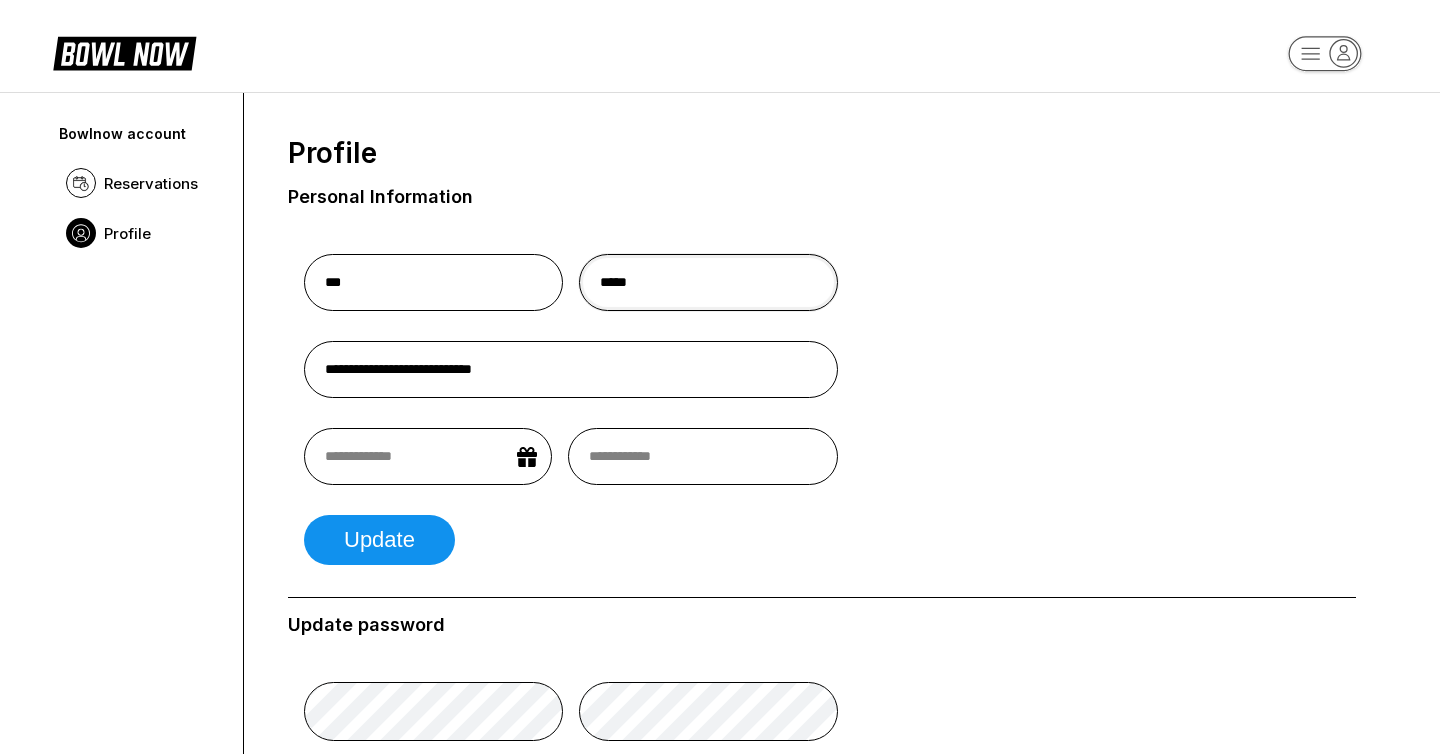 type on "*****" 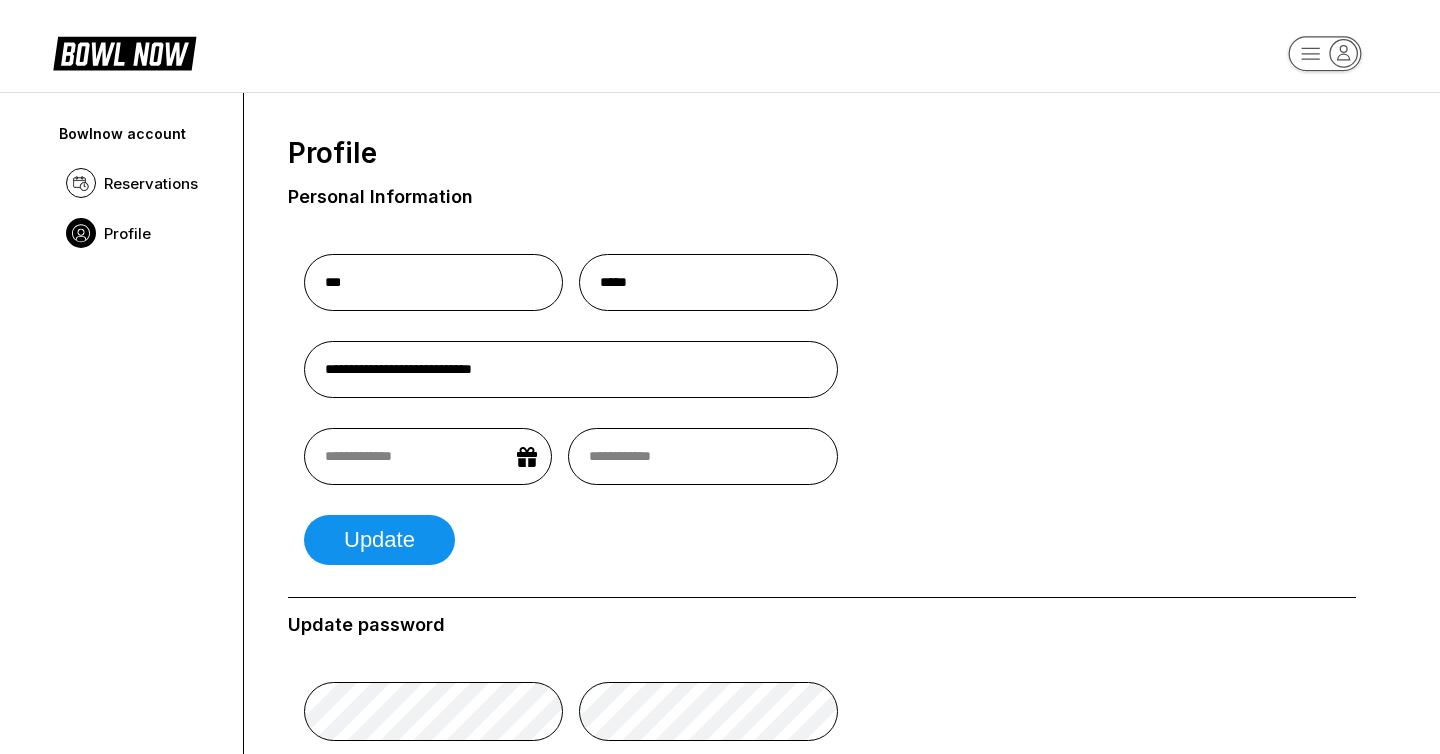 click at bounding box center (428, 456) 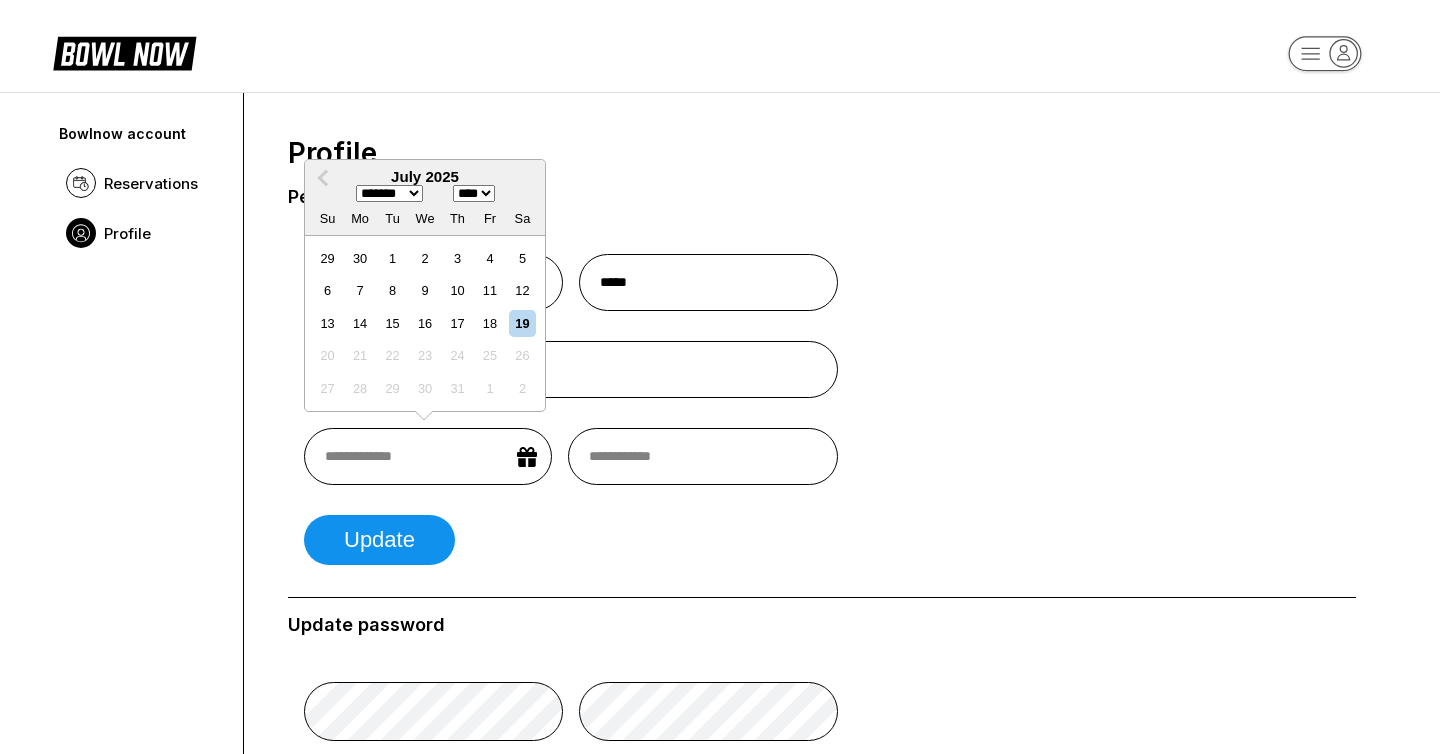 click on "******* ******** ***** ***** *** **** **** ****** ********* ******* ******** ********" at bounding box center [389, 193] 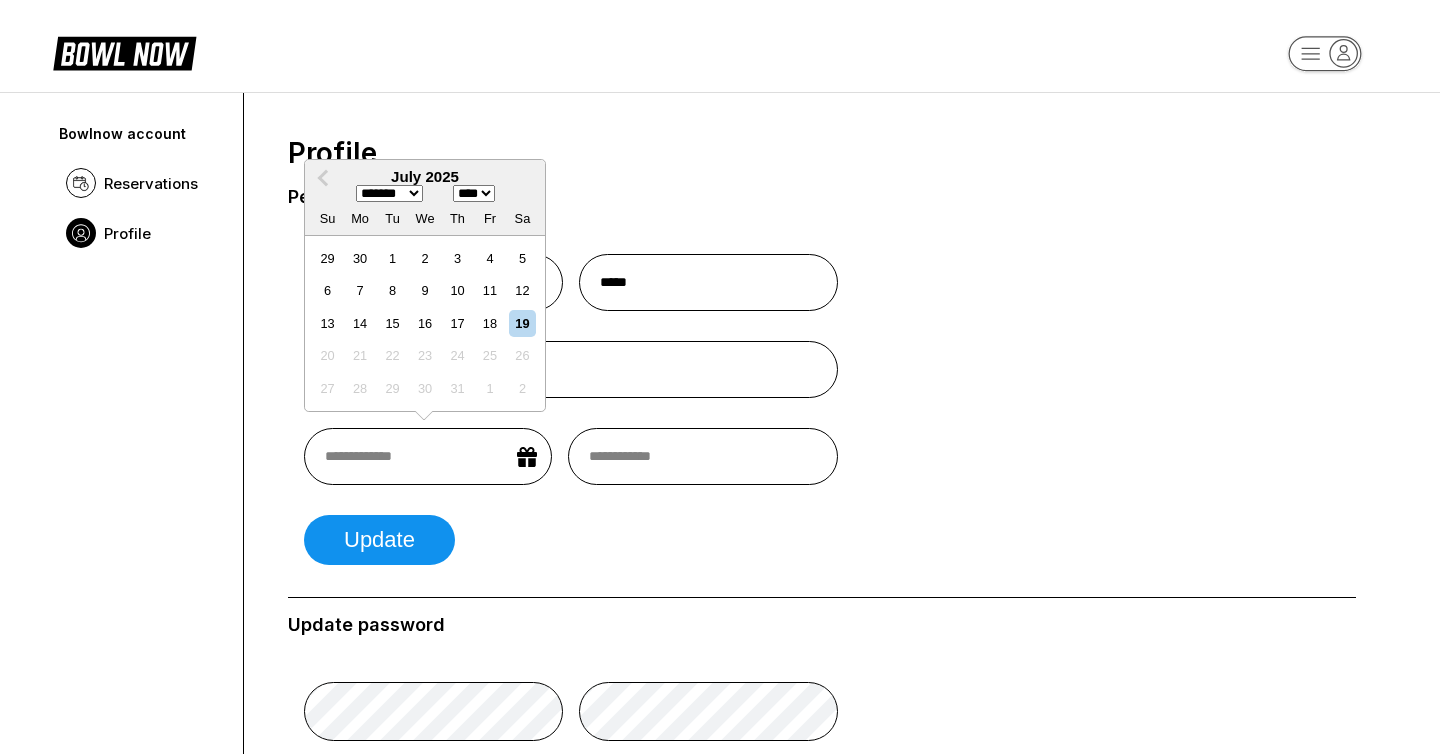 select on "*" 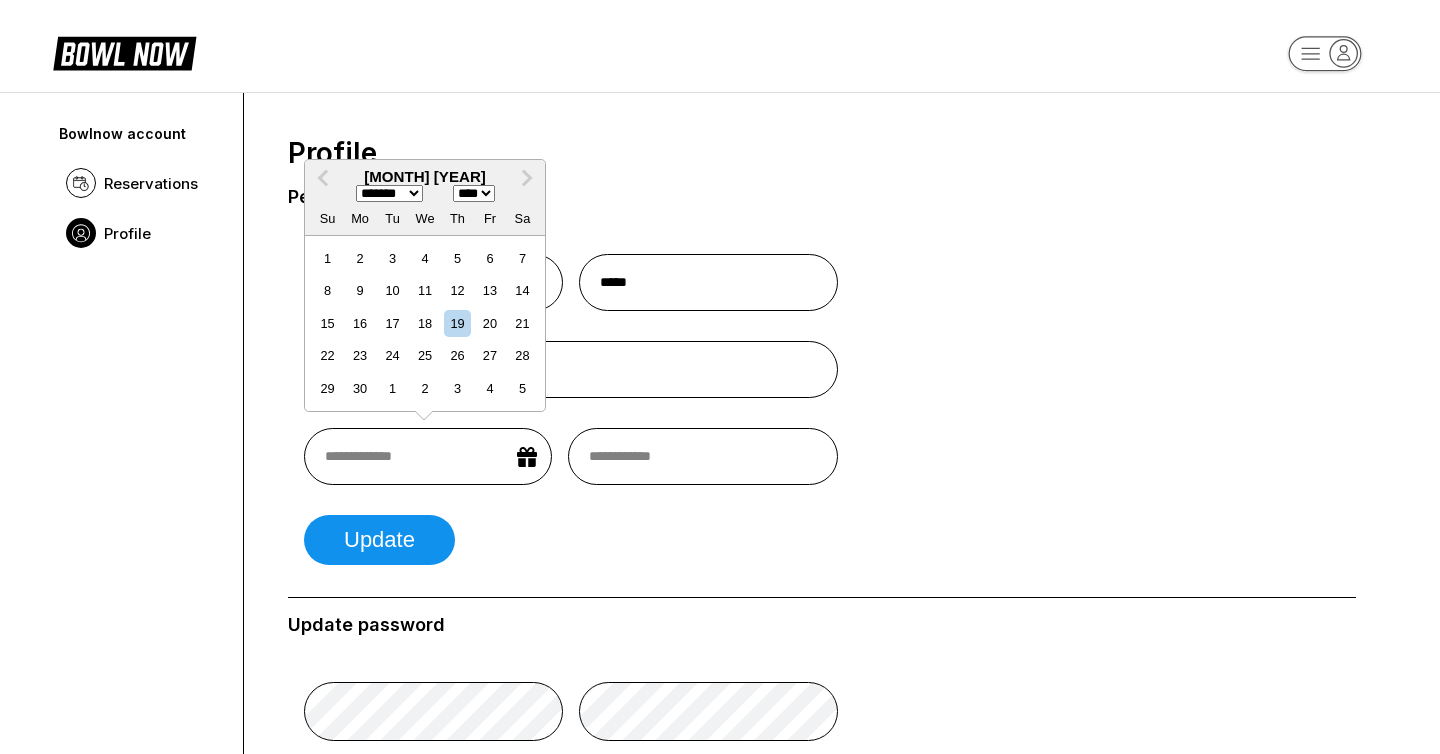 click on "**** **** **** **** **** **** **** **** **** **** **** **** **** **** **** **** **** **** **** **** **** **** **** **** **** **** **** **** **** **** **** **** **** **** **** **** **** **** **** **** **** **** **** **** **** **** **** **** **** **** **** **** **** **** **** **** **** **** **** **** **** **** **** **** **** **** **** **** **** **** **** **** **** **** **** **** **** **** **** **** **** **** **** **** **** **** **** **** **** **** **** **** **** **** **** **** **** **** **** **** **** **** **** **** **** **** **** **** **** **** **** **** **** **** **** **** **** **** **** **** **** **** **** **** **** ****" at bounding box center (474, 193) 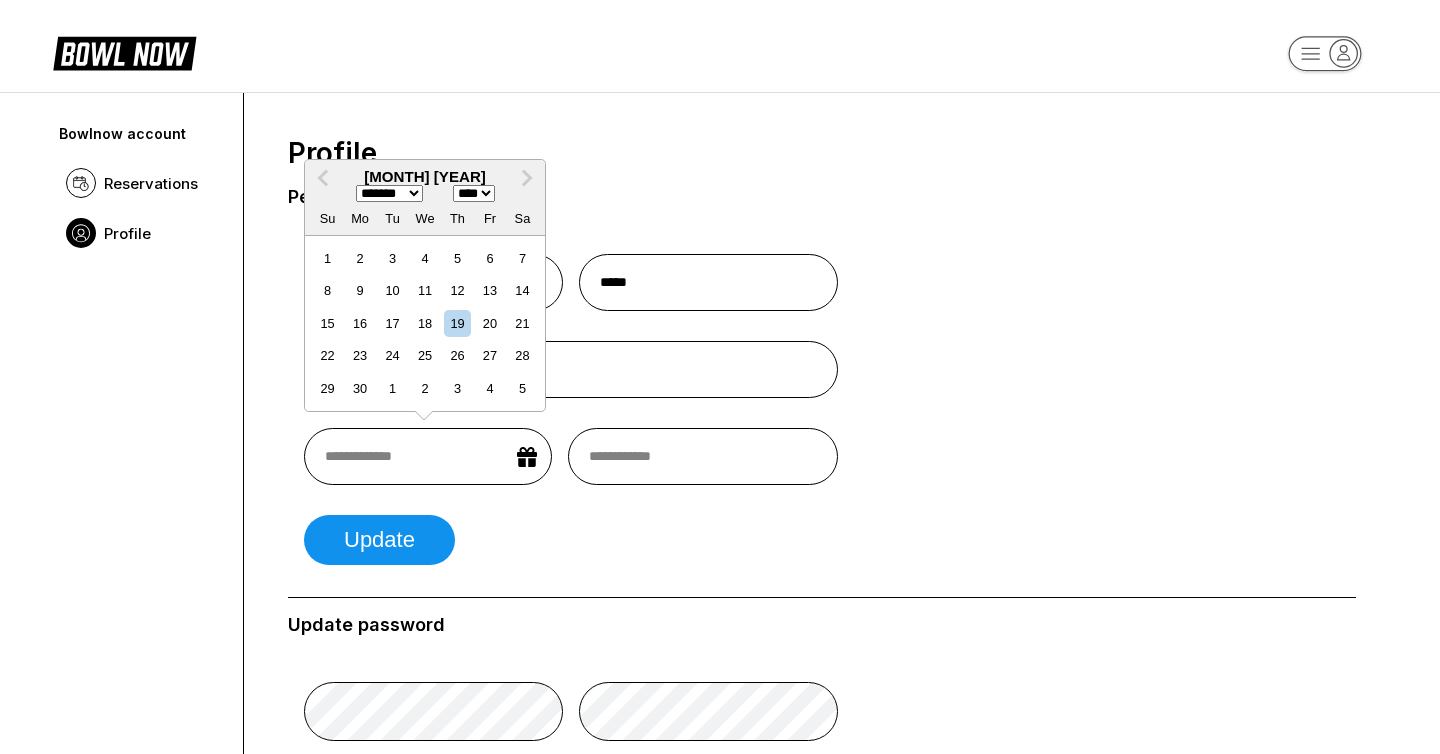 select on "****" 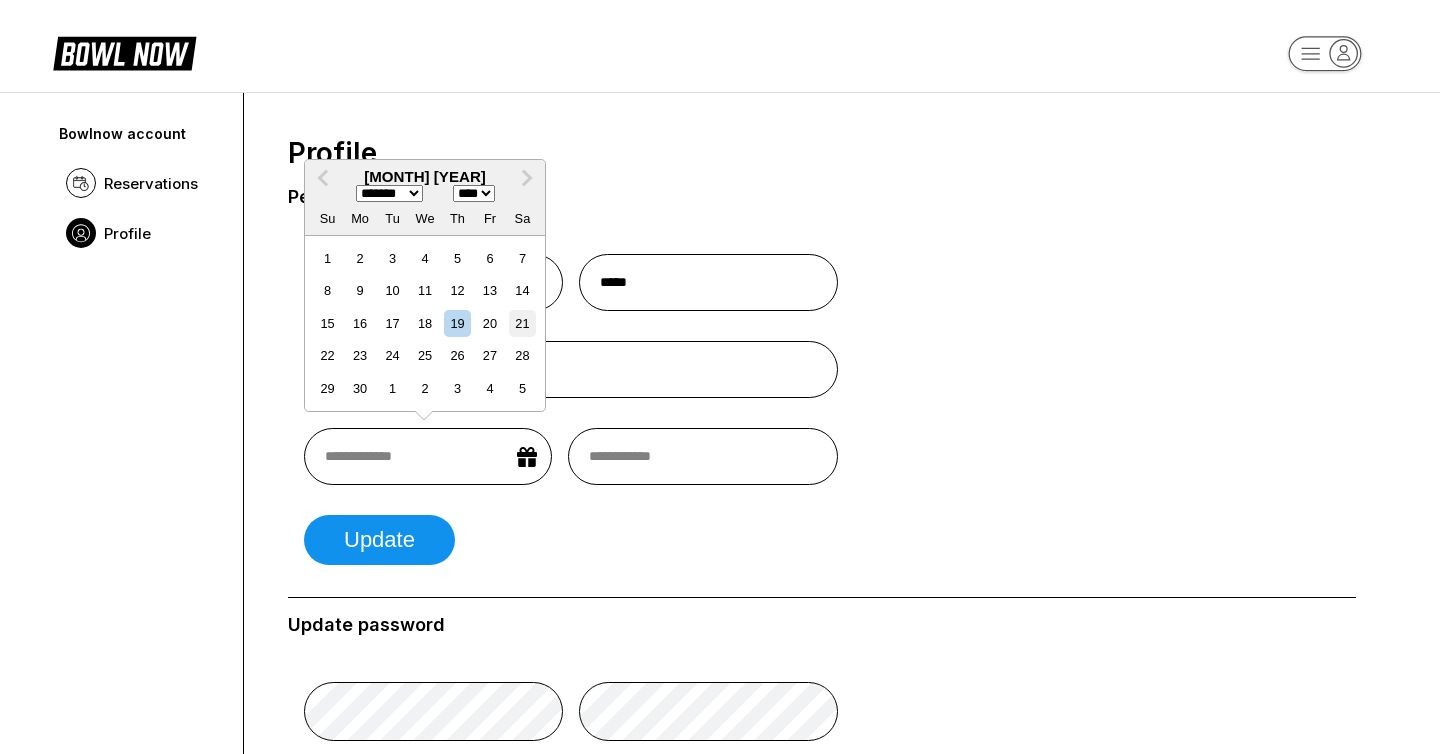 click on "21" at bounding box center (522, 323) 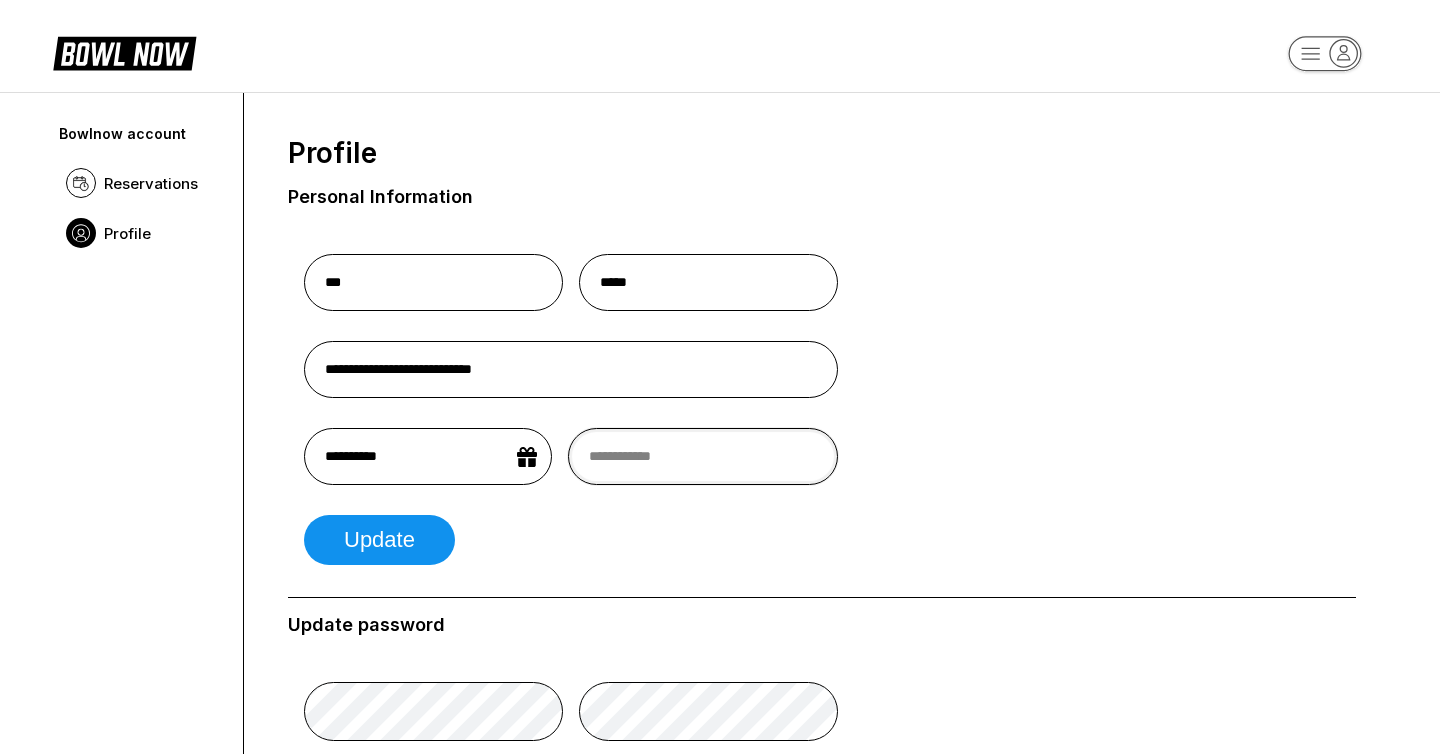 click at bounding box center (703, 456) 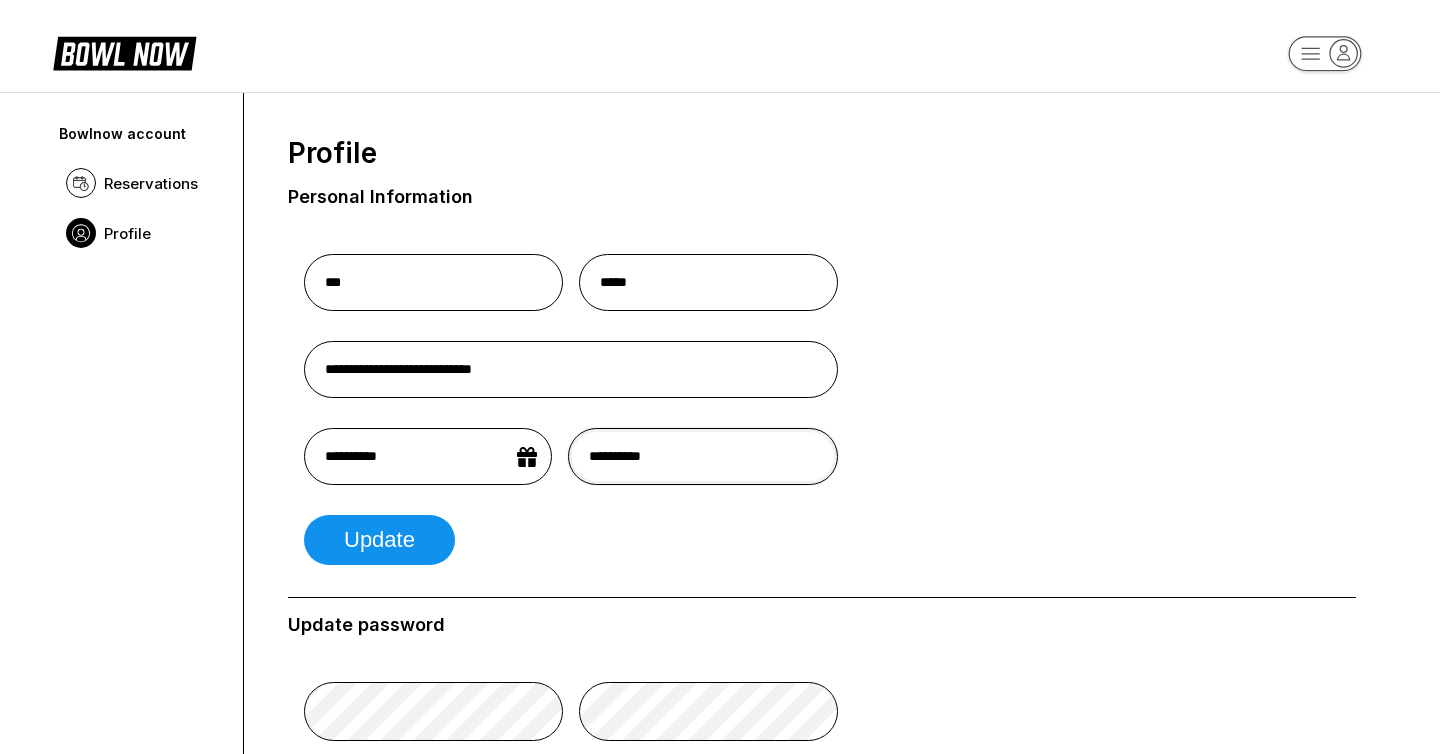 type on "**********" 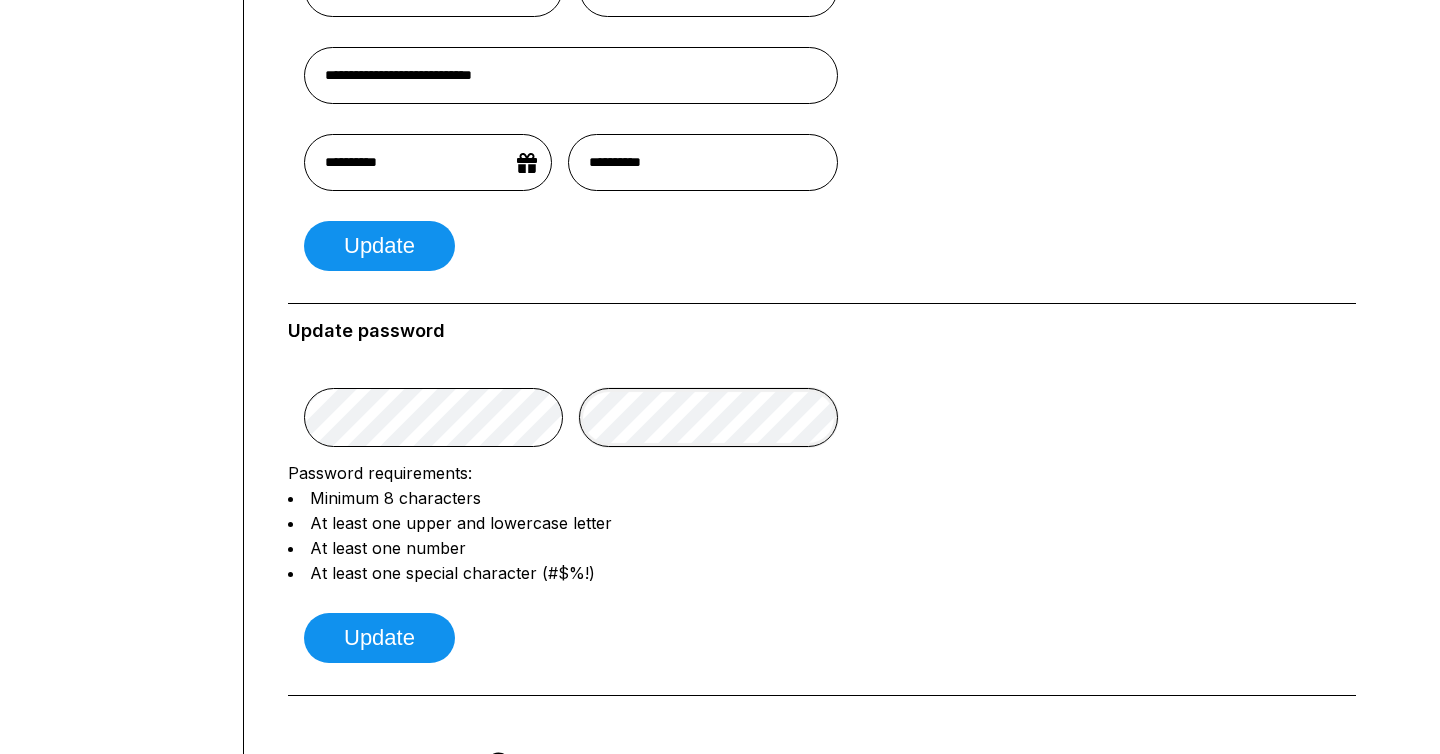 scroll, scrollTop: 308, scrollLeft: 0, axis: vertical 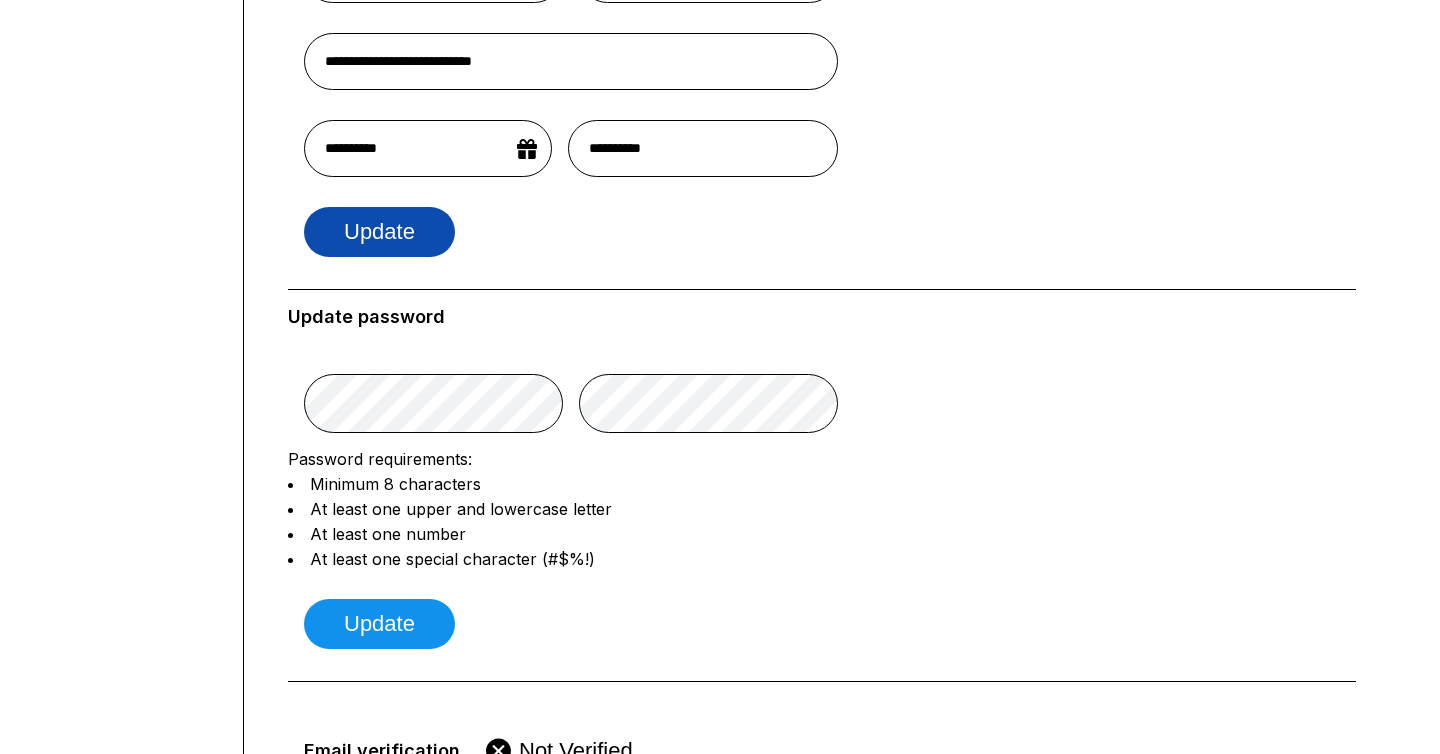 click on "Update" at bounding box center (379, 232) 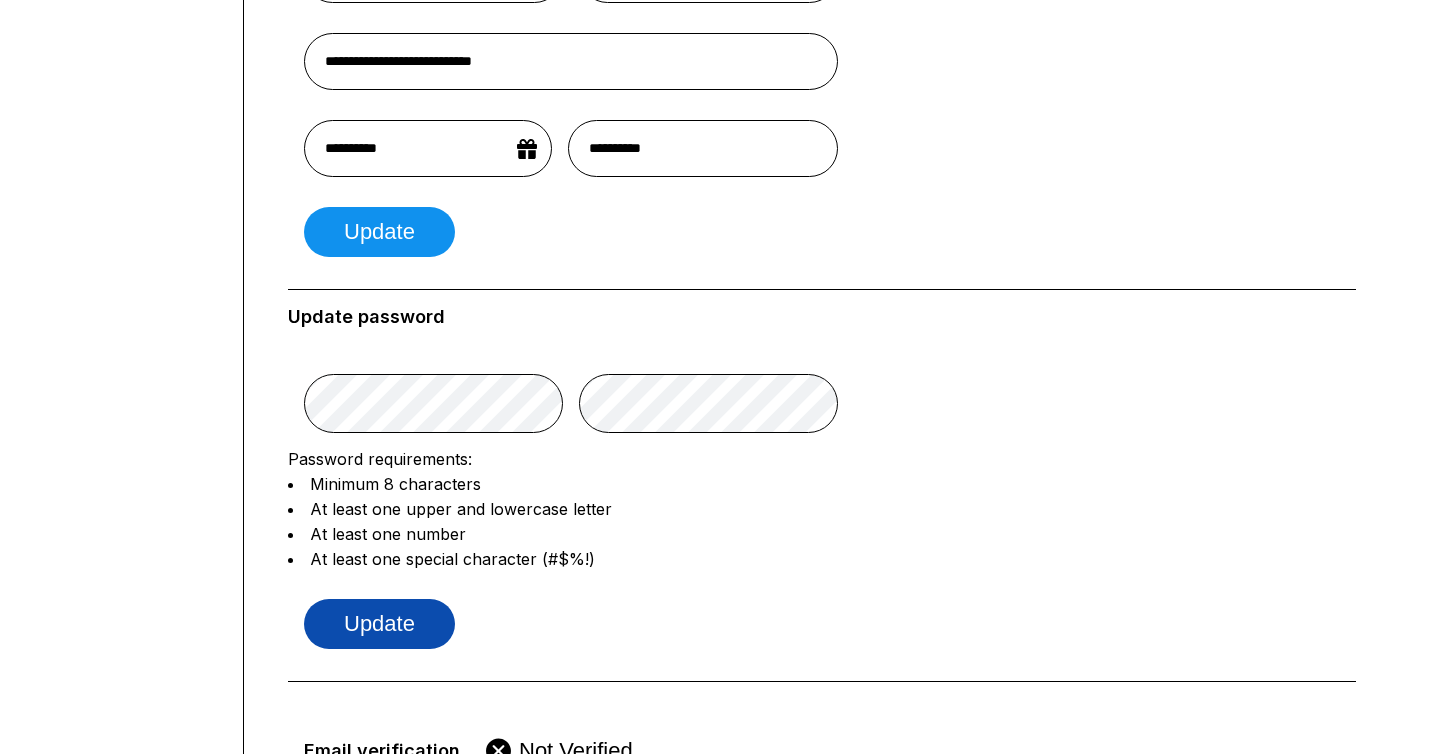 click on "Update" at bounding box center [379, 624] 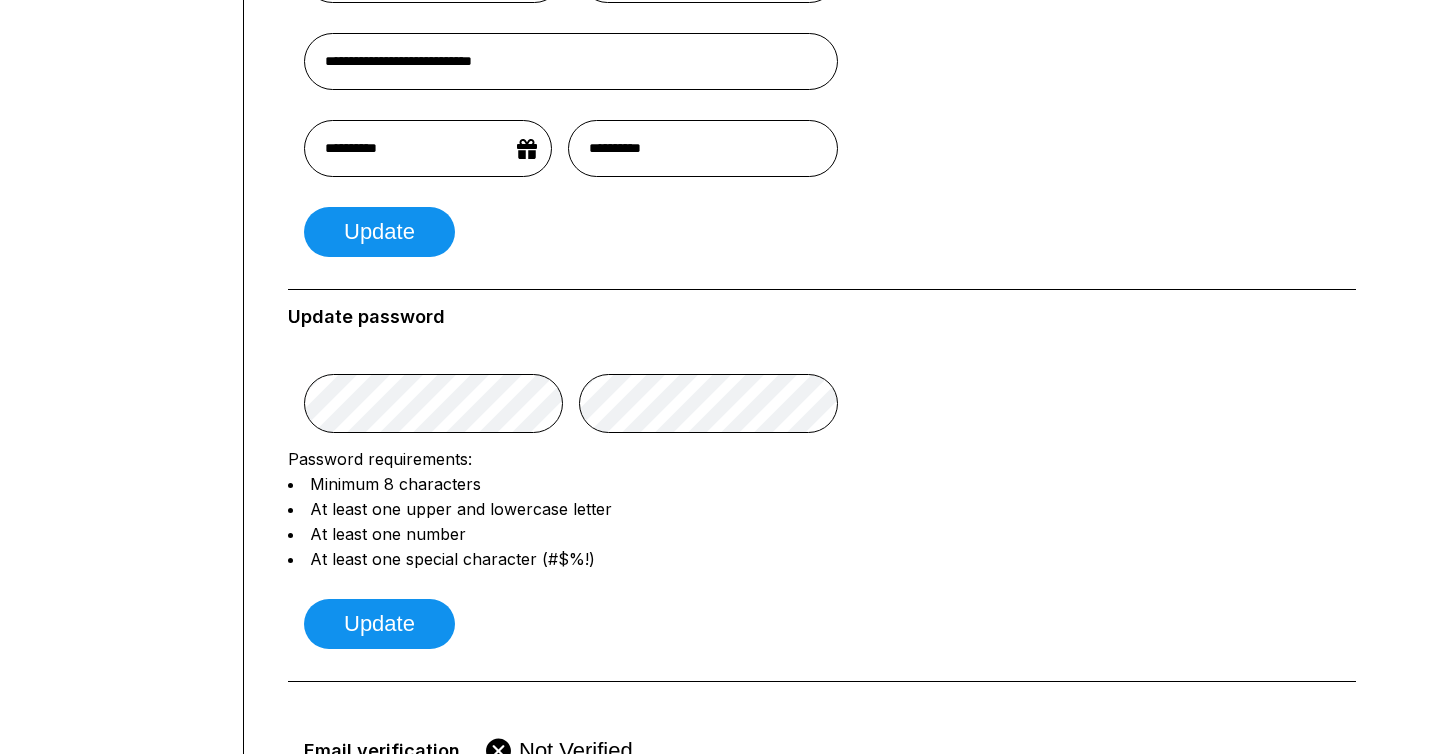 scroll, scrollTop: 0, scrollLeft: 0, axis: both 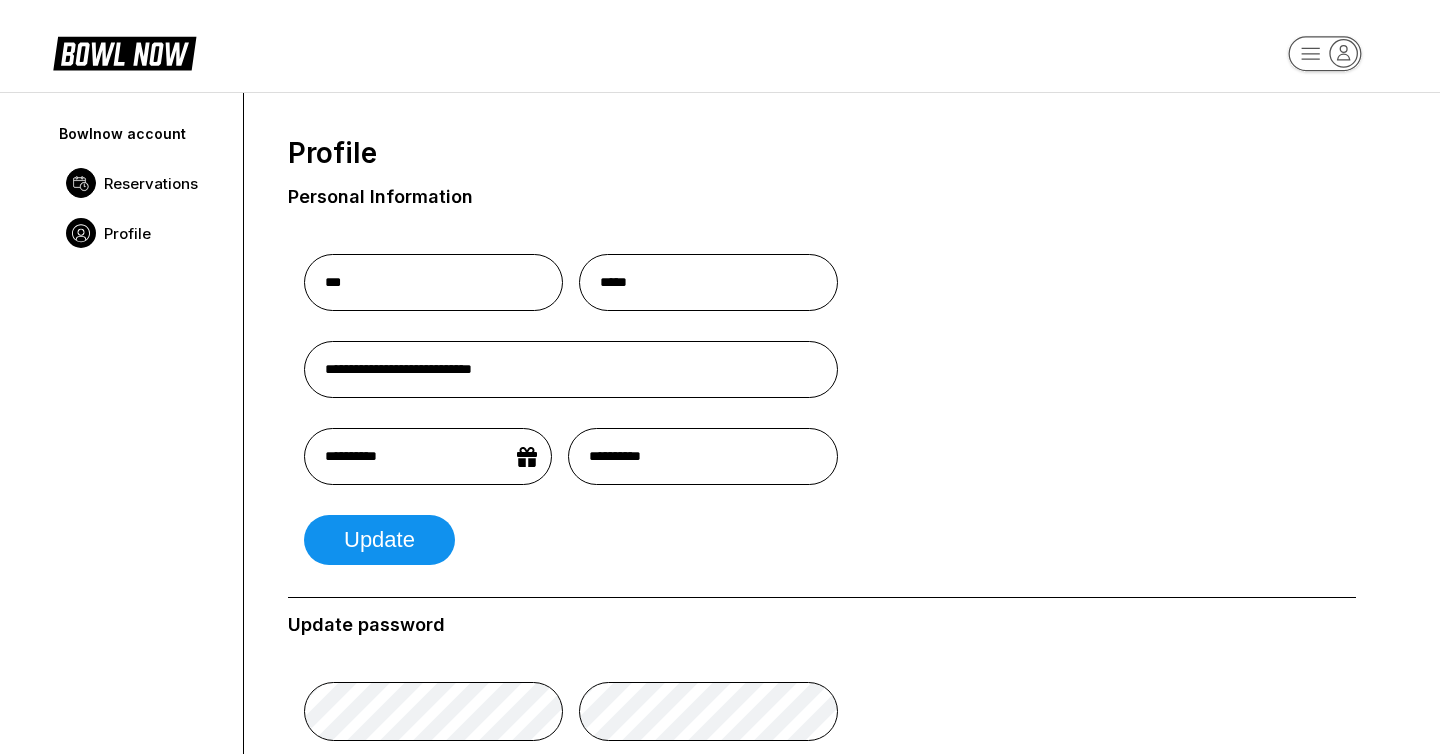 click on "Reservations" at bounding box center [151, 183] 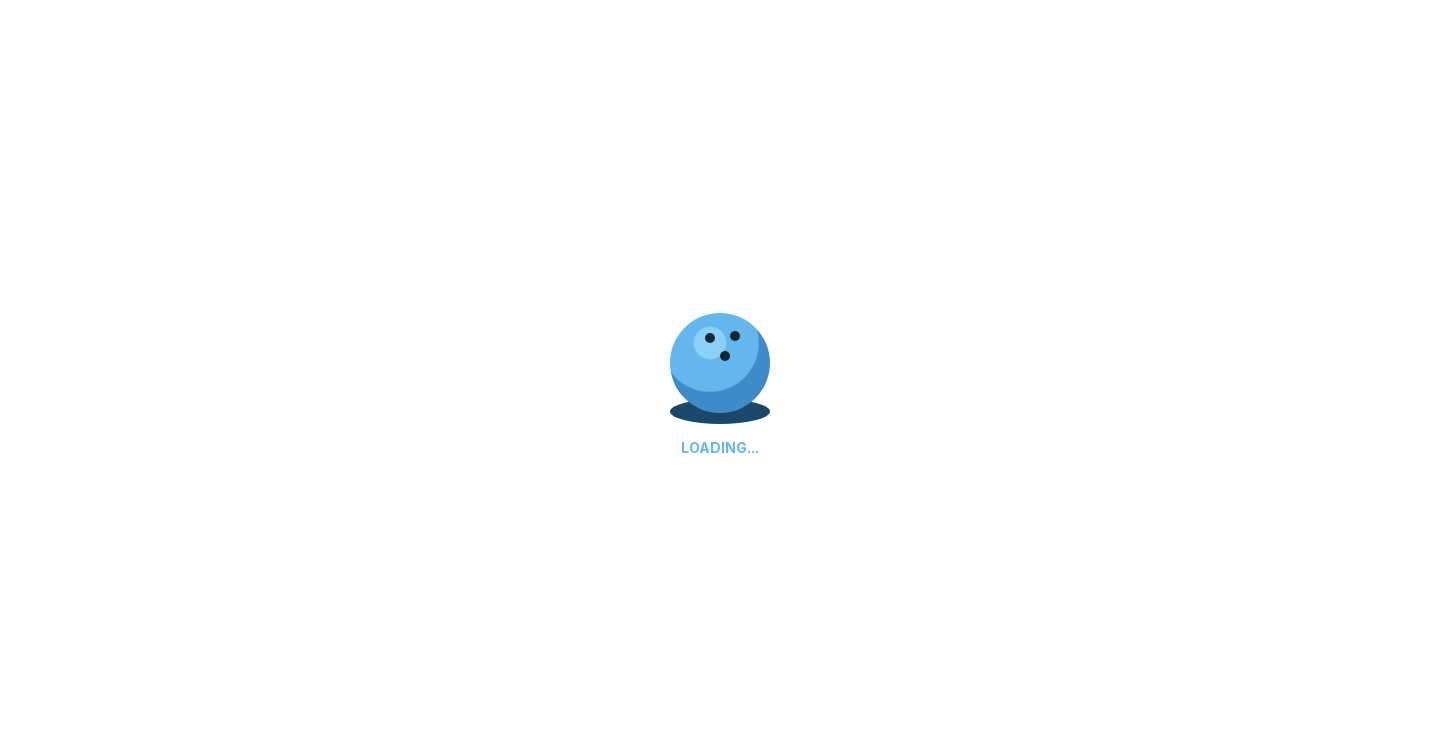 scroll, scrollTop: 56, scrollLeft: 0, axis: vertical 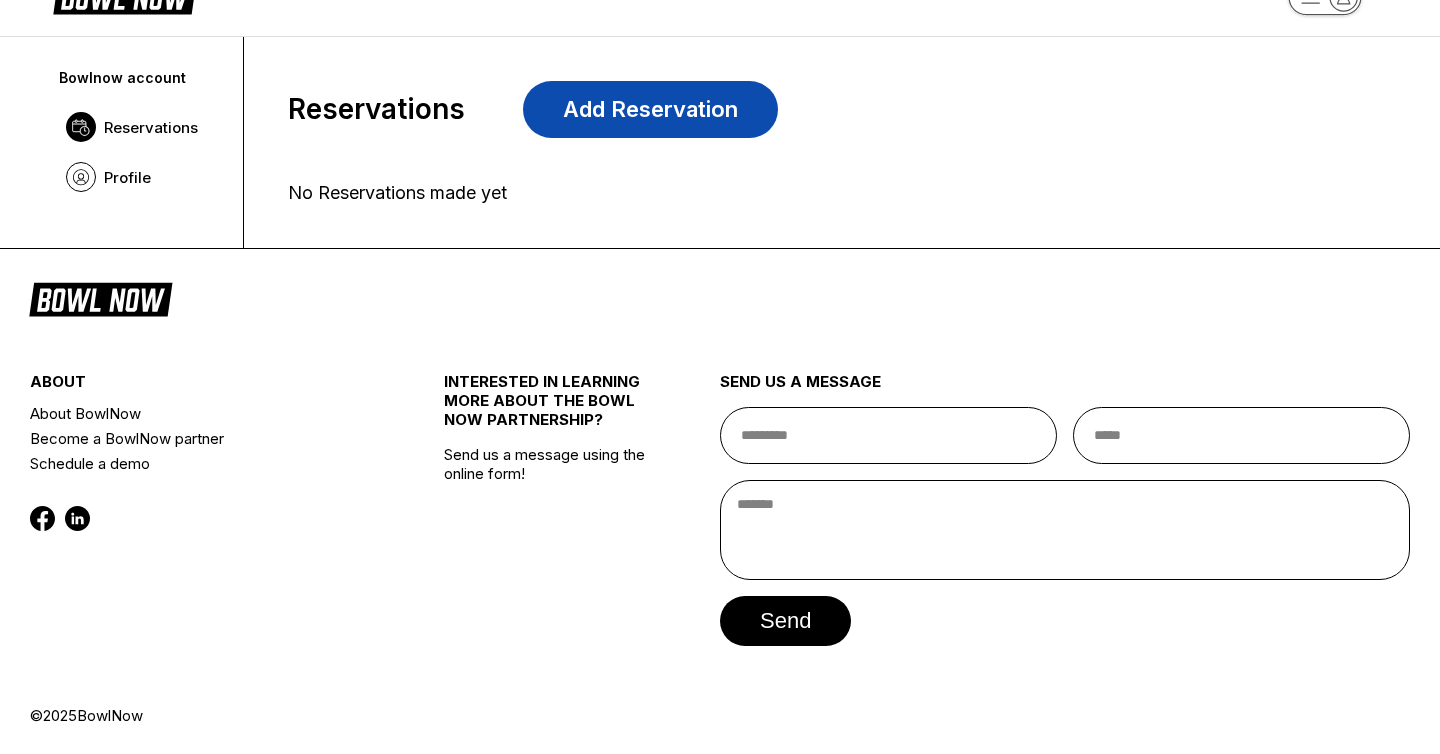 click on "Add Reservation" at bounding box center (650, 109) 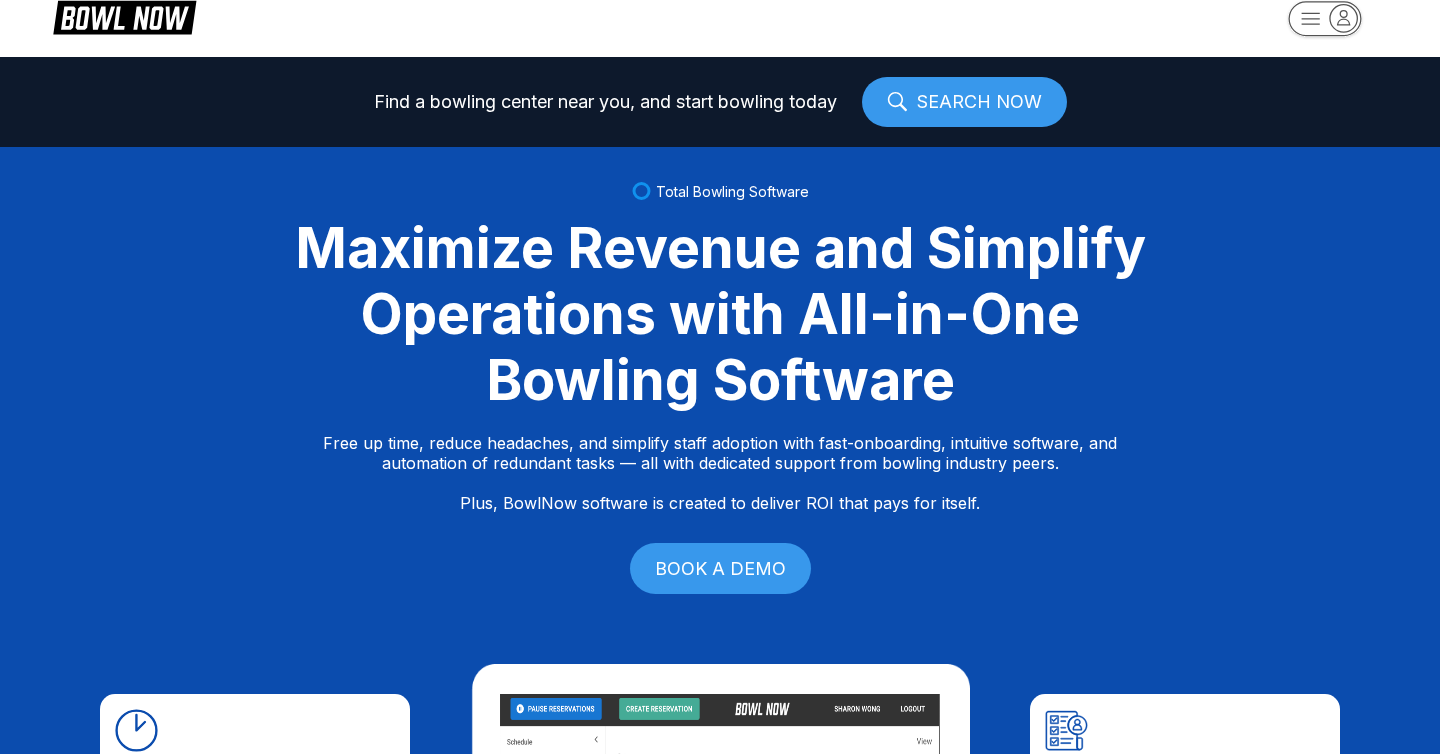 scroll, scrollTop: 0, scrollLeft: 0, axis: both 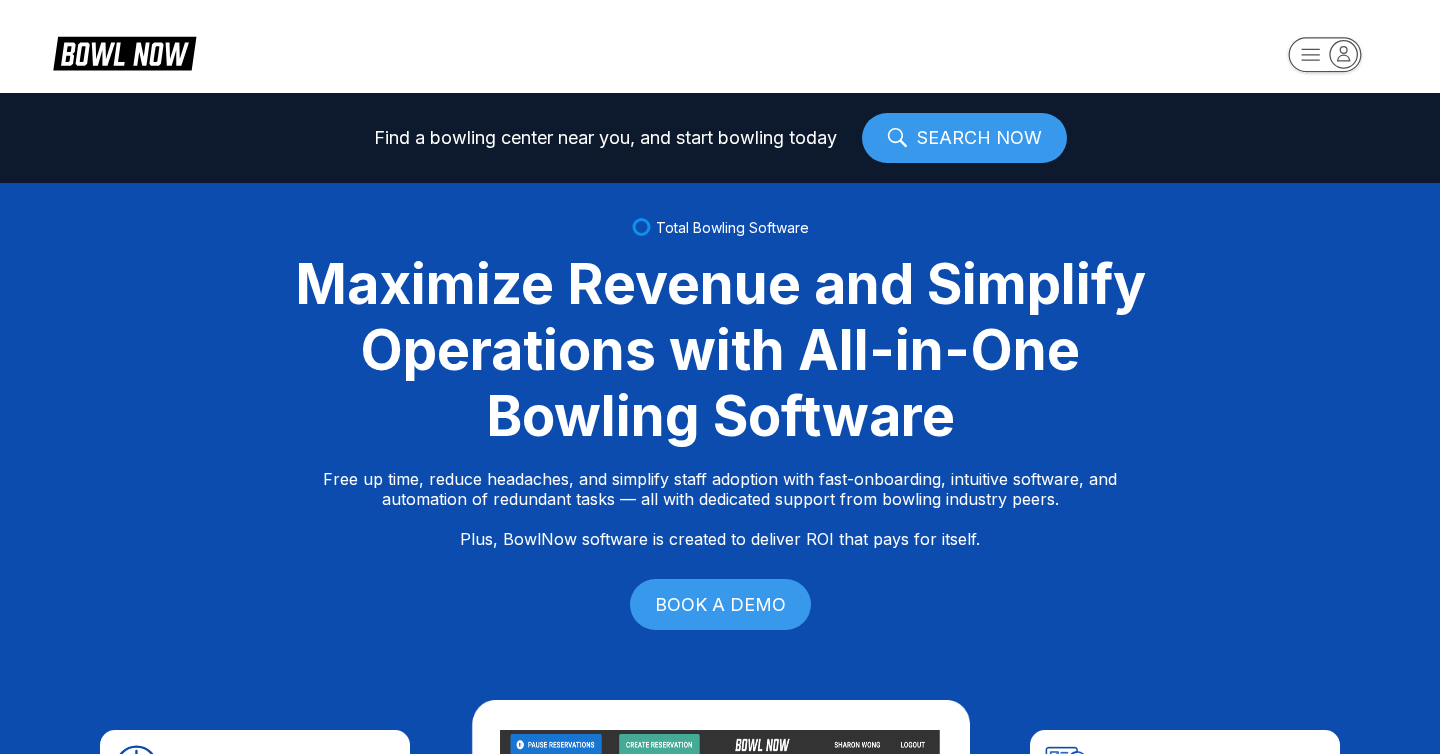 click on "SEARCH NOW" at bounding box center (964, 138) 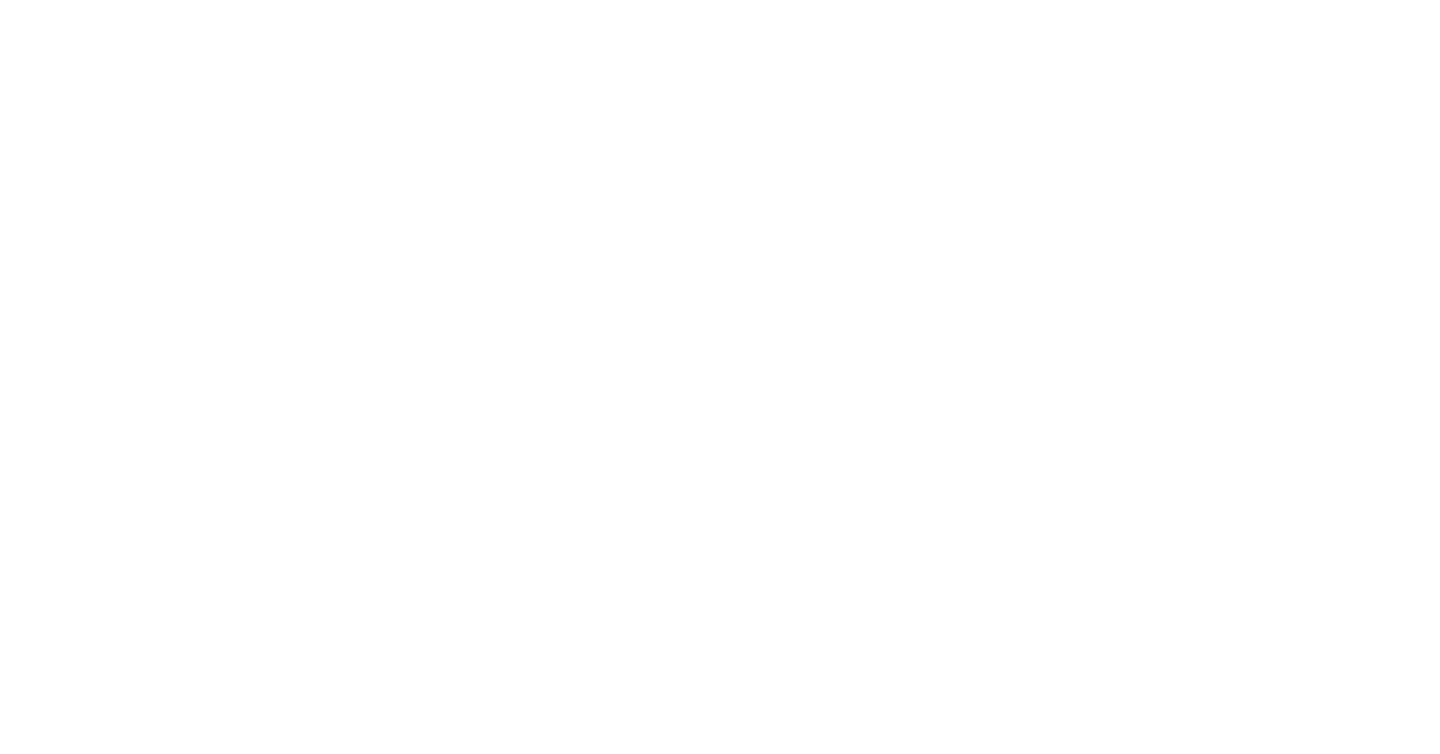scroll, scrollTop: 0, scrollLeft: 0, axis: both 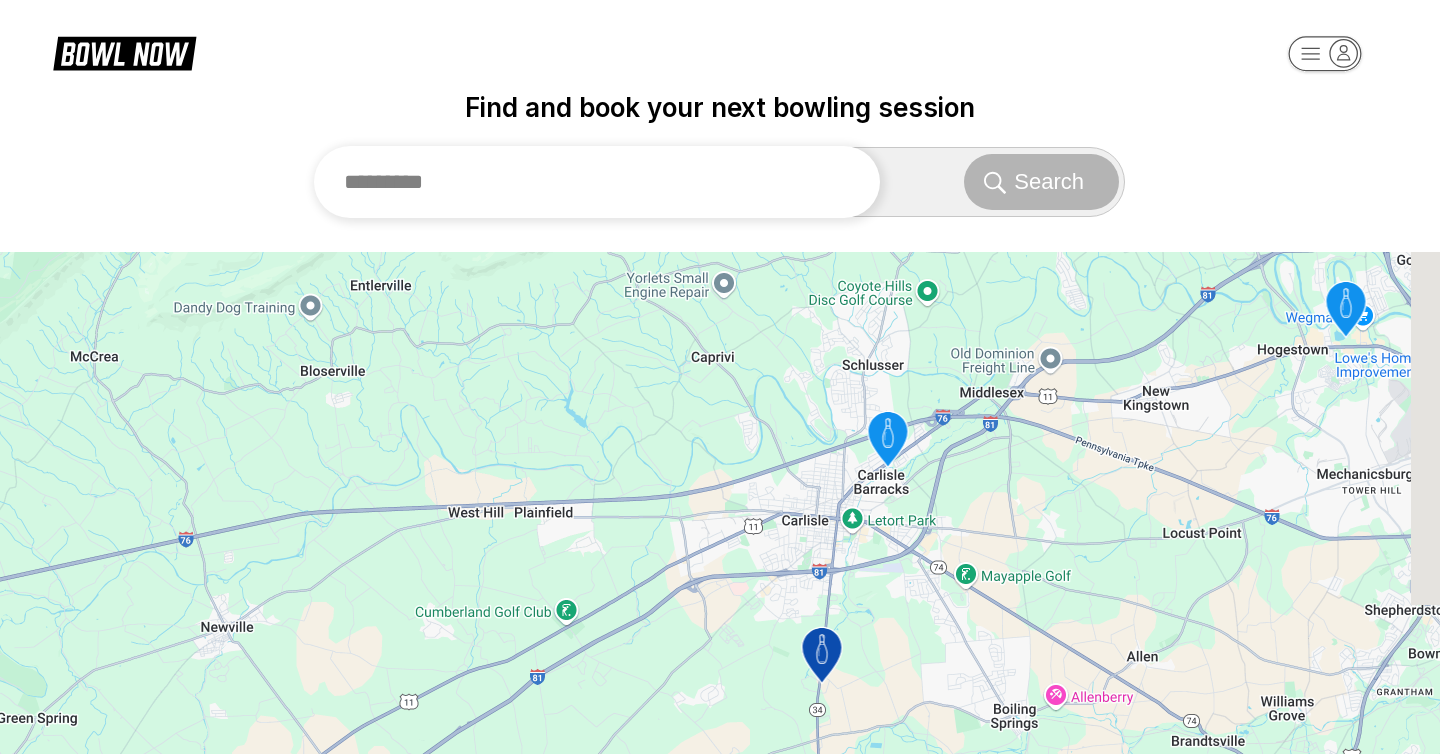 click at bounding box center (597, 182) 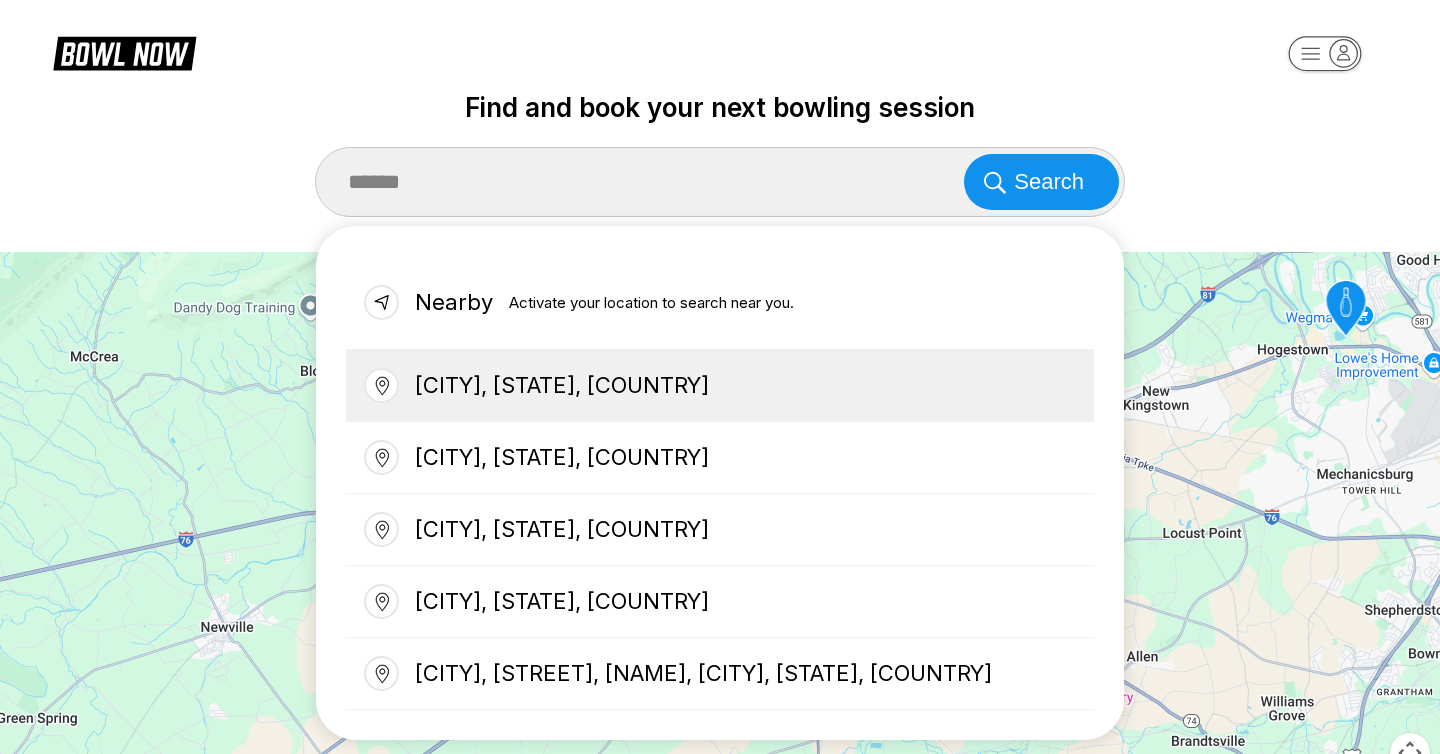 click on "[CITY], [STATE], [COUNTRY]" at bounding box center (720, 386) 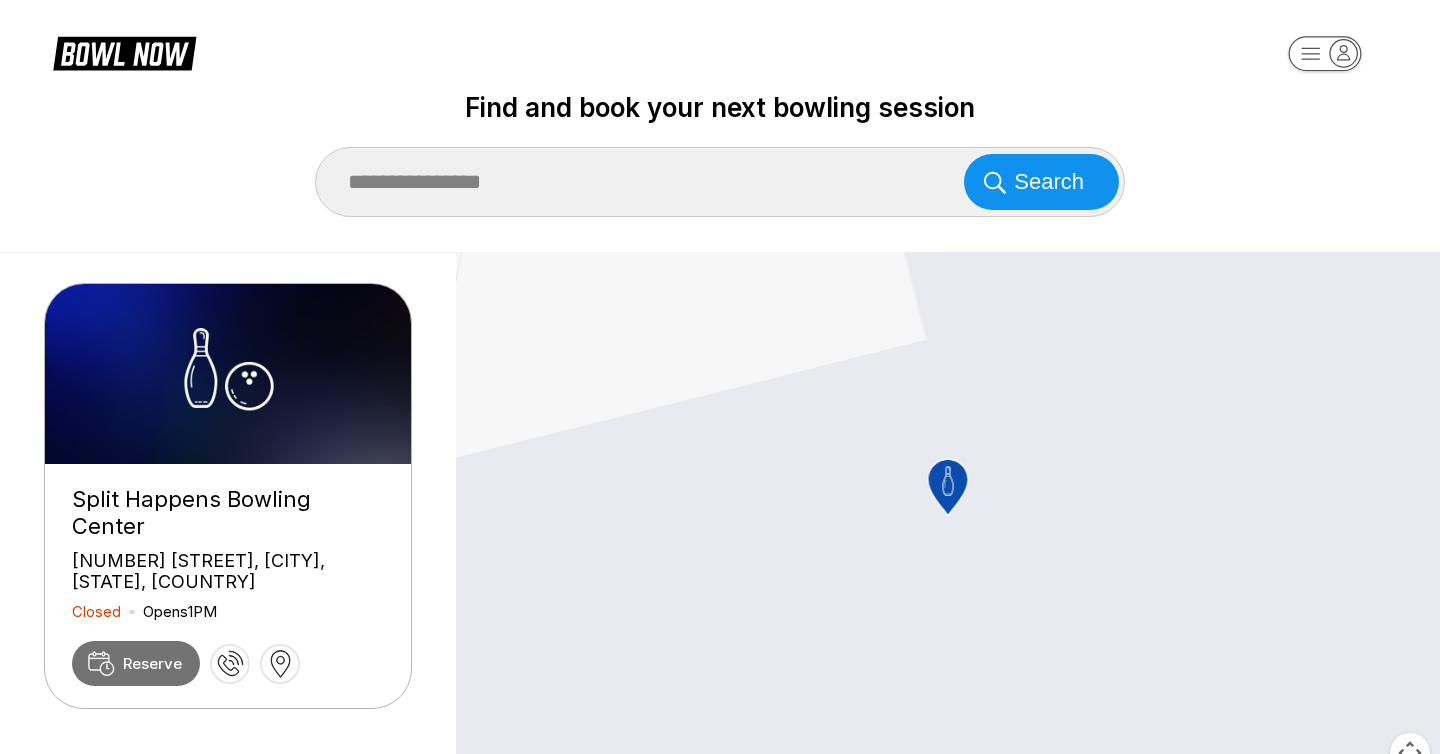 click on "Reserve" at bounding box center (152, 663) 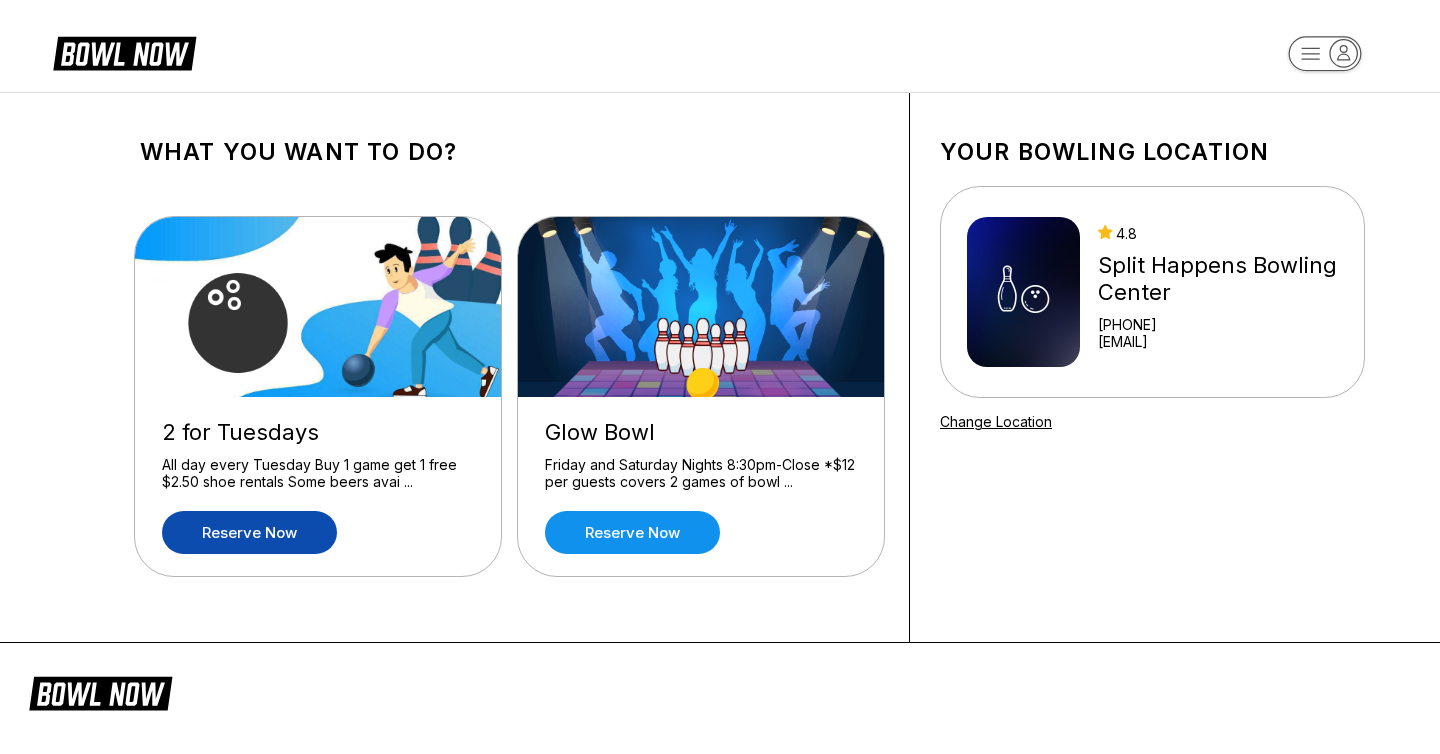 click on "Reserve now" at bounding box center [249, 532] 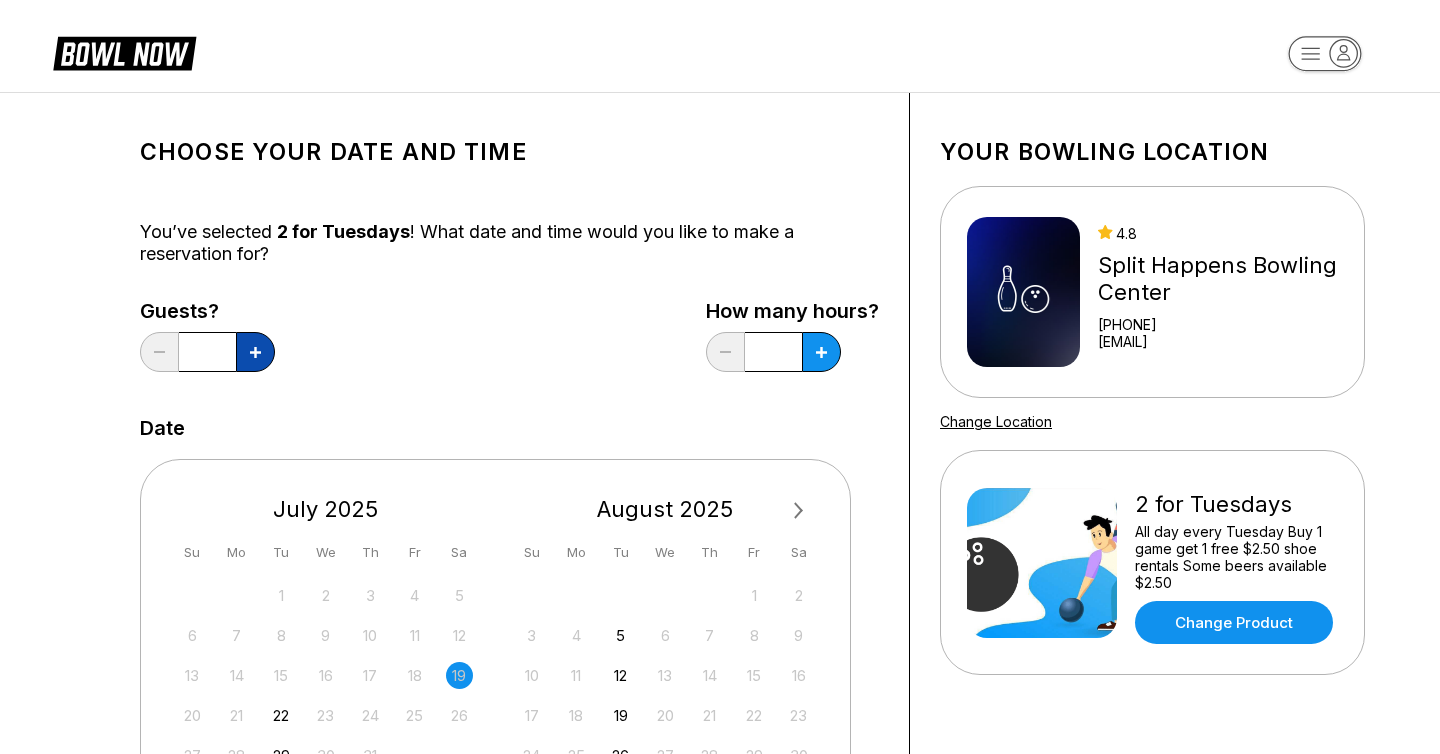 click at bounding box center (255, 352) 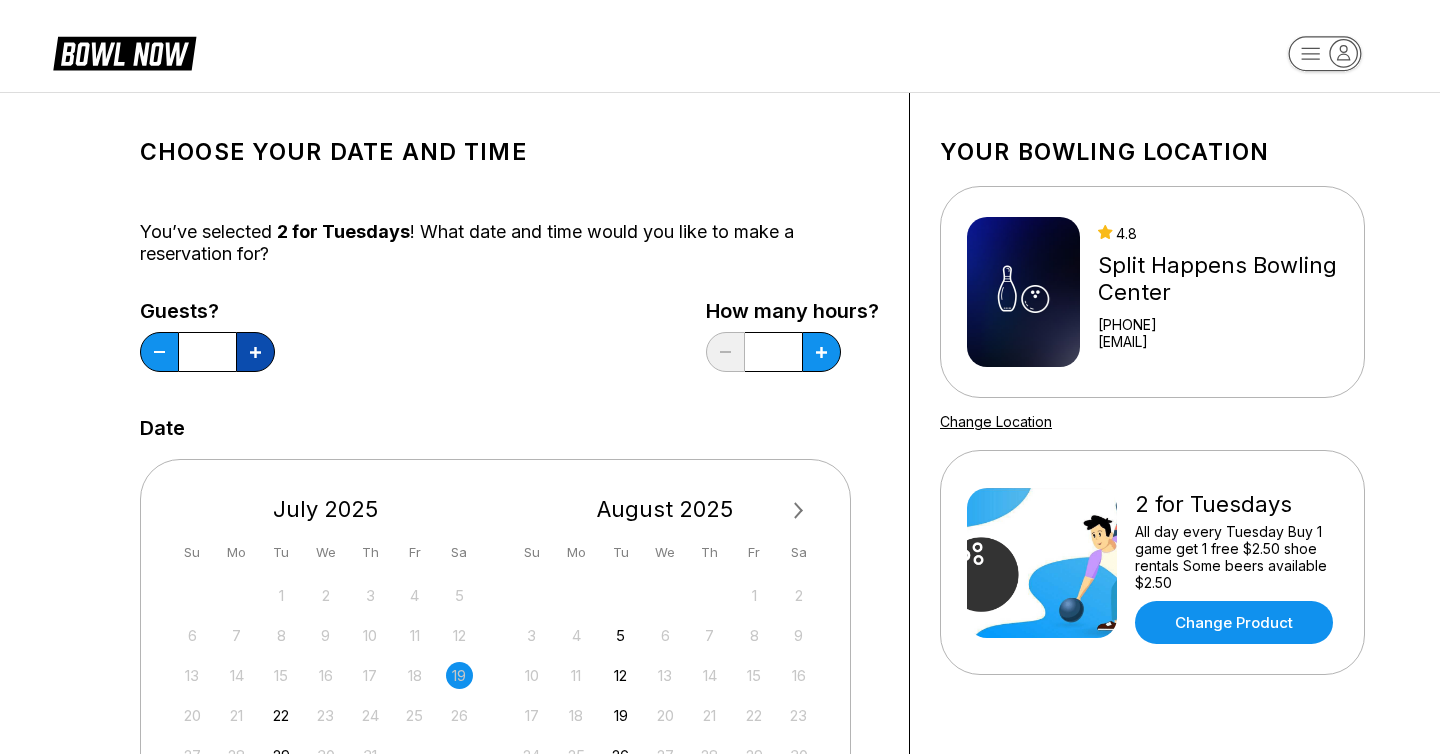 click at bounding box center [255, 352] 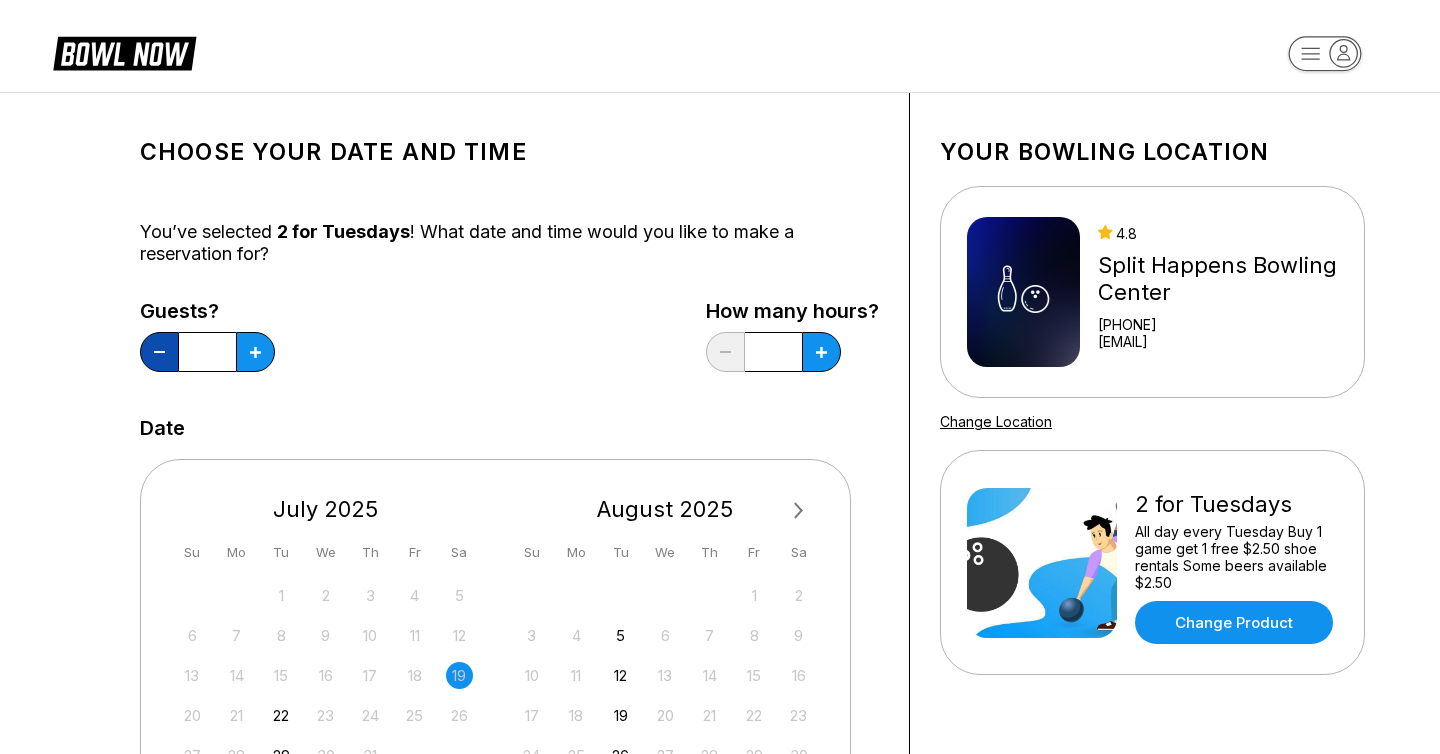 click at bounding box center [159, 352] 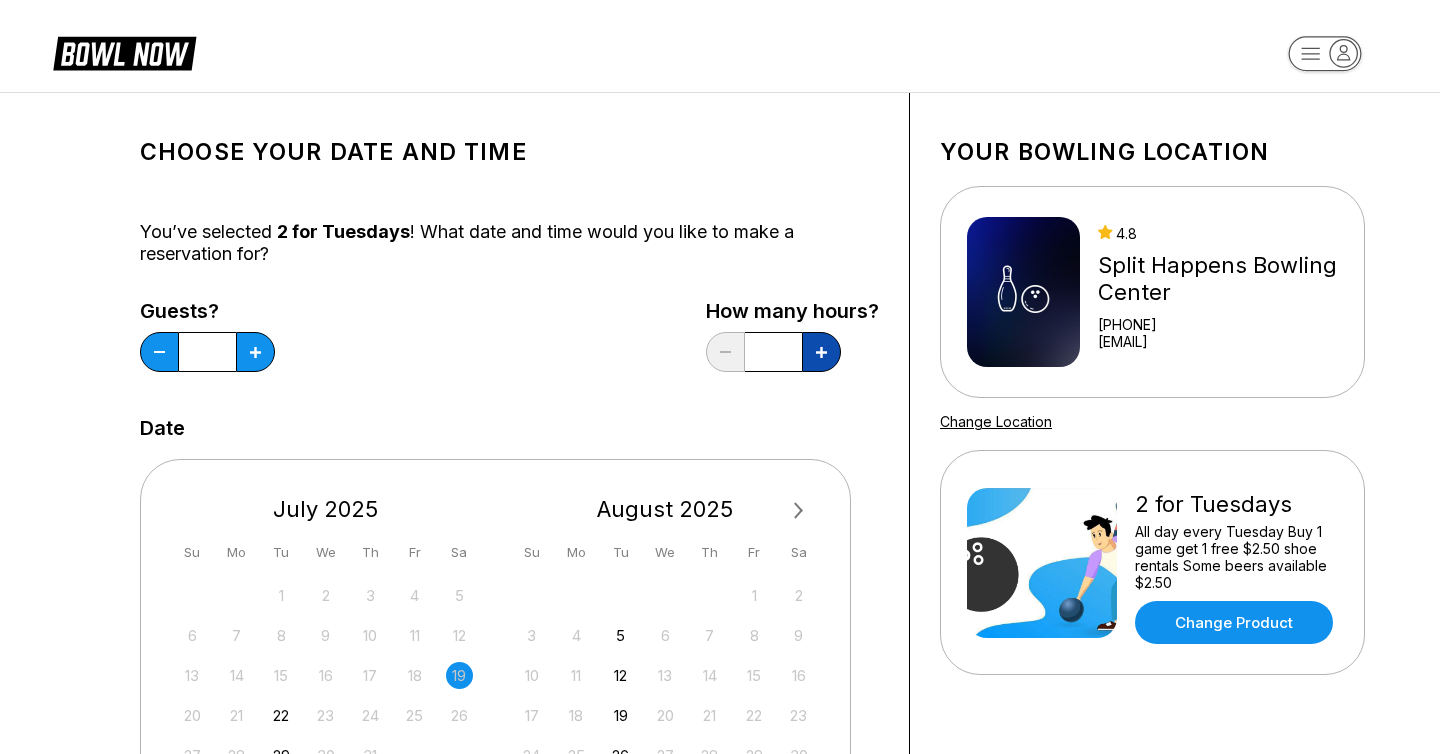 click 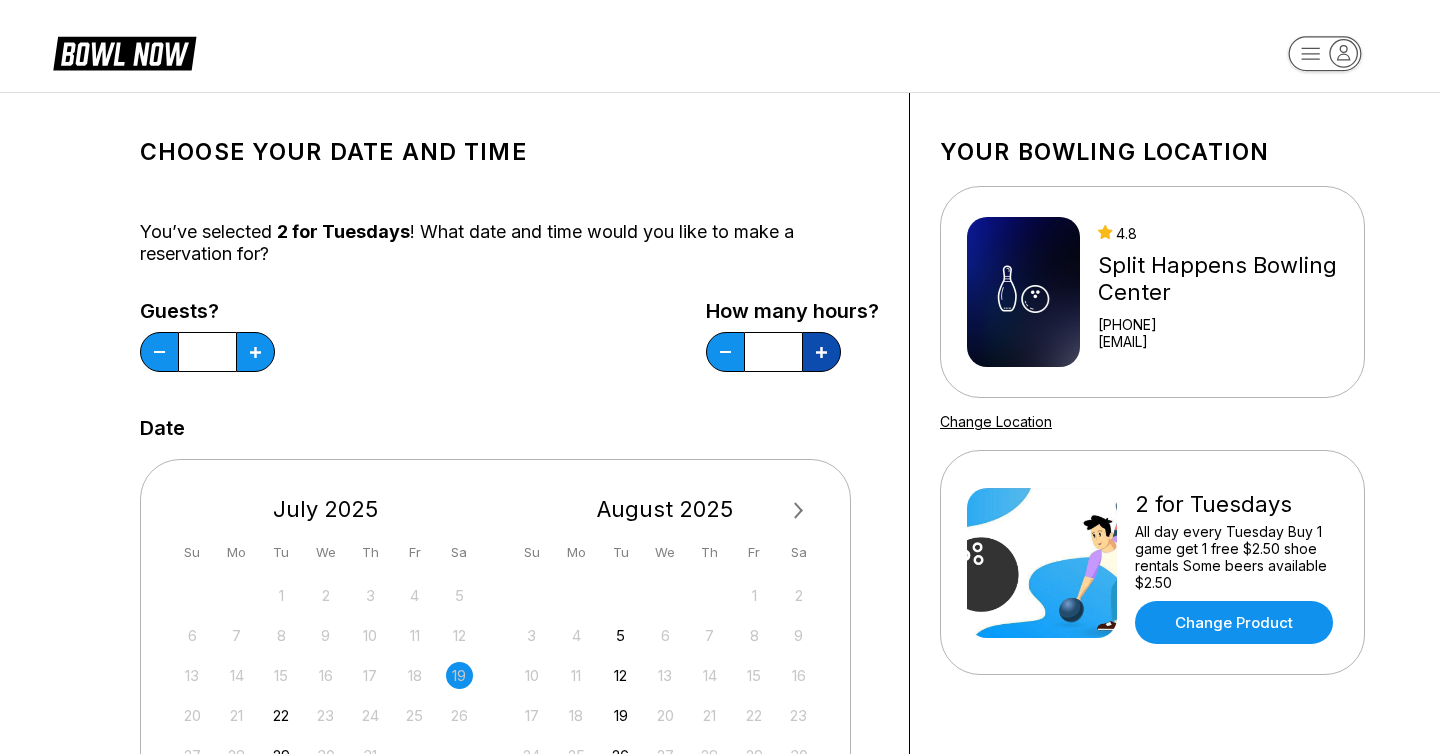 click 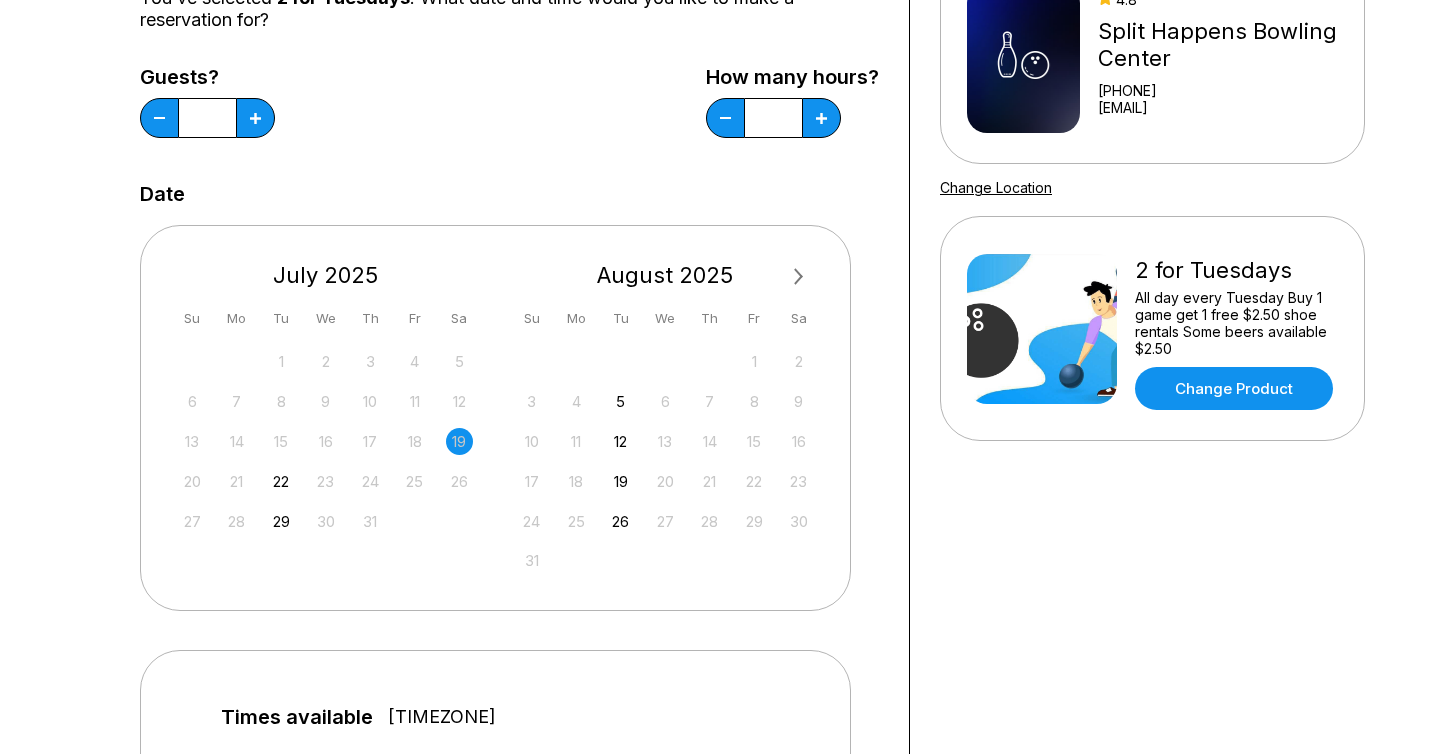 scroll, scrollTop: 235, scrollLeft: 0, axis: vertical 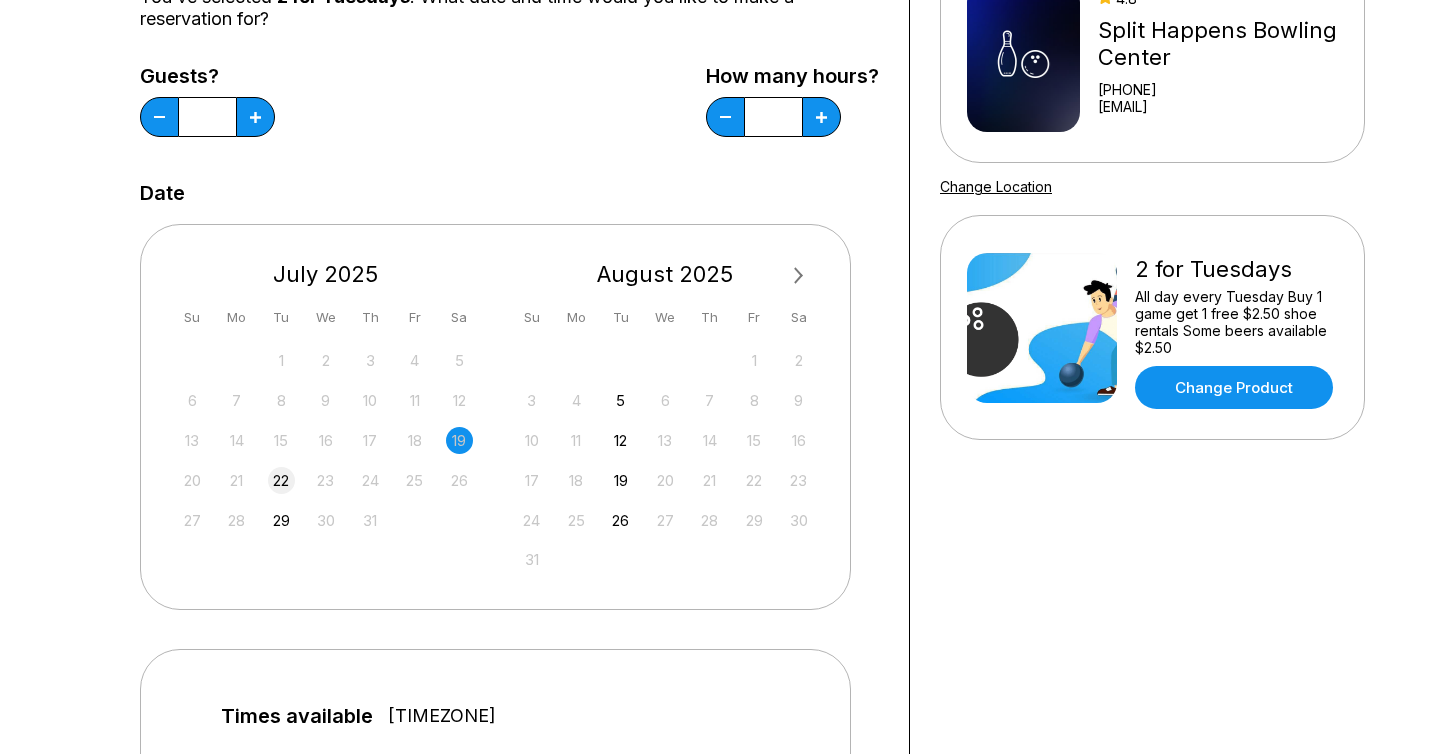 click on "22" at bounding box center [281, 480] 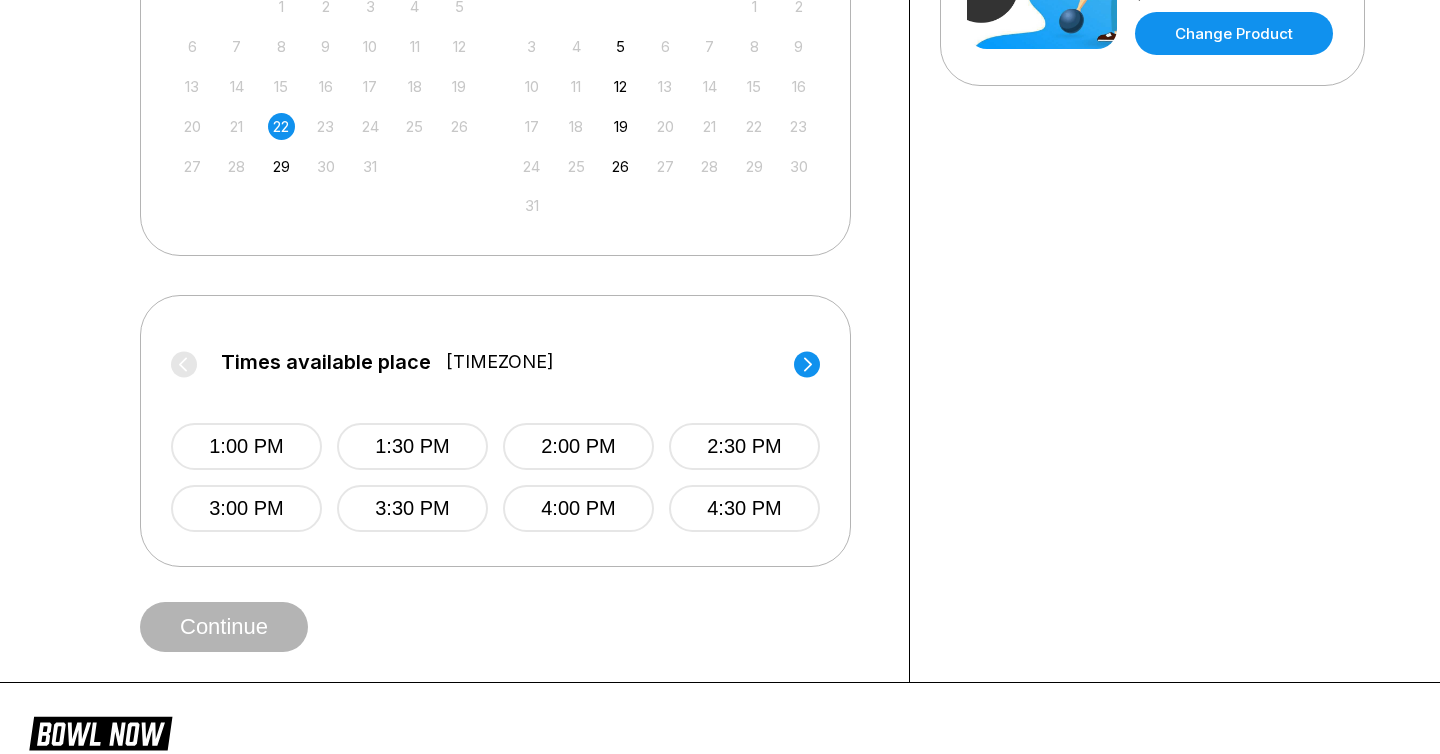 scroll, scrollTop: 591, scrollLeft: 0, axis: vertical 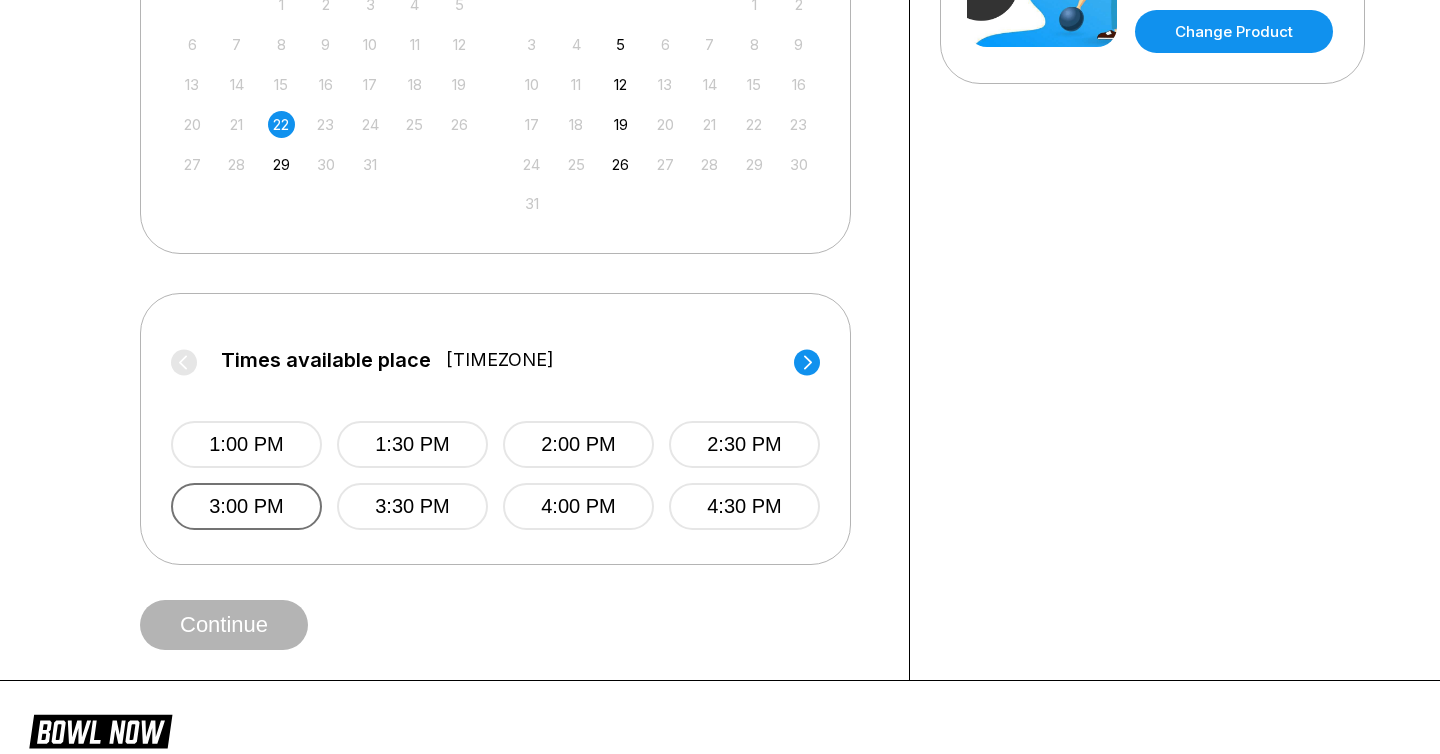click on "3:00 PM" at bounding box center [246, 506] 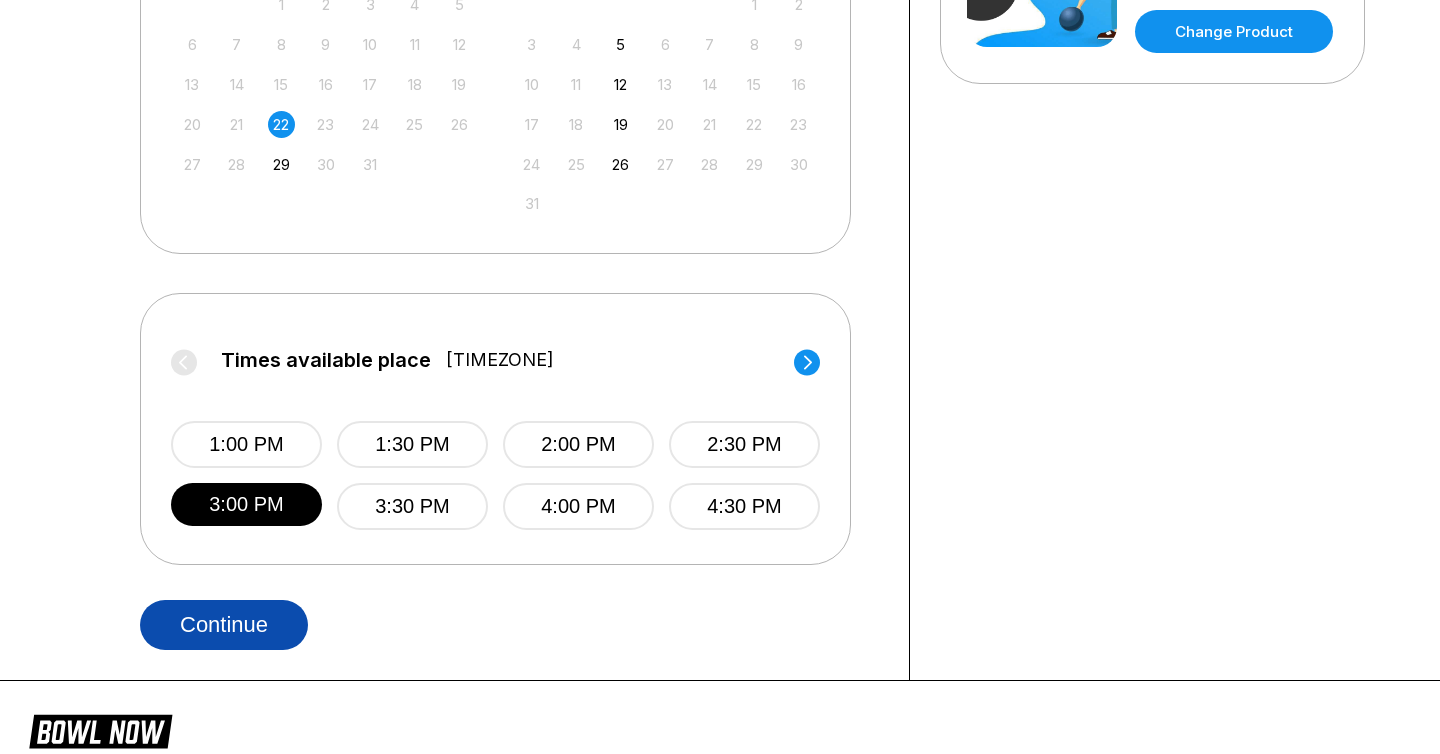 click on "Continue" at bounding box center (224, 625) 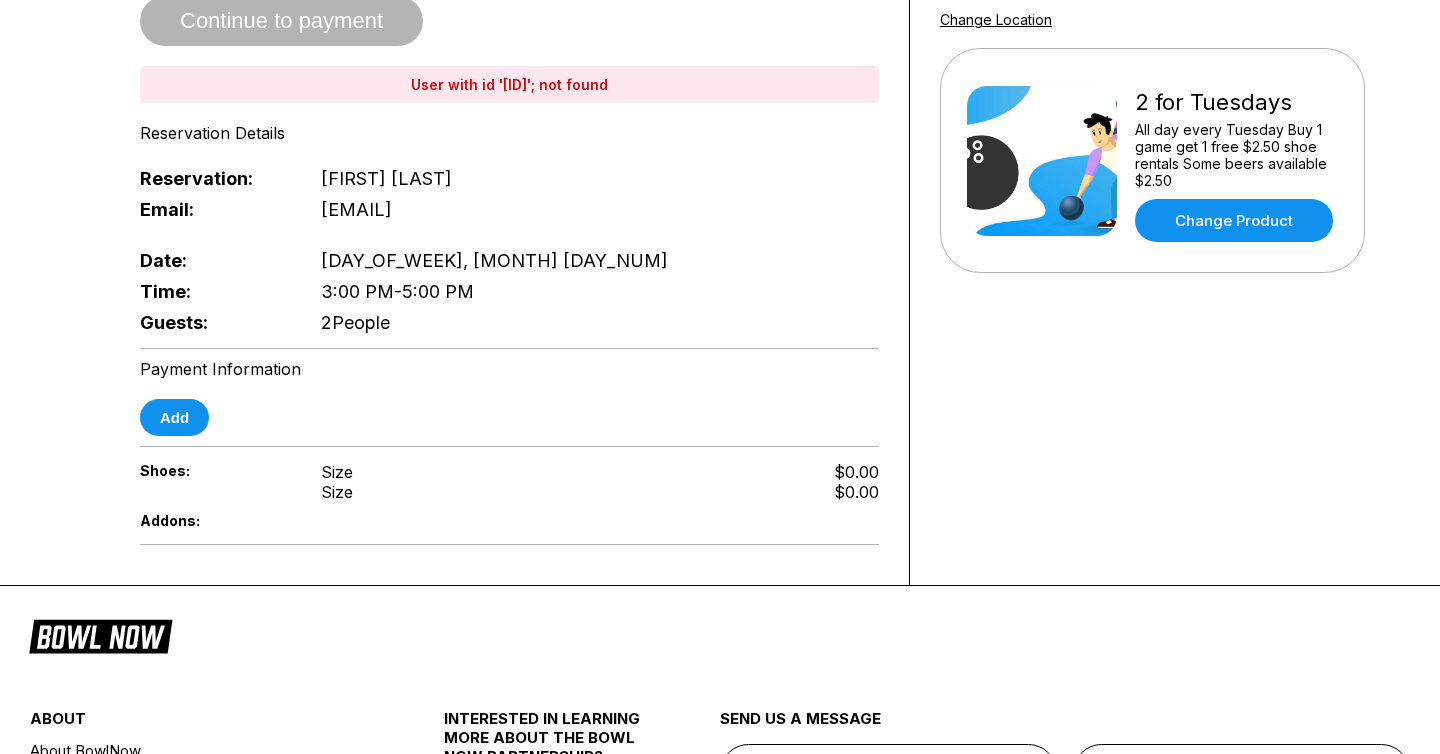 scroll, scrollTop: 455, scrollLeft: 0, axis: vertical 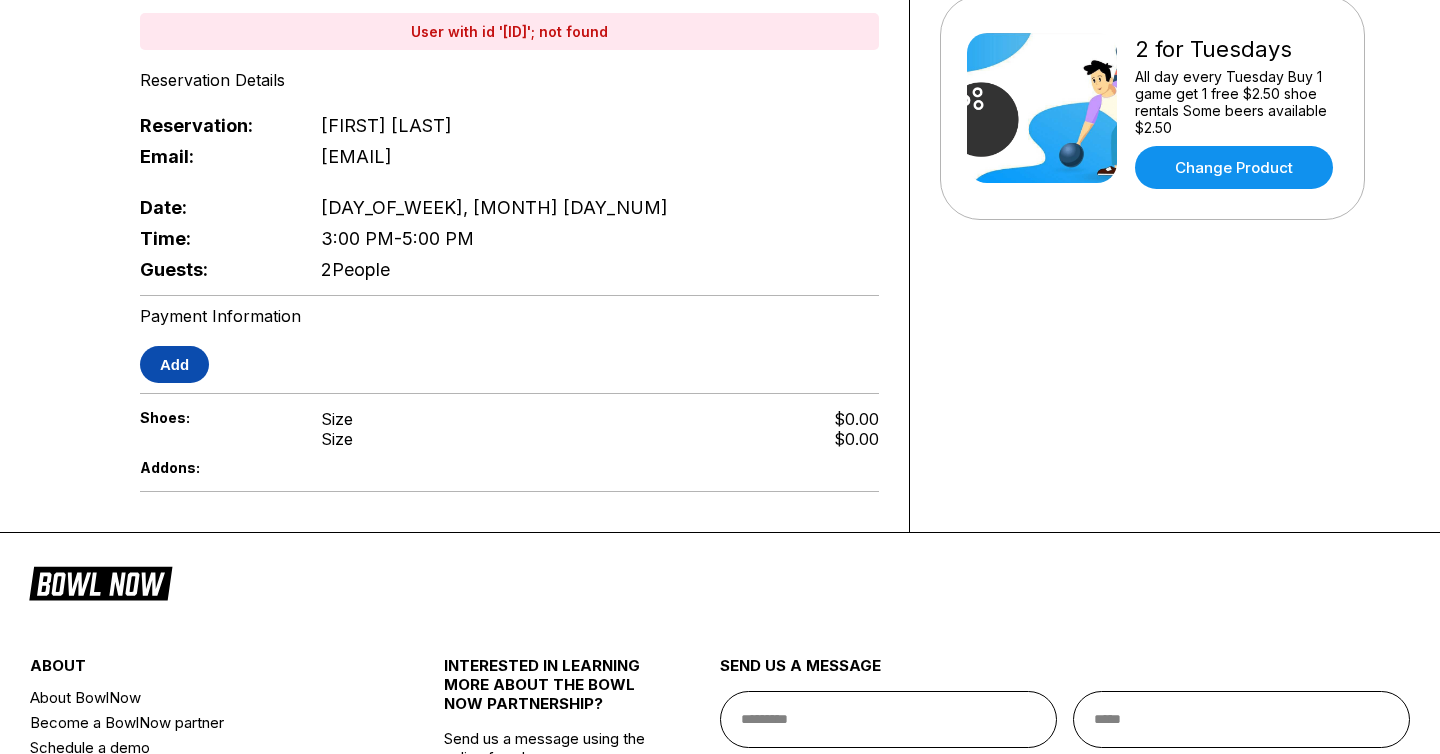 click on "Add" at bounding box center (174, 364) 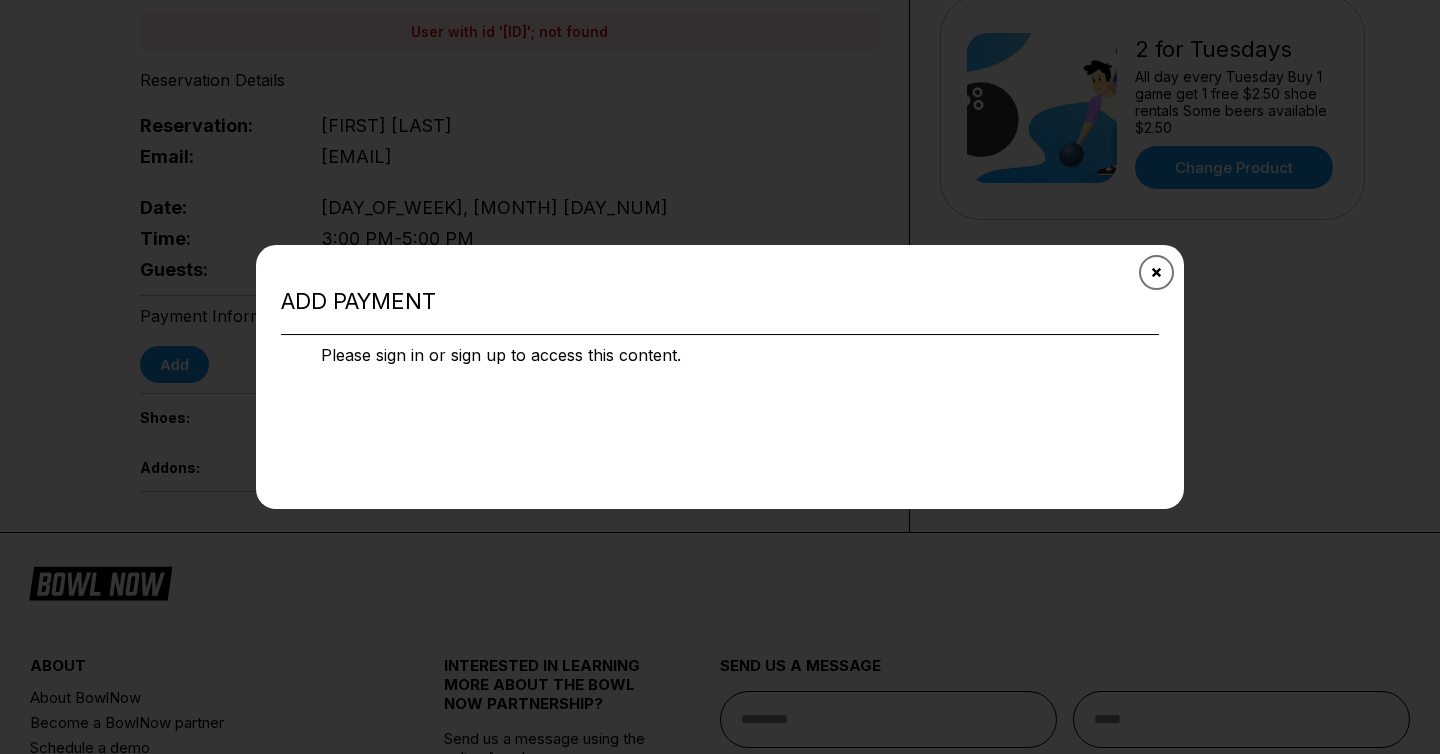 click 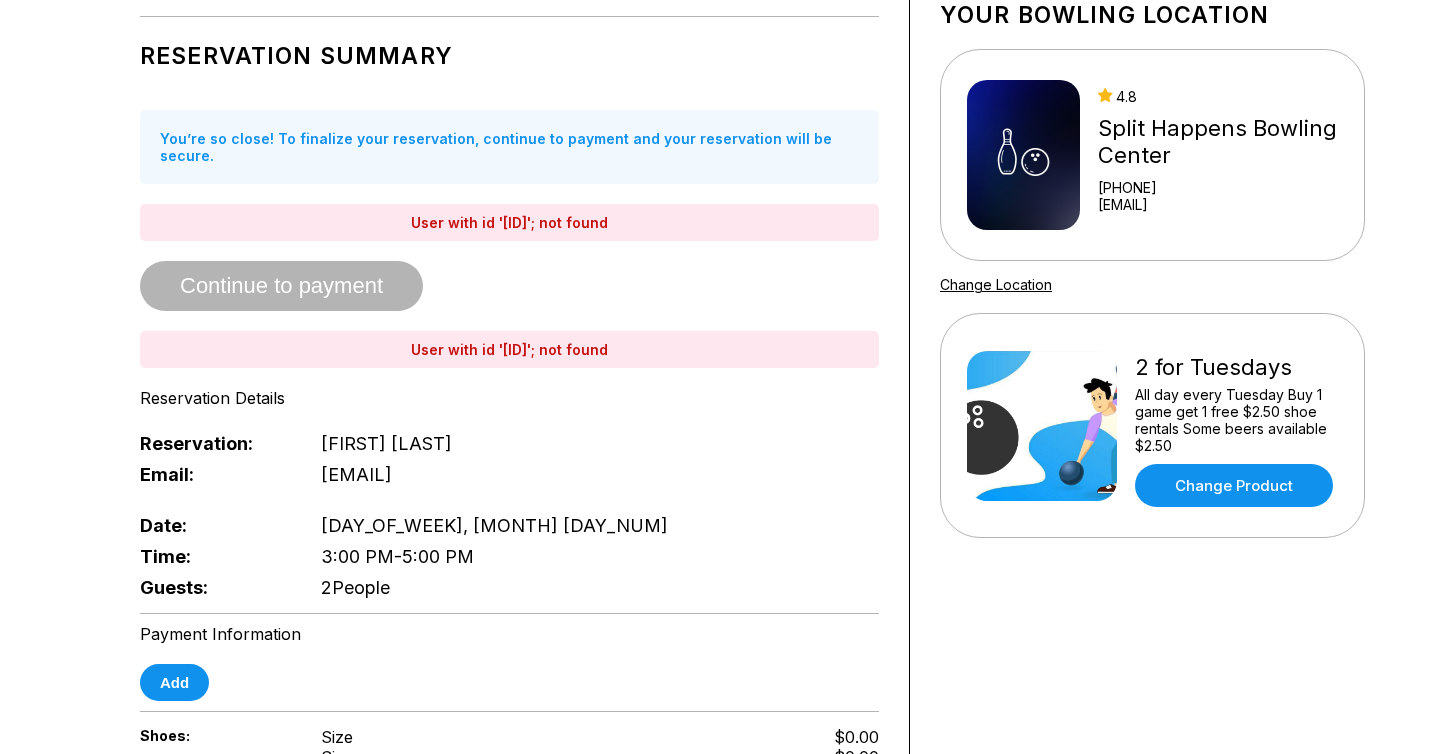 scroll, scrollTop: 0, scrollLeft: 0, axis: both 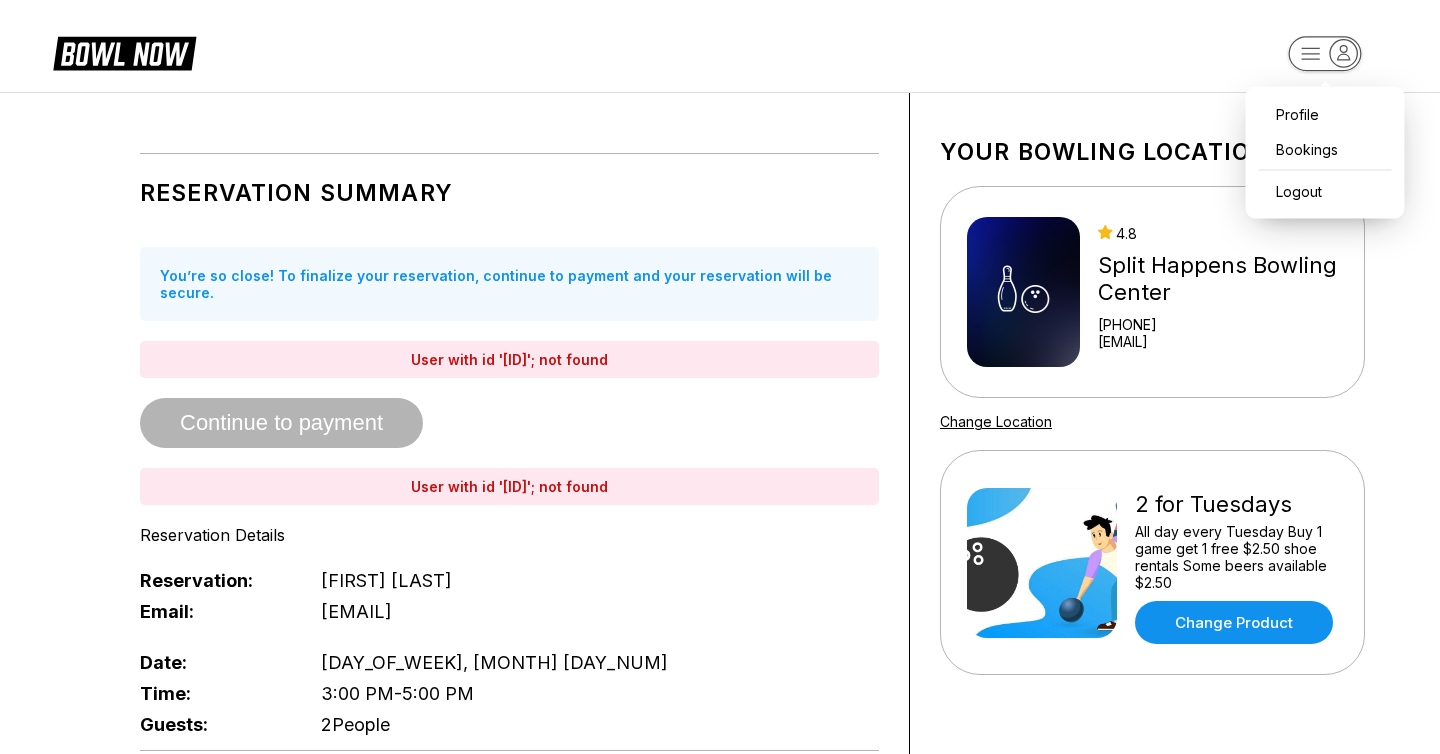 click on "Profile Bookings Logout Reservation Summary You’re so close! To finalize your reservation, continue to payment and your reservation will be secure. User with id '[ID]'; not found Continue to payment User with id '[ID]'; not found Reservation Details Reservation: [FIRST] [LAST]   Email:   [EMAIL] Date: [DAY], [MONTH] [DAY_NUM] Time:  3:00 PM  -  5:00 PM Guests: 2  People Payment Information Add Shoes: Size  Size  $0.00 $0.00 Addons: Your bowling location 4.8 Split Happens Bowling Center   [PHONE] [EMAIL] Change Location 2 for Tuesdays All day every Tuesday
Buy 1 game get 1 free
$2.50 shoe rentals
Some beers available $2.50 Change Product about About BowlNow  Become a BowlNow partner  Schedule a demo INTERESTED IN LEARNING MORE ABOUT THE BOWL NOW PARTNERSHIP? Send us a message using the online form! send us a message send ©  2025  BowlNow Summary" at bounding box center (720, 747) 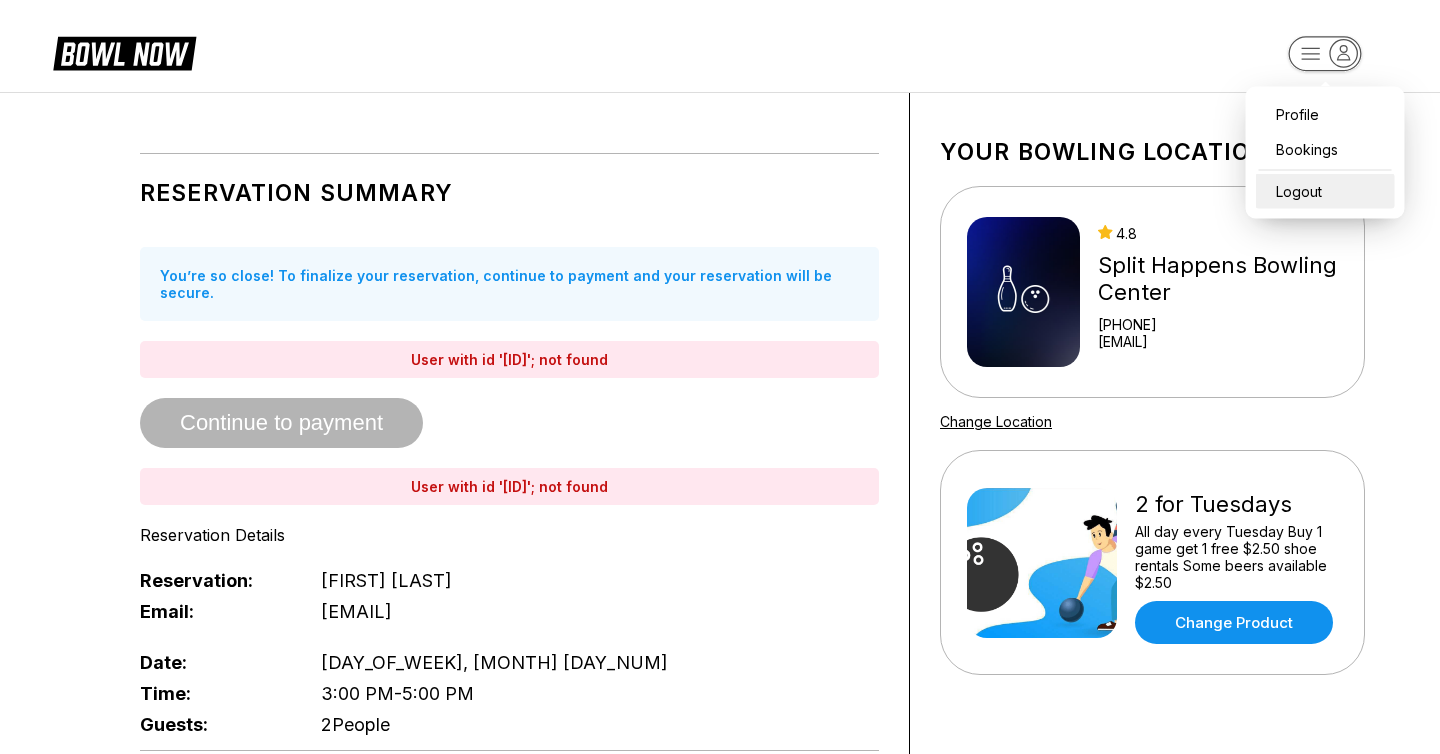 click on "Logout" at bounding box center [1325, 191] 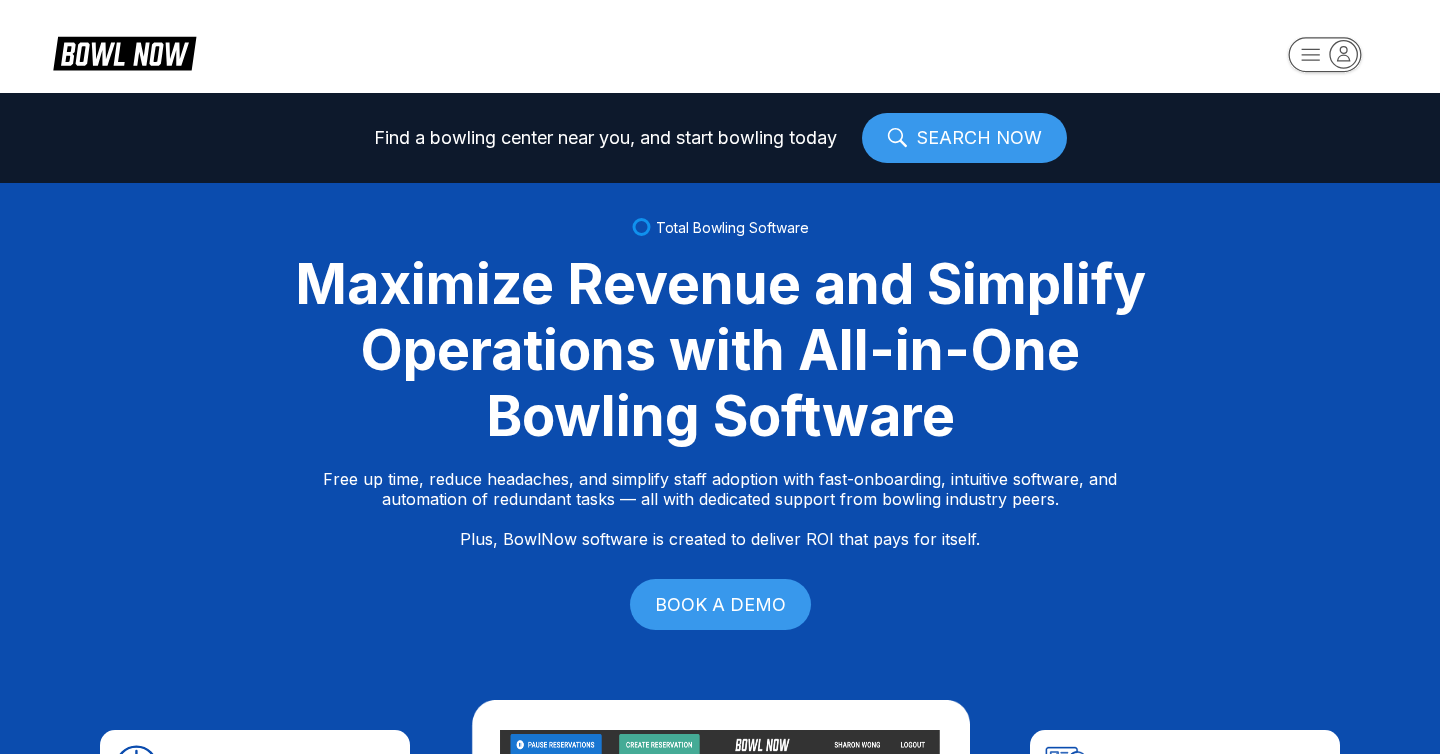 select on "**" 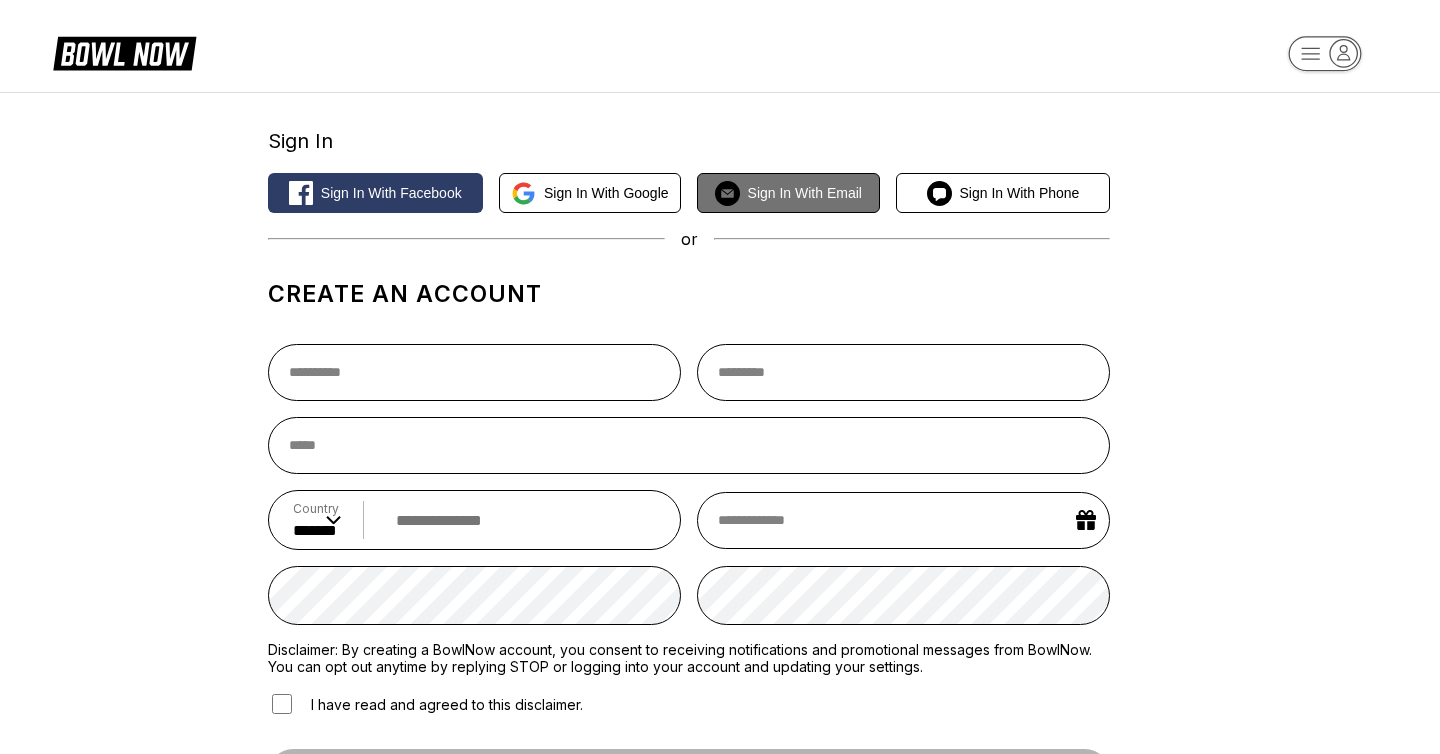 click on "Sign in with Email" at bounding box center (788, 193) 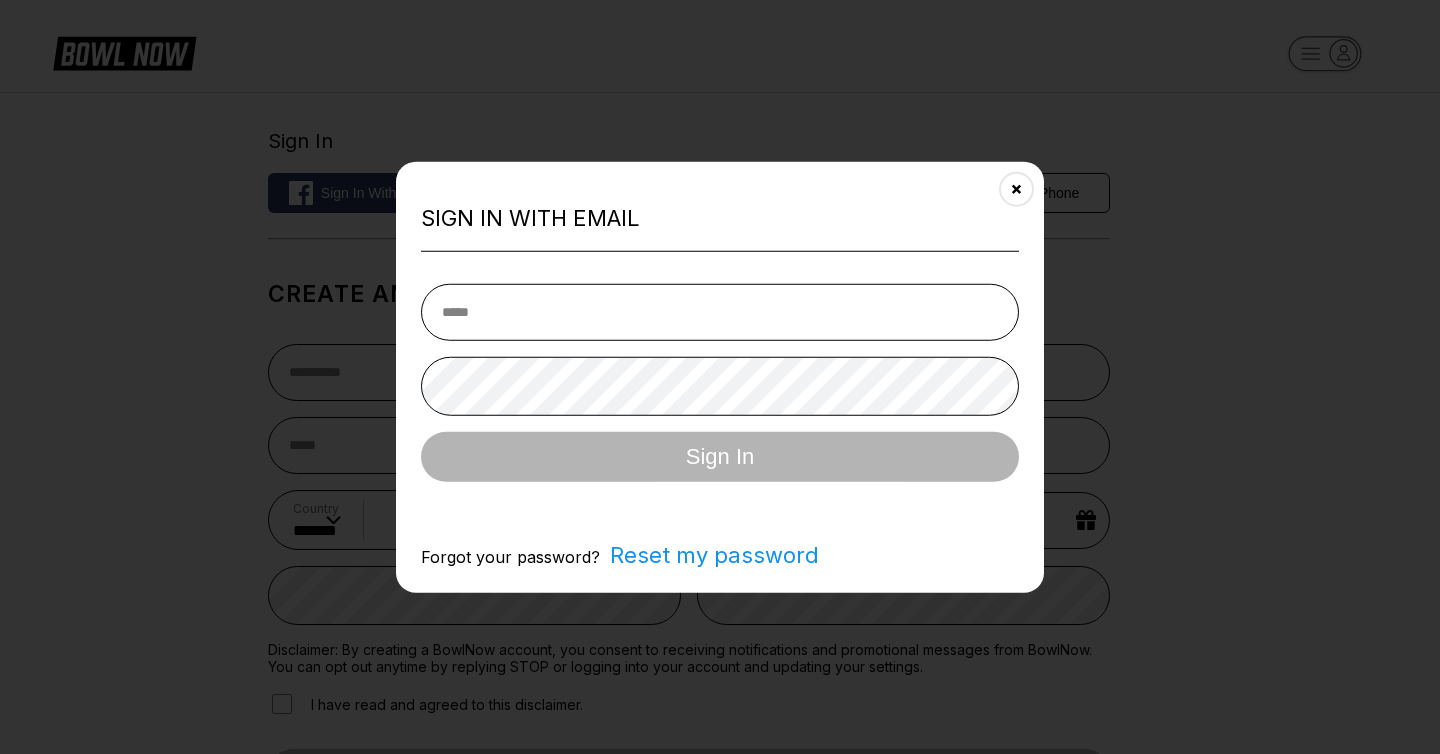 click at bounding box center (720, 311) 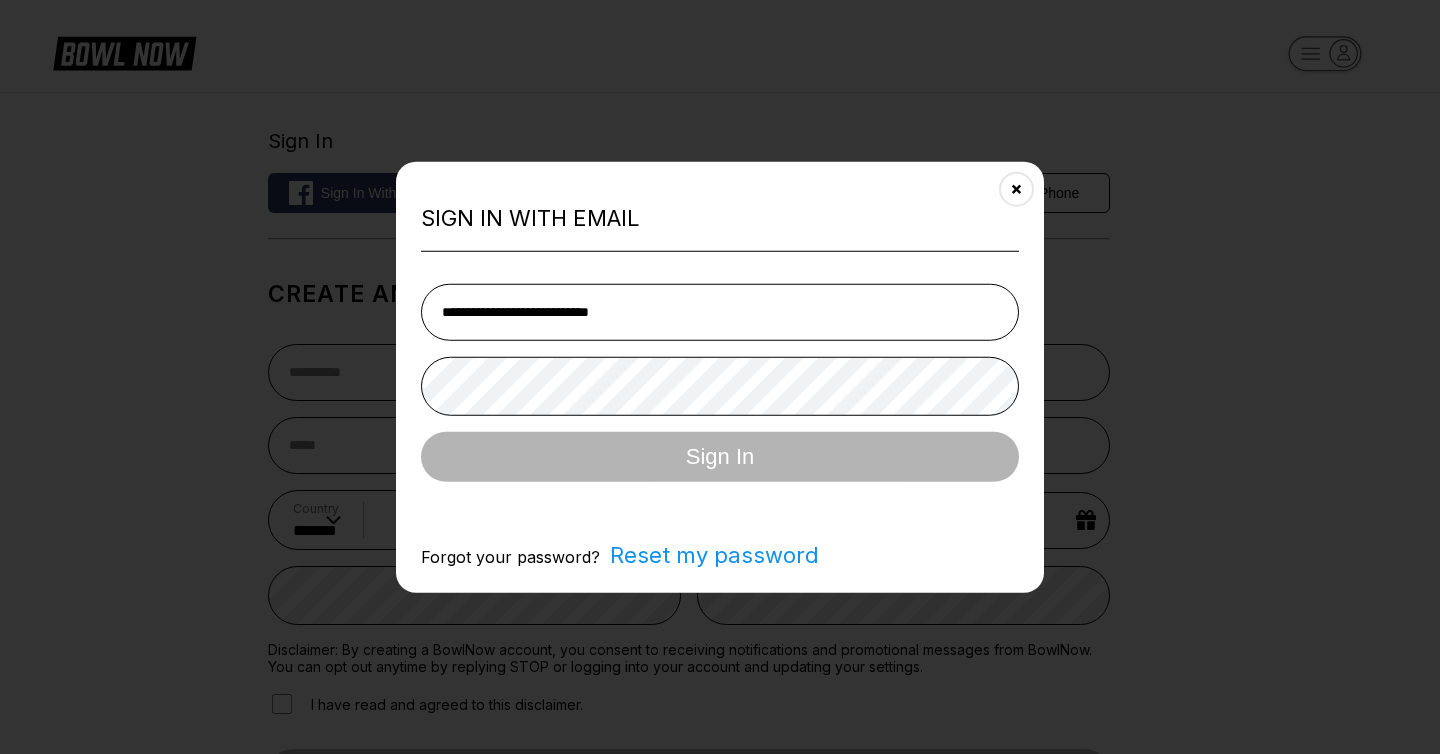 type on "**********" 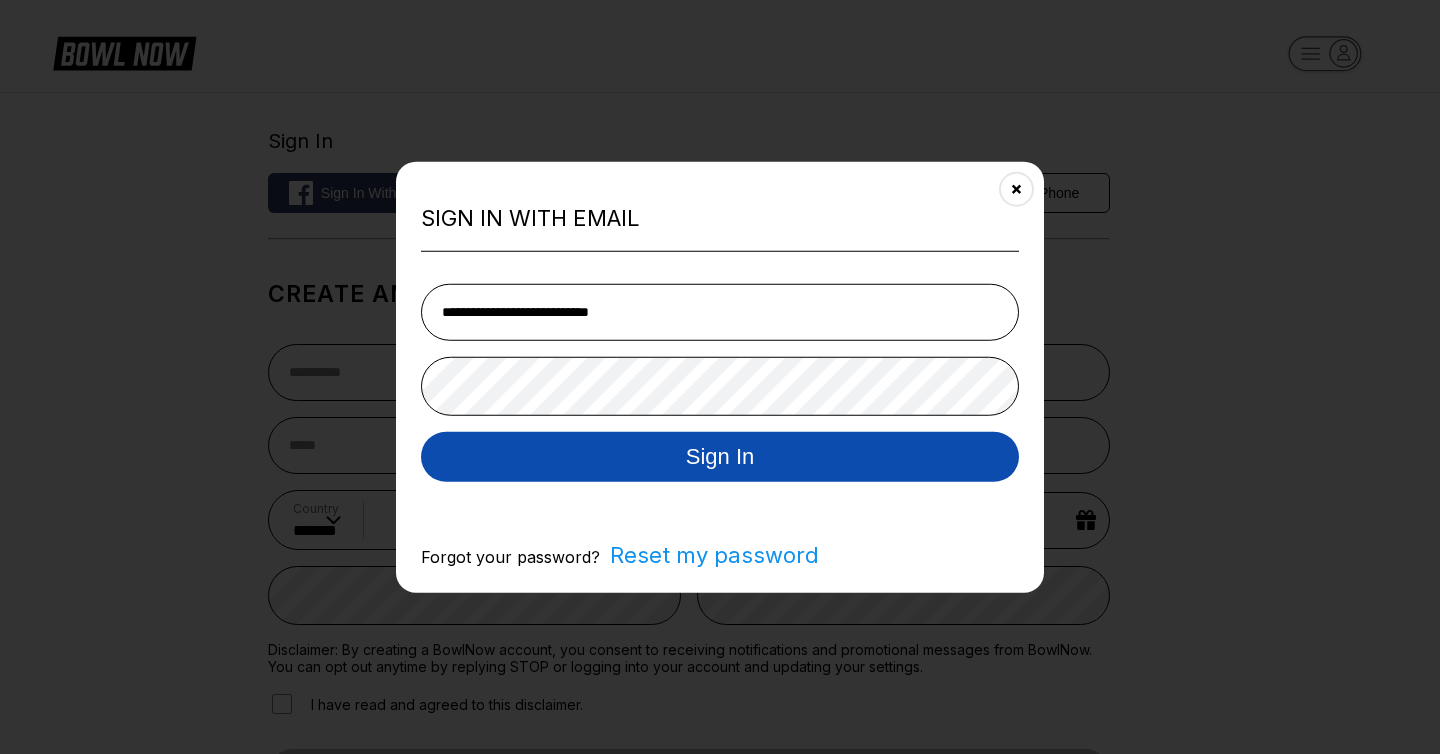 click on "Sign In" at bounding box center (720, 456) 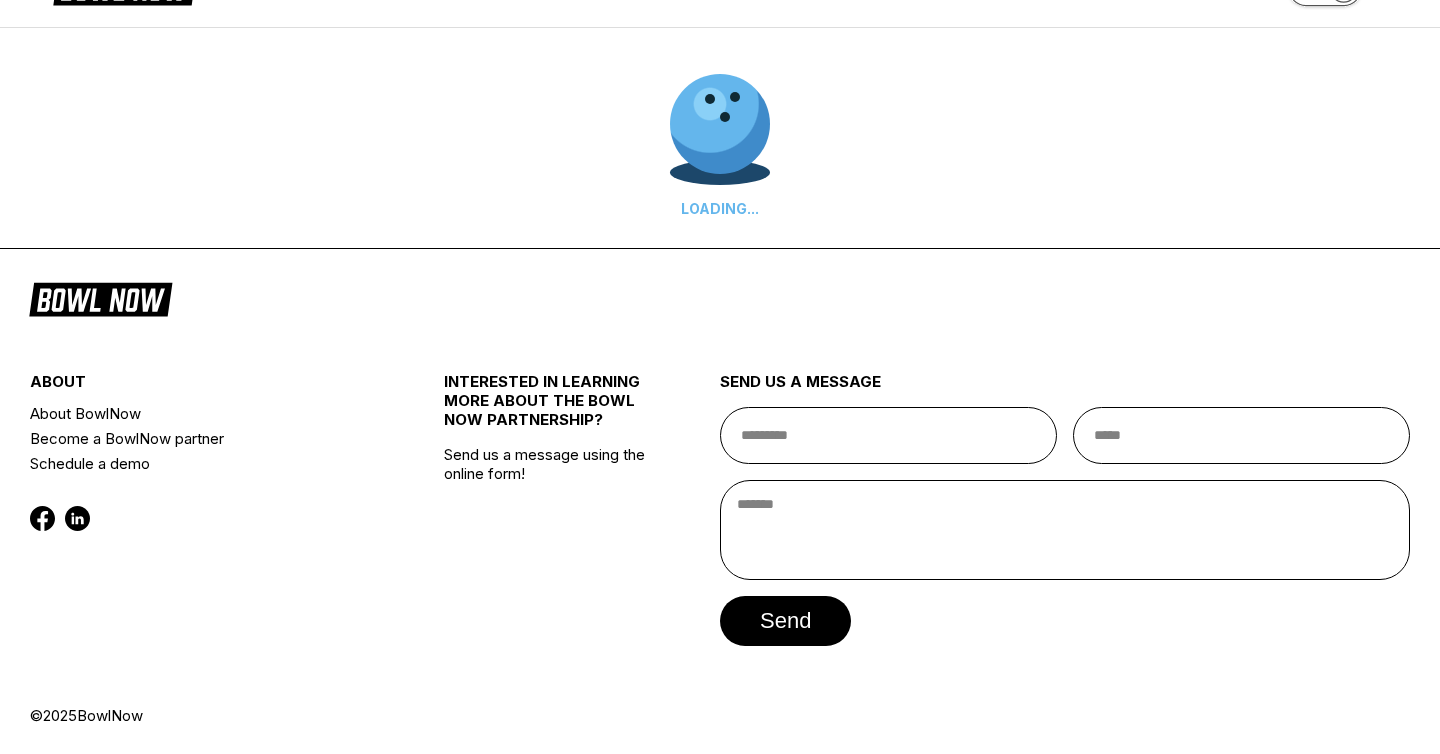 scroll, scrollTop: 0, scrollLeft: 0, axis: both 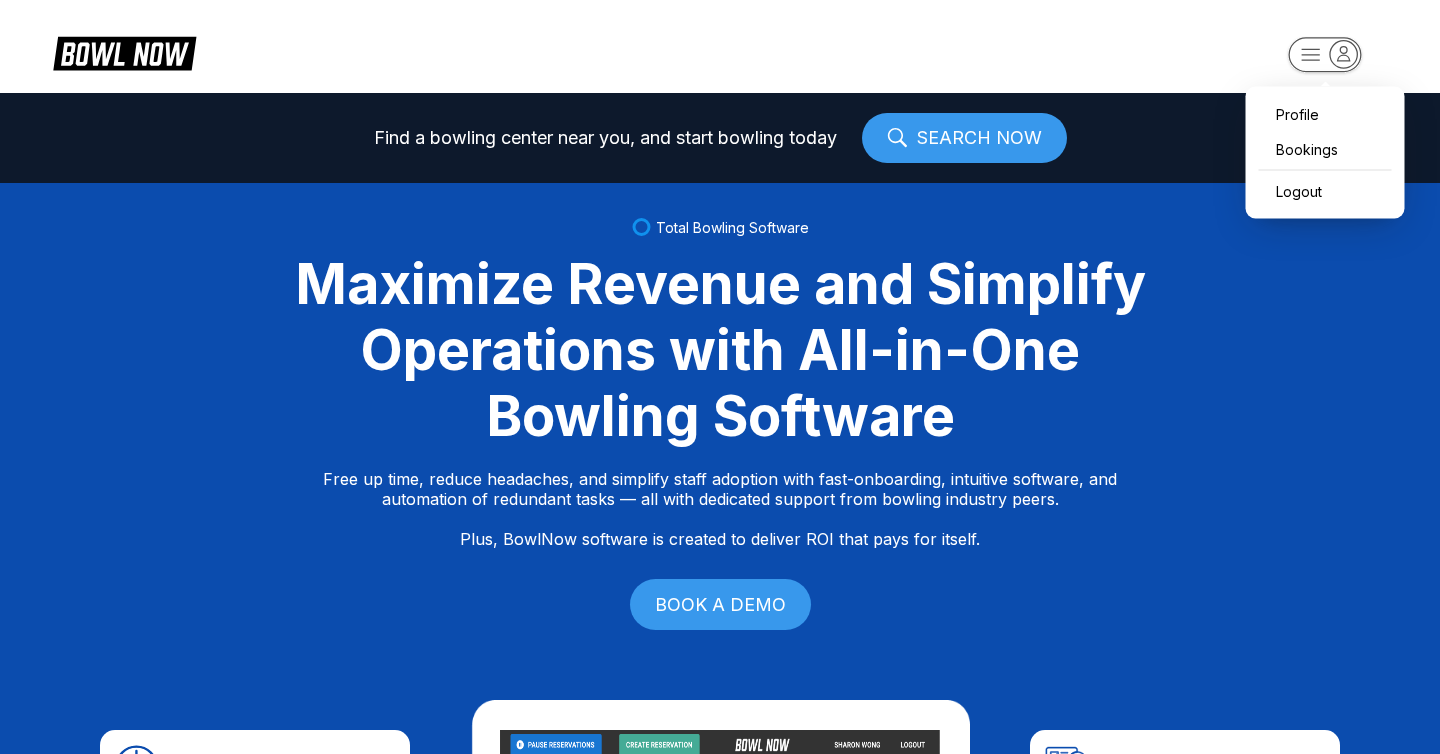 click on "Profile Bookings Logout Find a bowling center near you, and start bowling today SEARCH NOW Total Bowling Software Maximize Revenue and Simplify Operations with All-in-One Bowling Software Free up time, reduce headaches, and simplify staff adoption with fast-onboarding, intuitive software, and  automation of redundant tasks — all with dedicated support from bowling industry peers. Plus, BowlNow software is created to deliver ROI that pays for itself. BOOK A DEMO Free Up Time With Fast Onboarding We know time is critical, so we’ve streamlined our onboarding process to be fast and hassle-free. Even better, you’ll have on-demand, hands-on support from bowling industry peers. Intuitive Software to Simplify Staff Adoption Our platform is built to be intuitive, modern, and easy-to-use, ensuring your staff can quickly adopt and stay focused on what matters most—delivering an exceptional customer experience. Automation of Redundant Tasks Created to Deliver ROI That Pays for Itself Fast Track Step One Step Two" at bounding box center [720, 377] 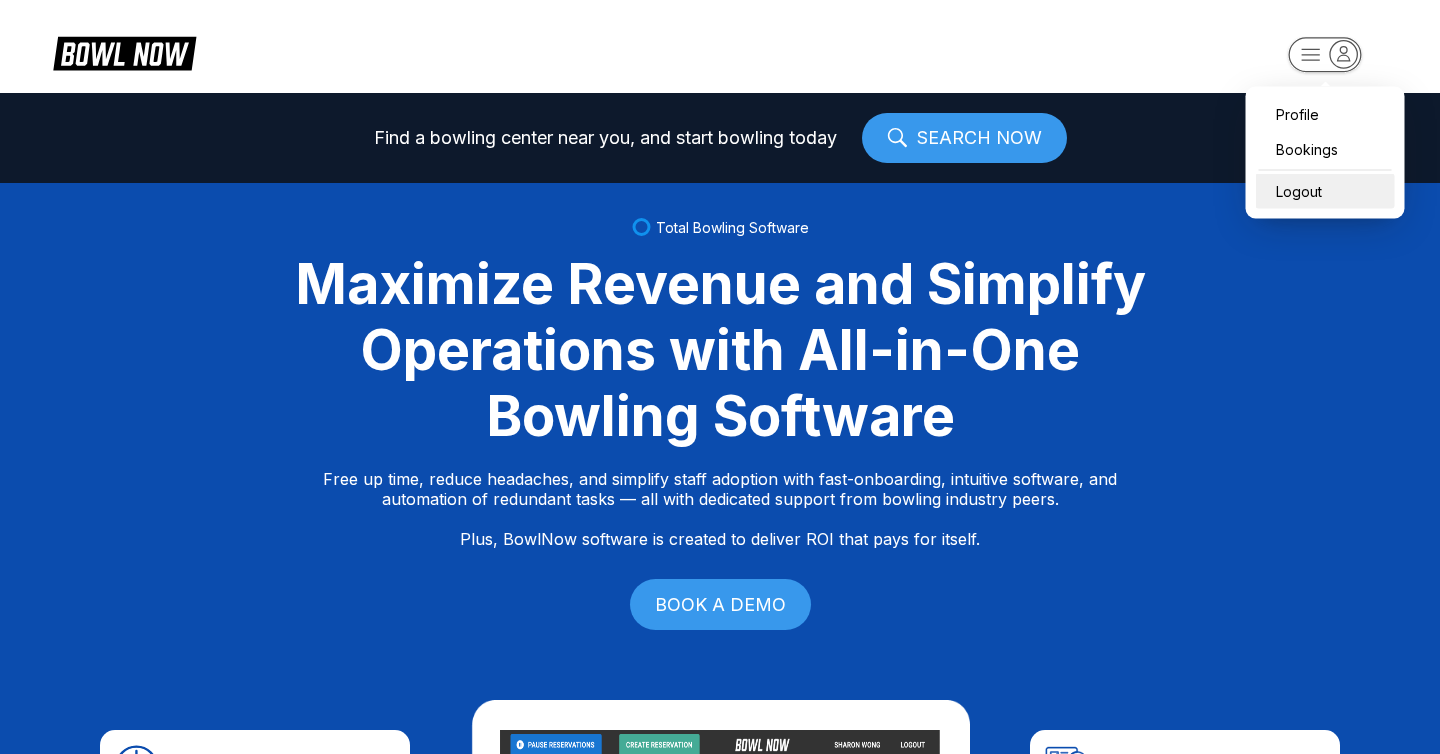 click on "Logout" at bounding box center (1325, 191) 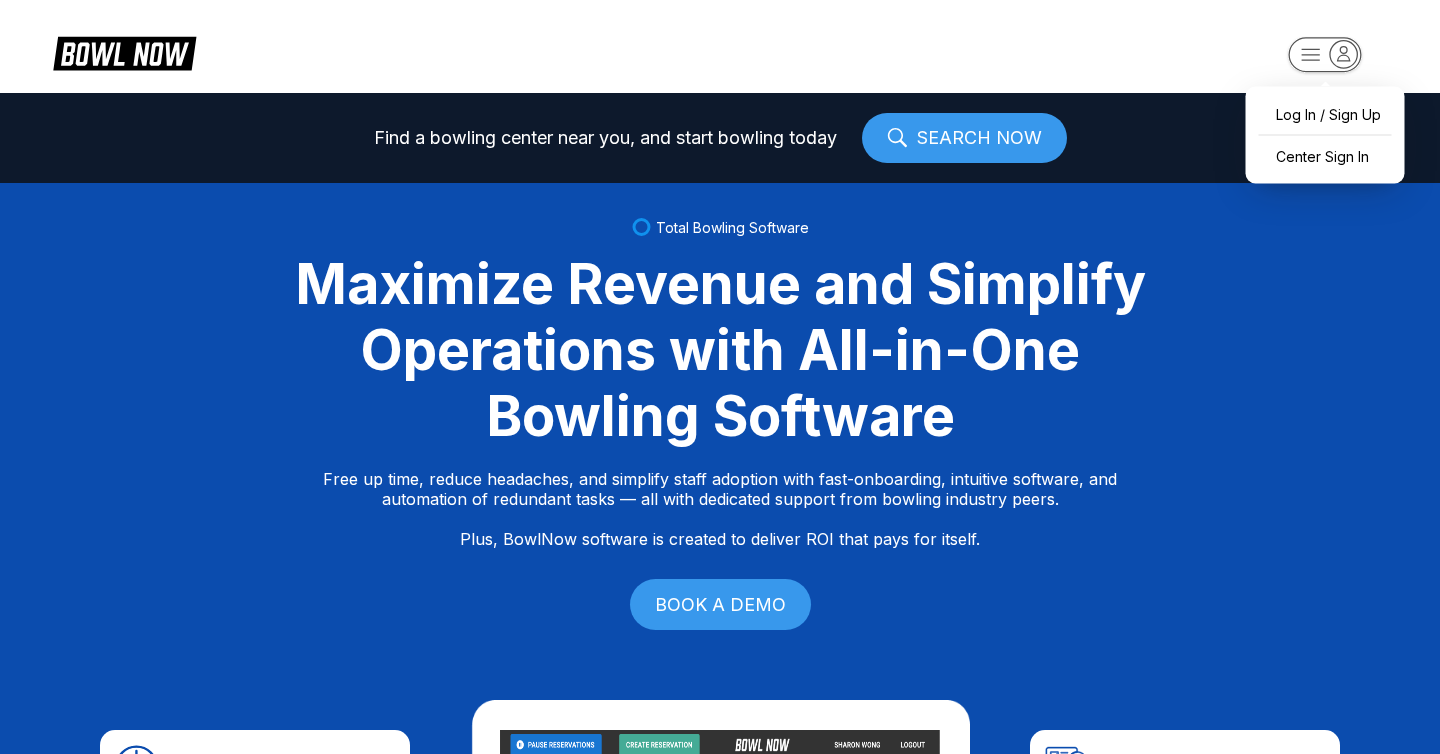 click on "Log In / Sign Up Center Sign In Find a bowling center near you, and start bowling today SEARCH NOW Total Bowling Software Maximize Revenue and Simplify Operations with All-in-One Bowling Software Free up time, reduce headaches, and simplify staff adoption with fast-onboarding, intuitive software, and  automation of redundant tasks — all with dedicated support from bowling industry peers. Plus, BowlNow software is created to deliver ROI that pays for itself. BOOK A DEMO Free Up Time With Fast Onboarding We know time is critical, so we’ve streamlined our onboarding process to be fast and hassle-free. Even better, you’ll have on-demand, hands-on support from bowling industry peers. Intuitive Software to Simplify Staff Adoption Our platform is built to be intuitive, modern, and easy-to-use, ensuring your staff can quickly adopt and stay focused on what matters most—delivering an exceptional customer experience. Automation of Redundant Tasks Created to Deliver ROI That Pays for Itself Fast Track Step One" at bounding box center [720, 377] 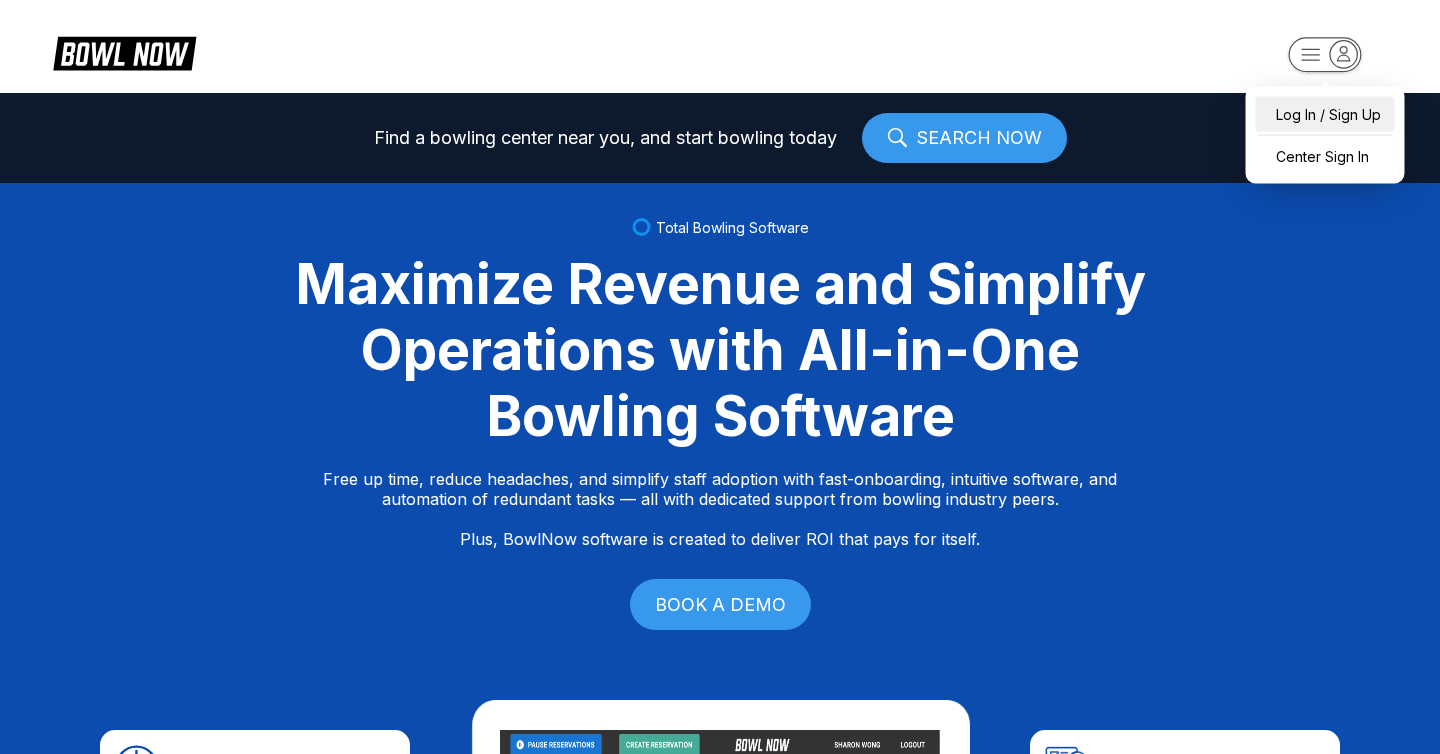 click on "Log In / Sign Up" at bounding box center [1325, 114] 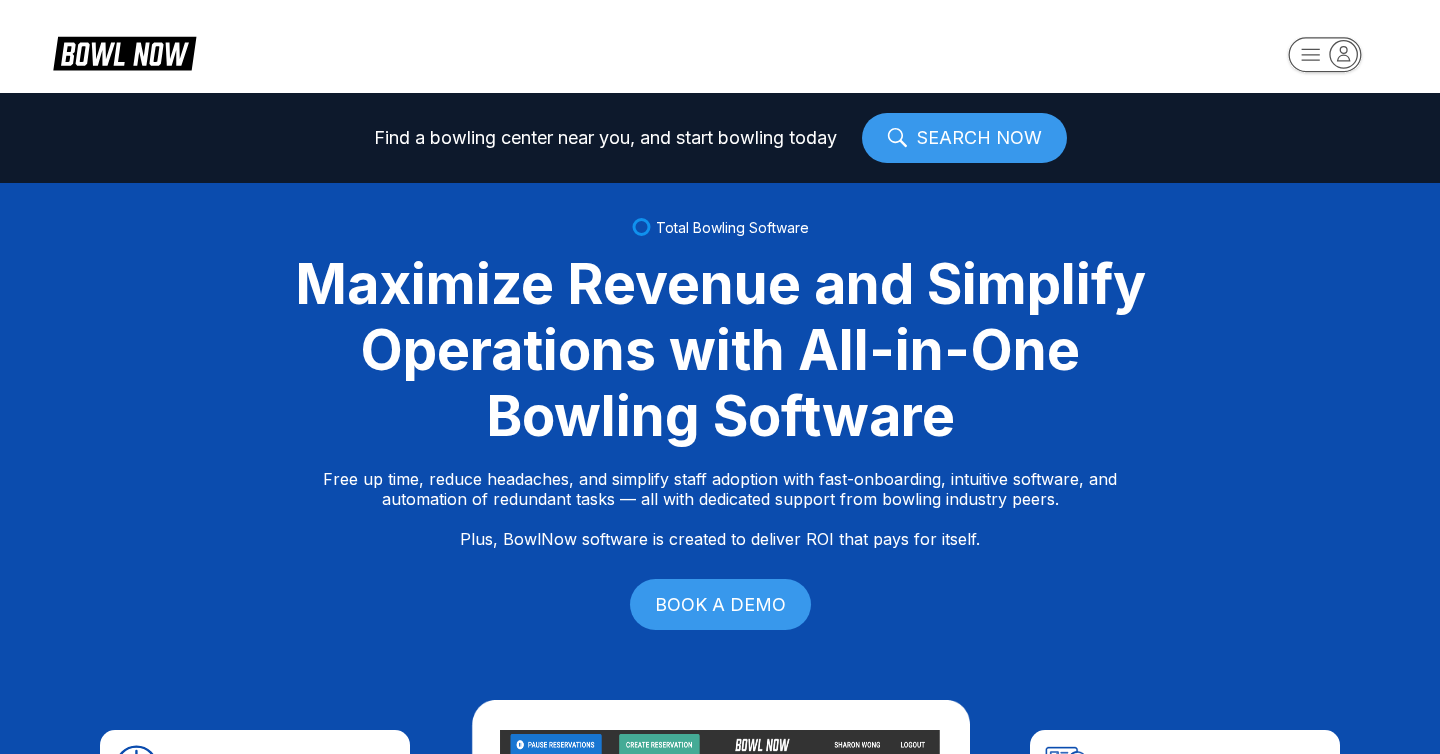 select on "**" 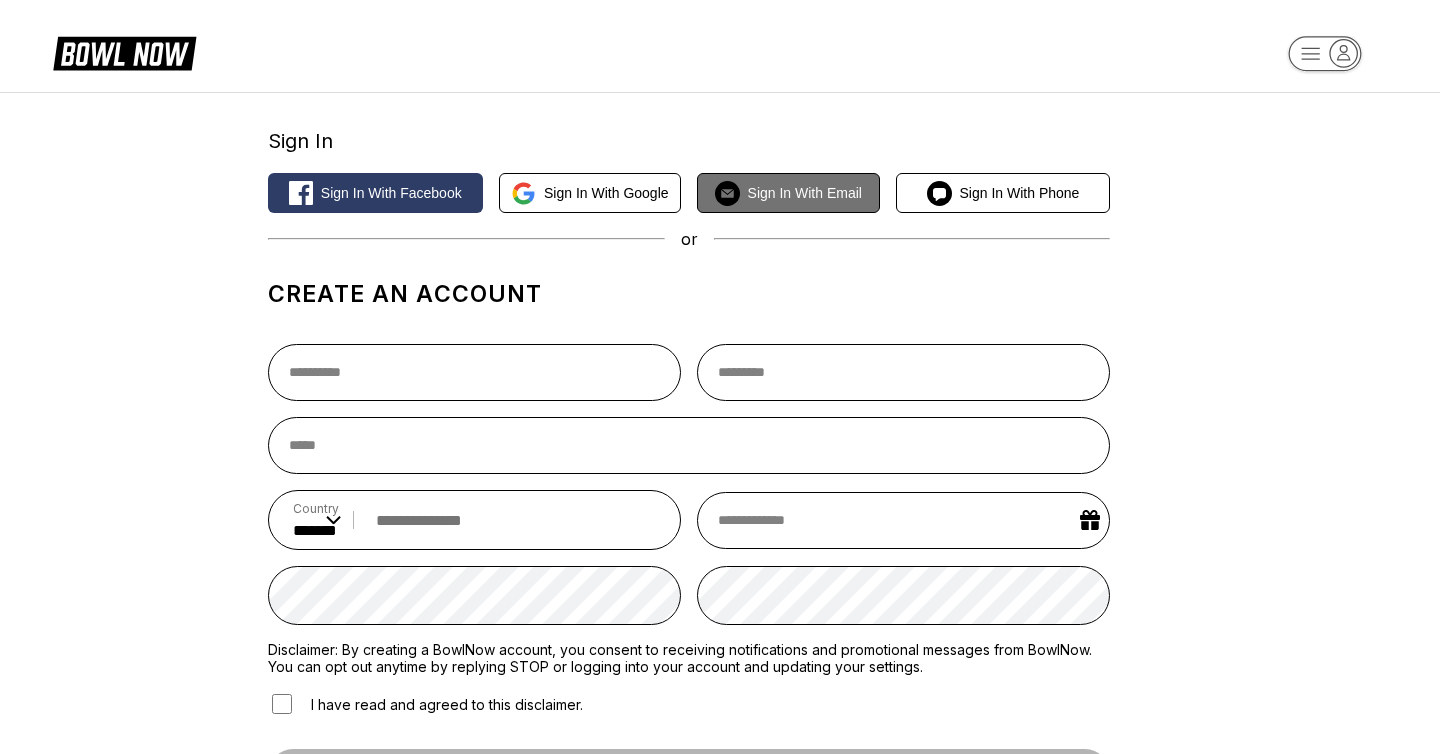 click on "Sign in with Email" at bounding box center (805, 193) 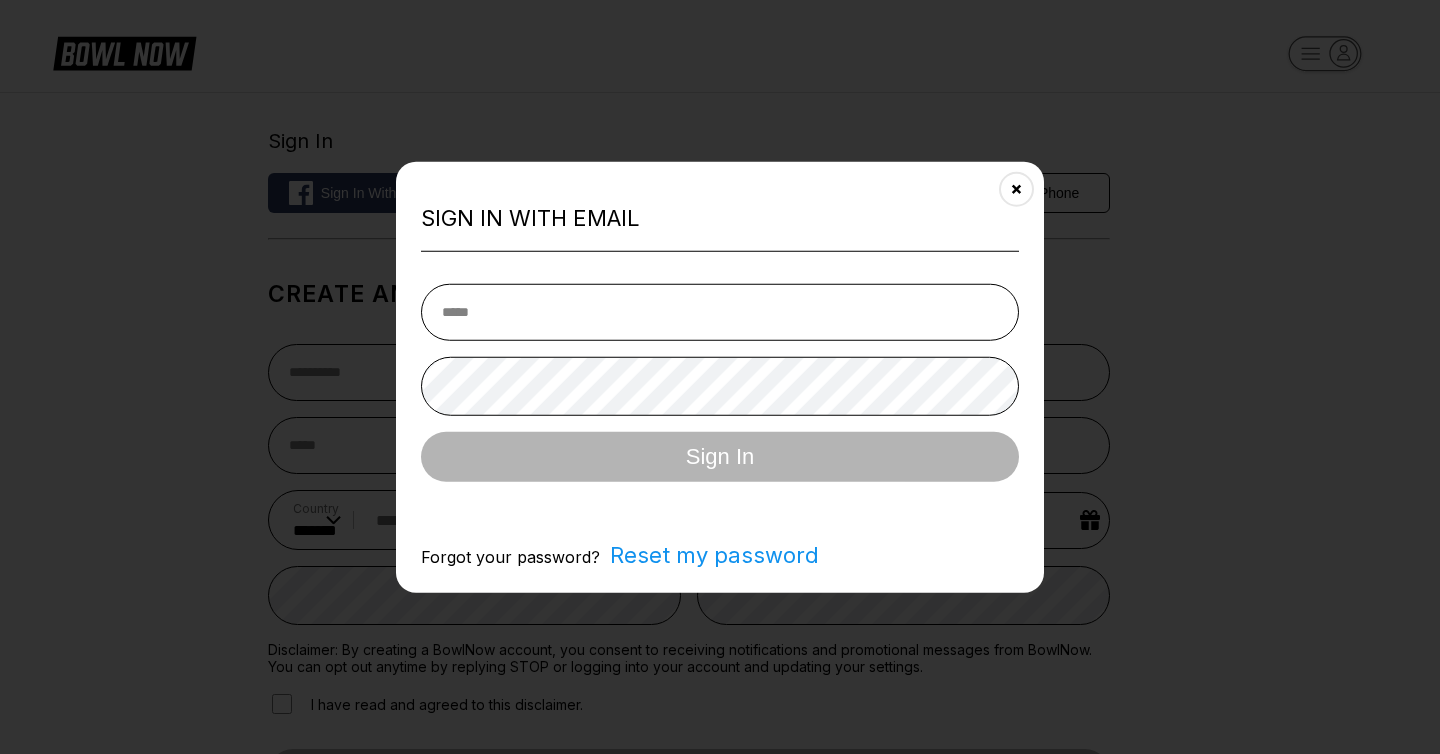 click at bounding box center (720, 311) 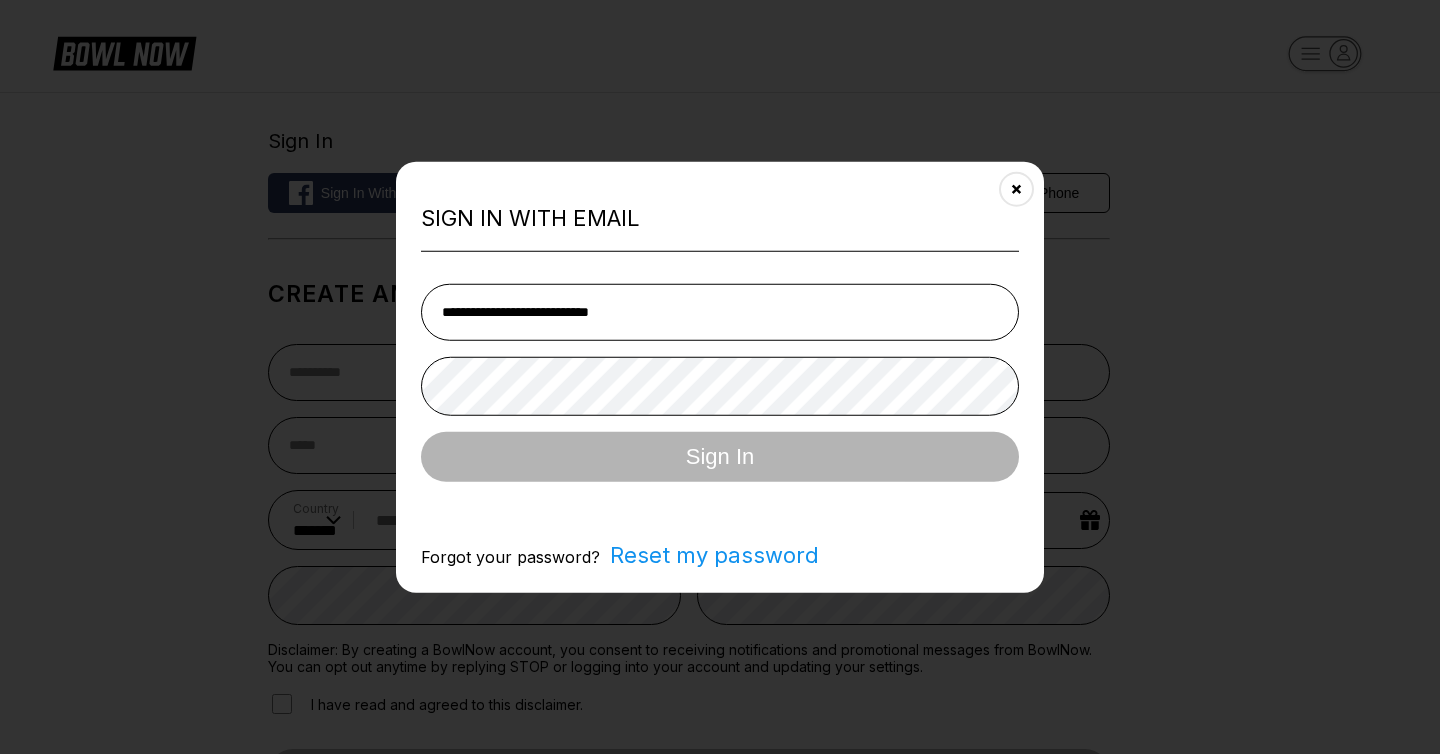 type on "**********" 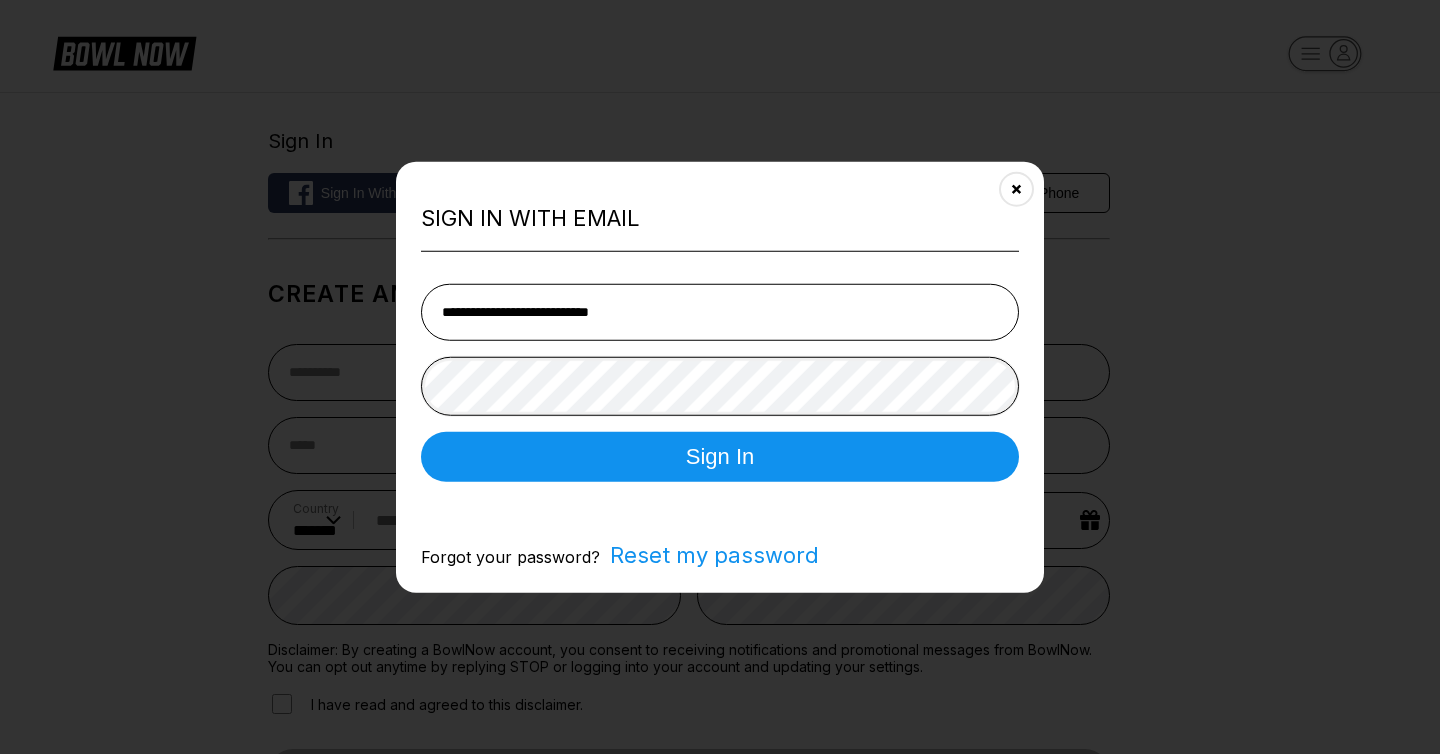 click on "Sign In" at bounding box center [720, 456] 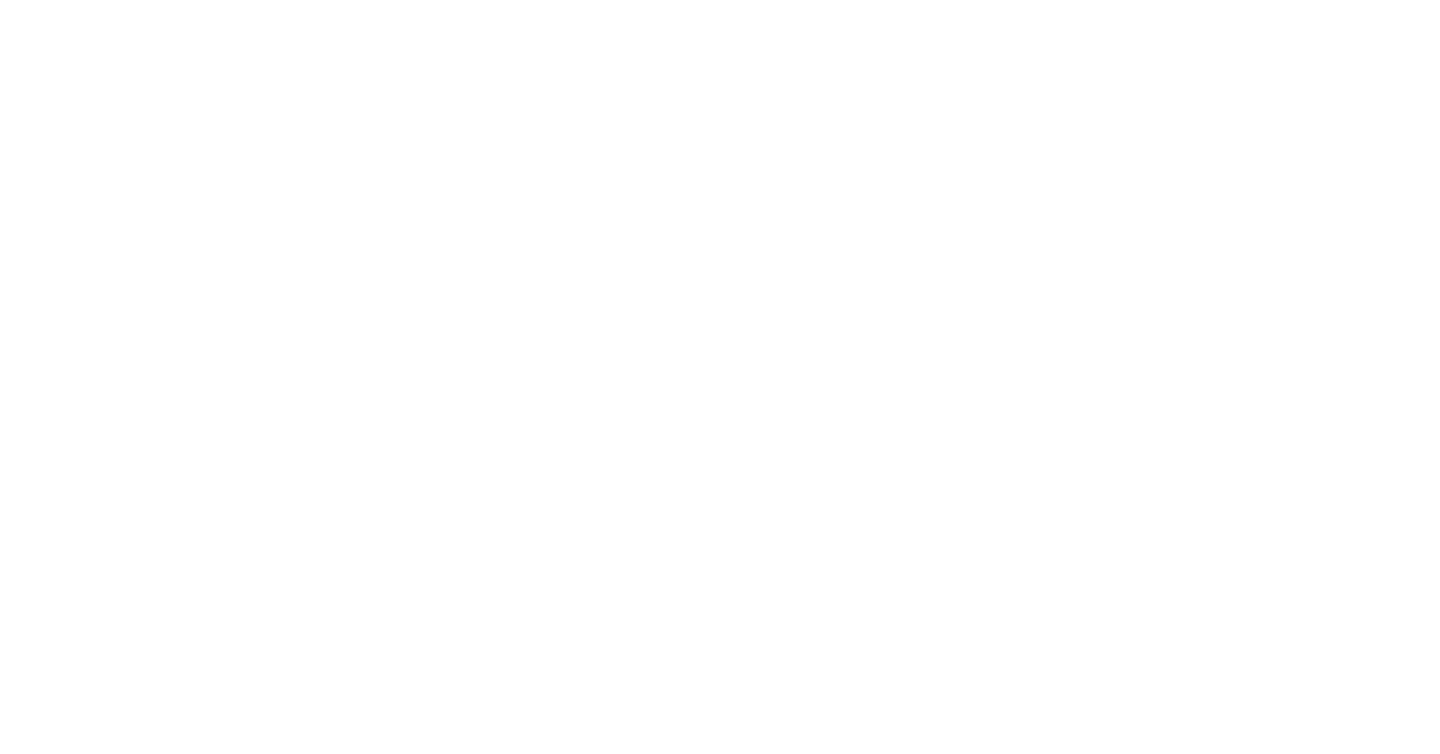 select on "**" 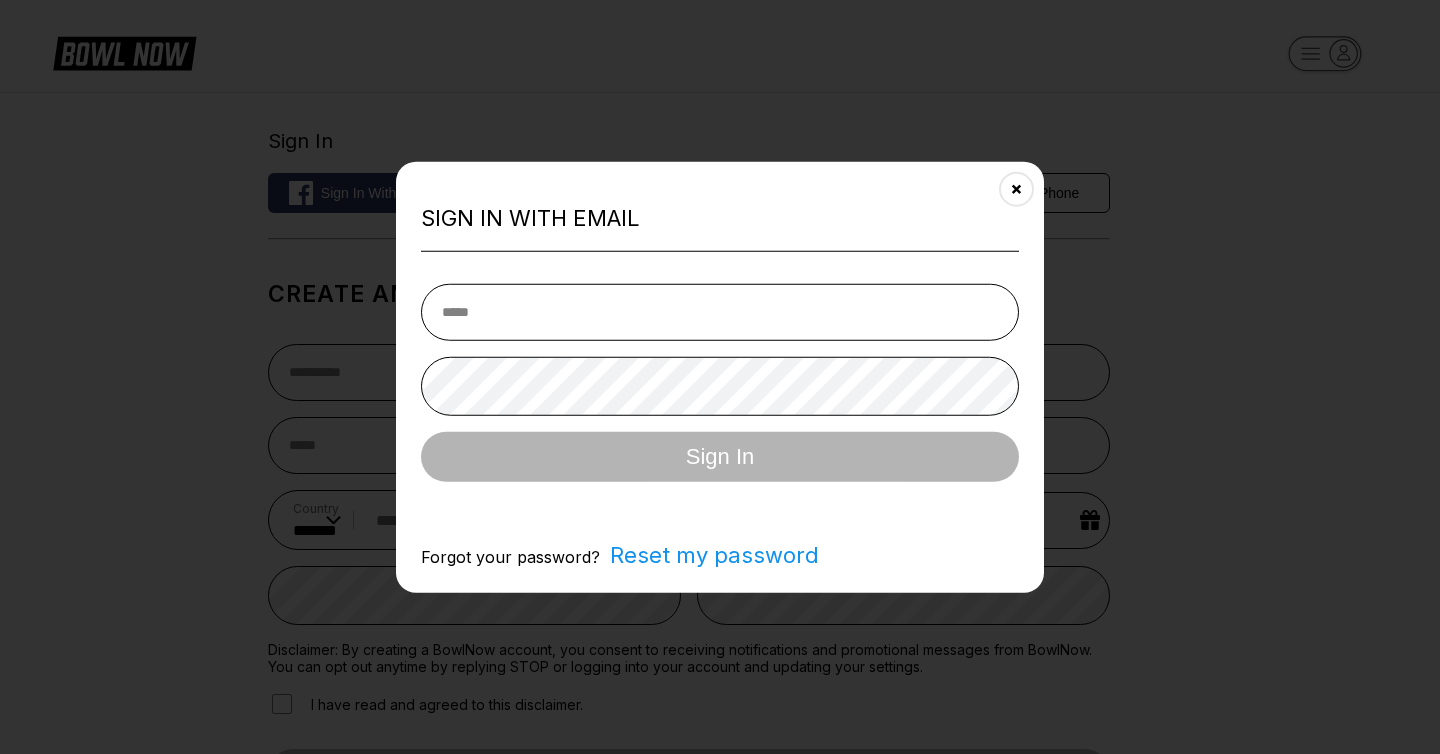 click at bounding box center [720, 311] 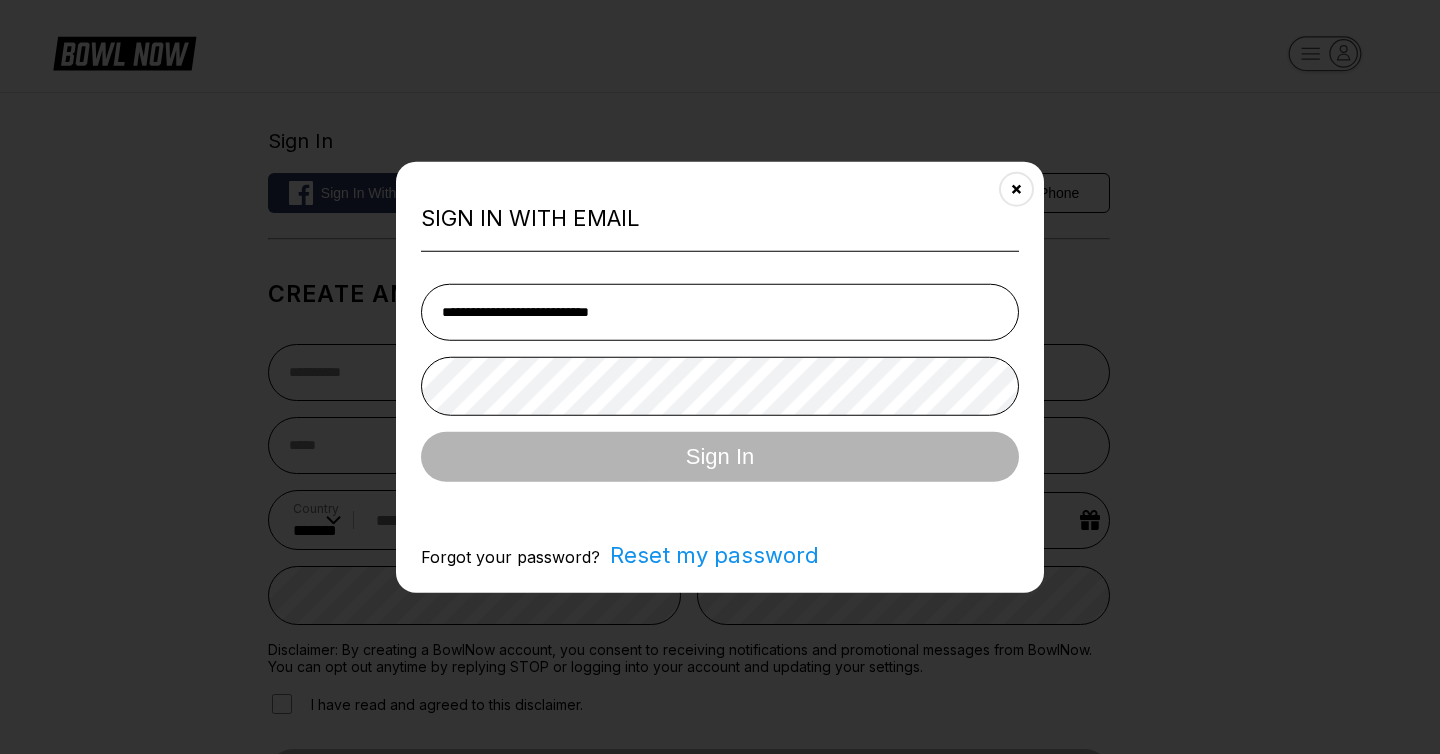 type on "**********" 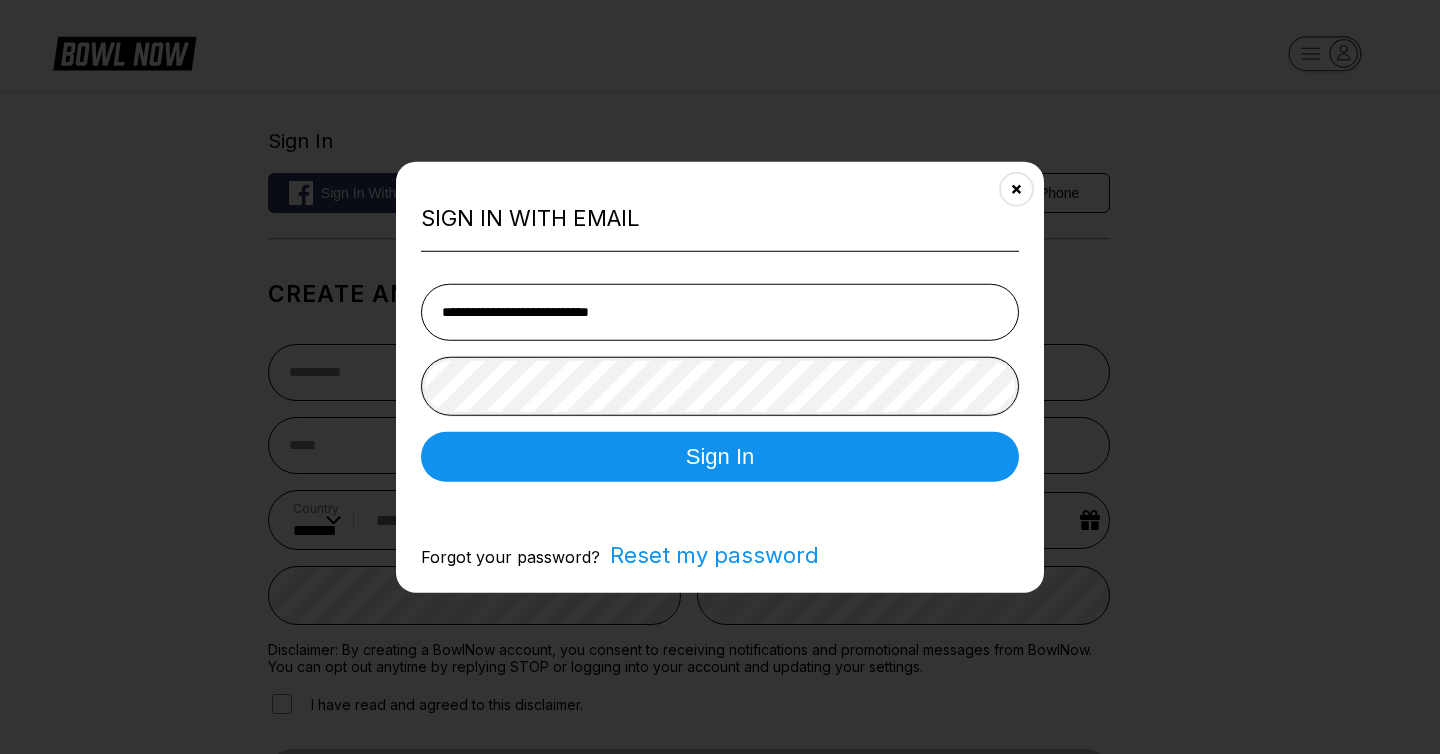 click on "Sign In" at bounding box center [720, 456] 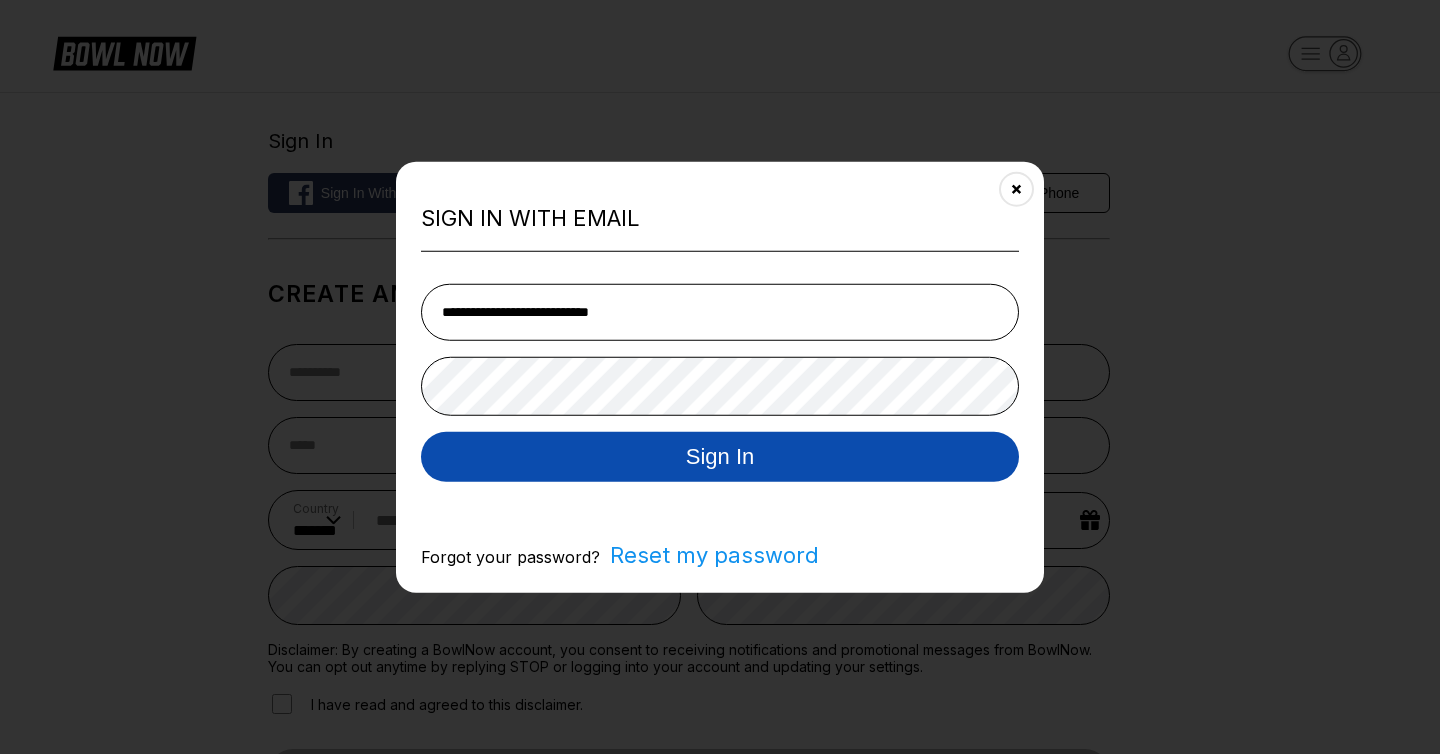 click on "Sign In" at bounding box center [720, 456] 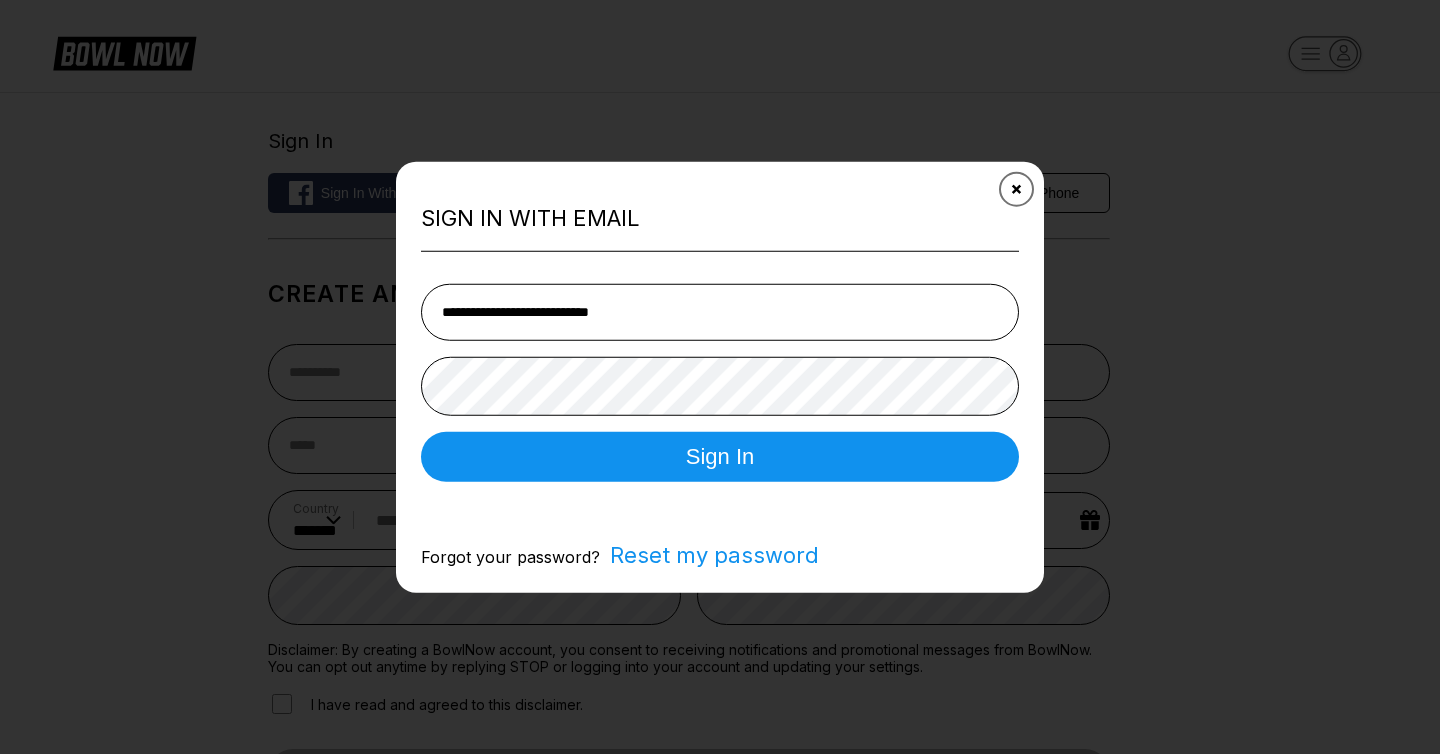 click at bounding box center (1016, 189) 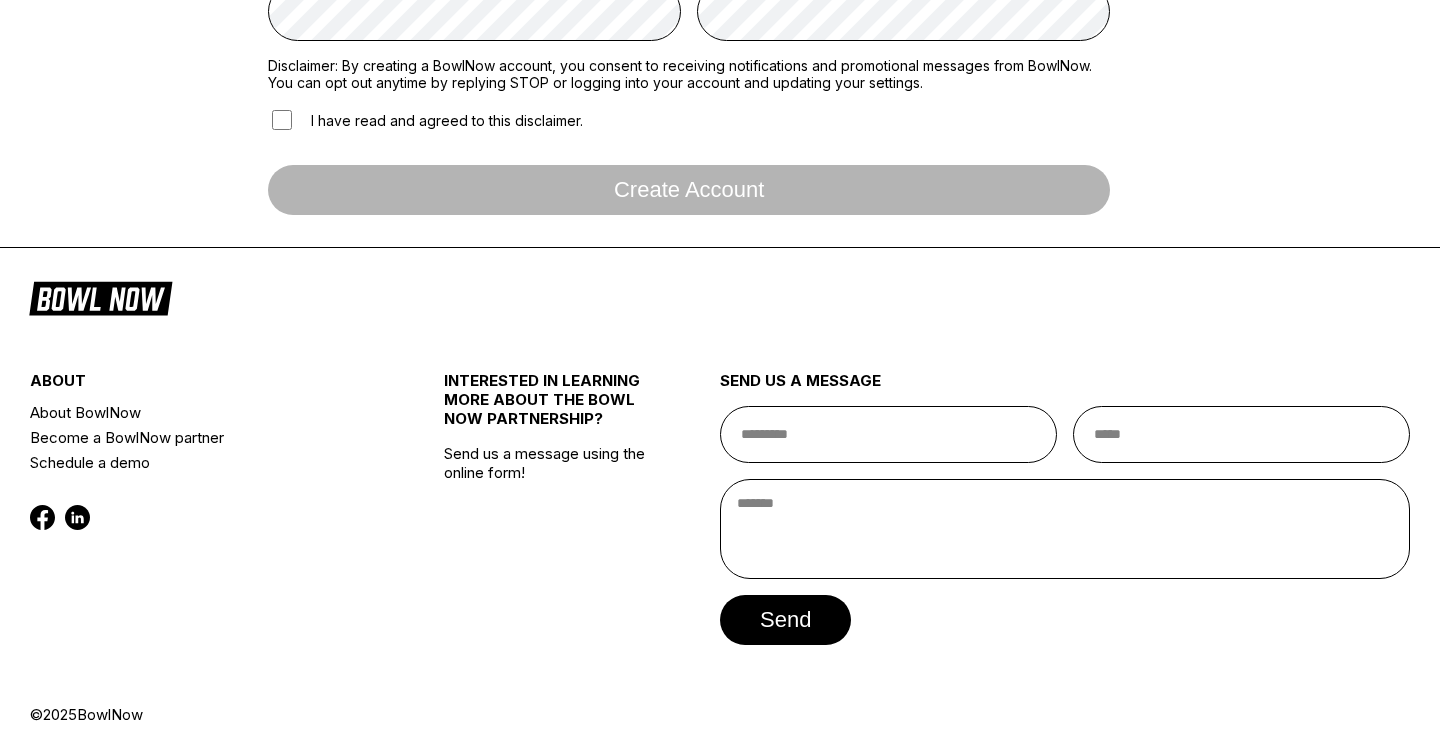 scroll, scrollTop: 591, scrollLeft: 0, axis: vertical 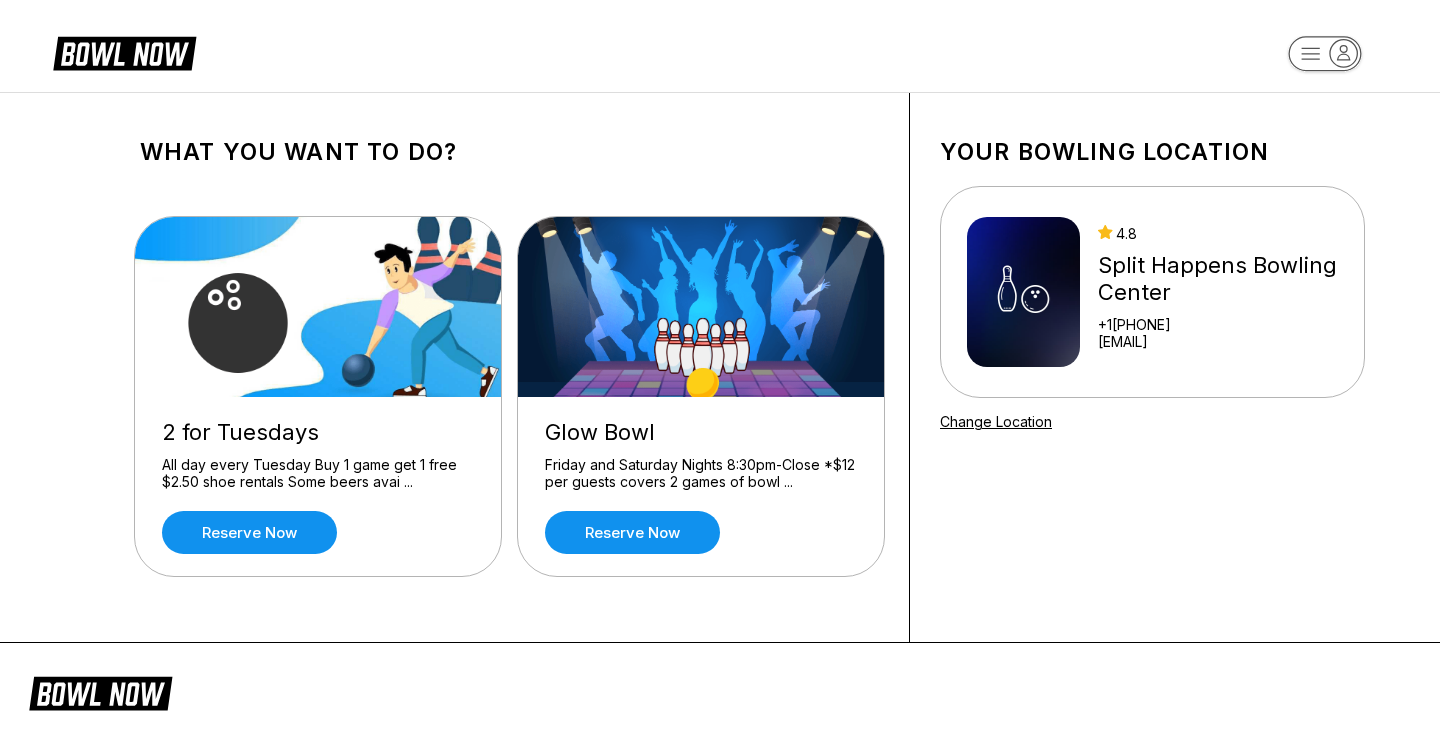 click on "What you want to do? 2 for Tuesdays All day every Tuesday
Buy 1 game get 1 free
$2.50 shoe rentals
Some beers avai ... Reserve now Glow Bowl Friday and Saturday Nights
8:30pm-Close
*$12 per guests covers 2 games of bowl ... Reserve now Your bowling location 4.8 Split Happens Bowling Center   +1[PHONE] [EMAIL] Change Location about About BowlNow  Become a BowlNow partner  Schedule a demo INTERESTED IN LEARNING MORE ABOUT THE BOWL NOW PARTNERSHIP? Send us a message using the online form! send us a message send ©  2025  BowlNow /places/oINGhWTfU3fZetVPQrK0/products" at bounding box center (720, 574) 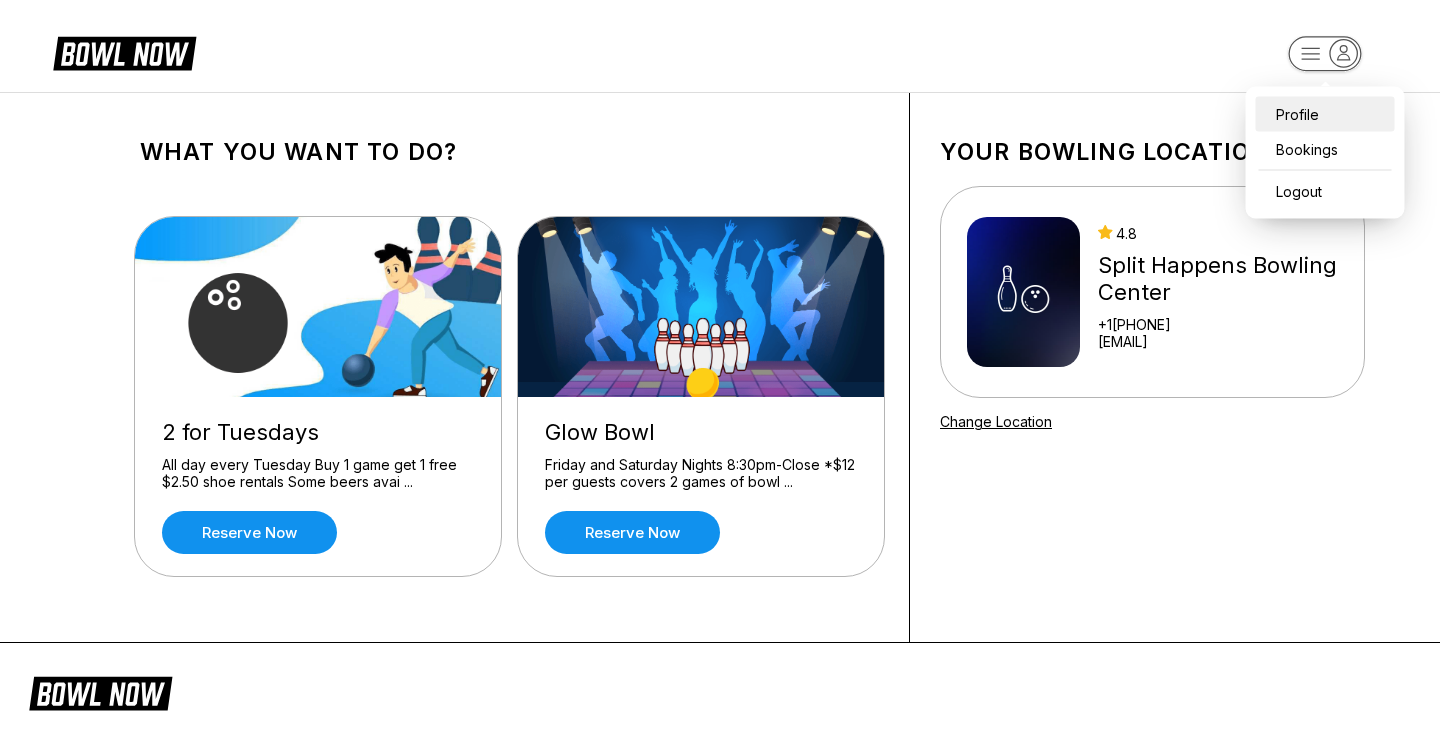 click on "Profile" at bounding box center [1325, 114] 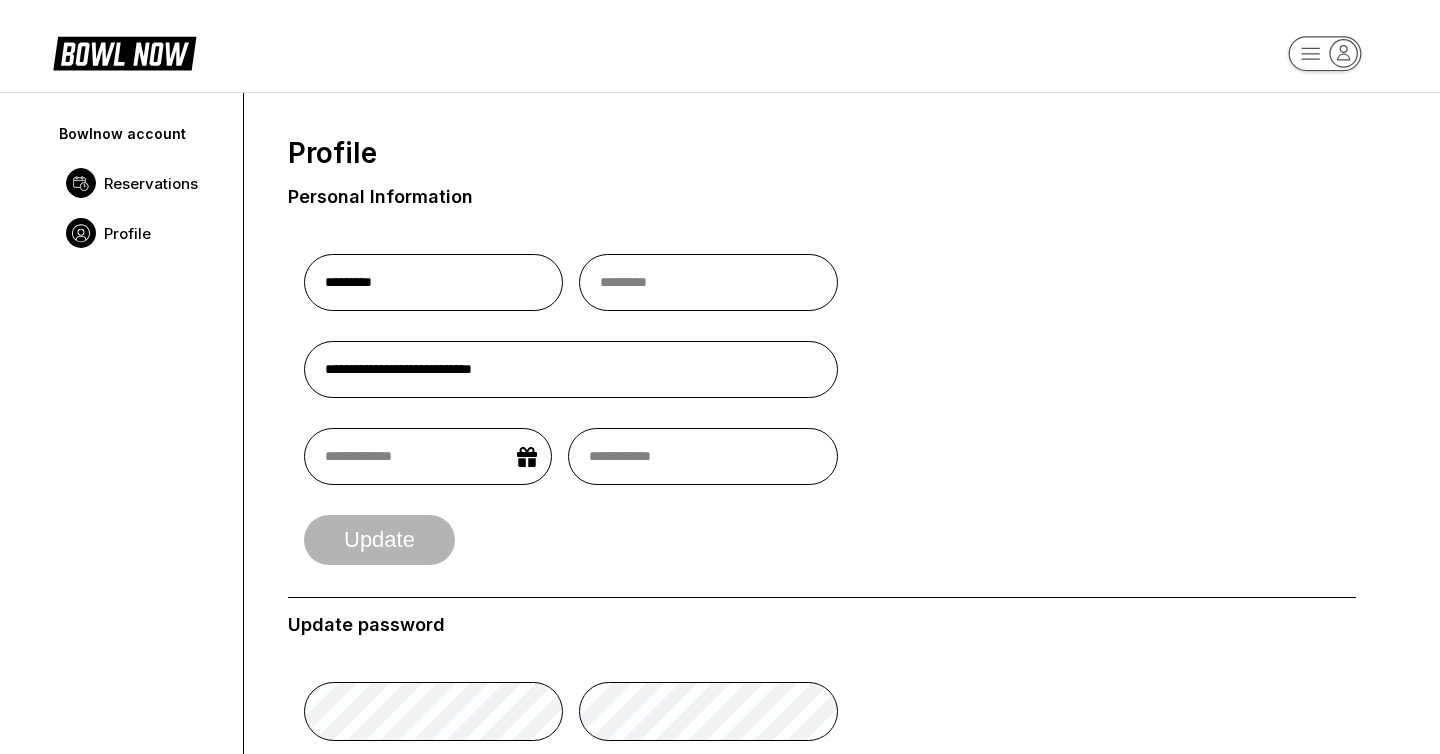click on "Reservations" at bounding box center [151, 183] 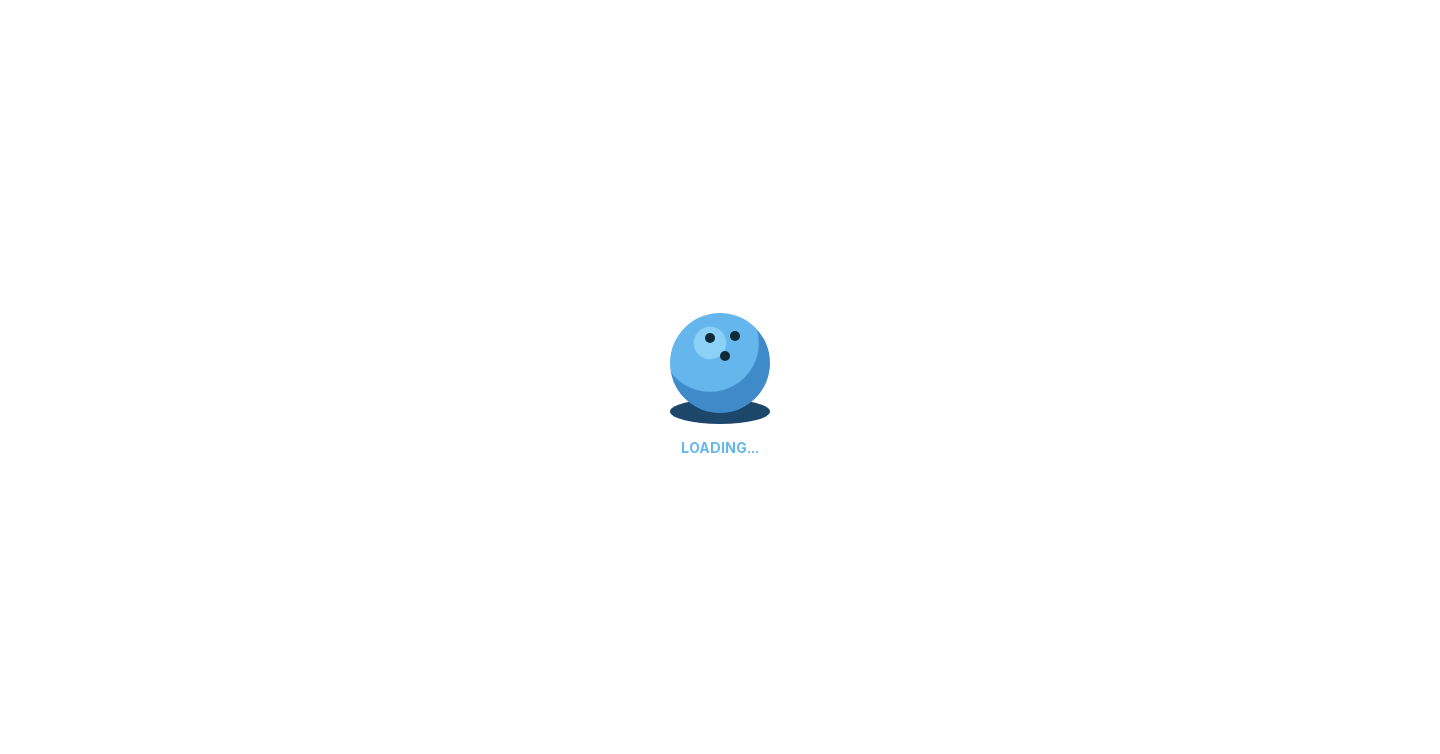 scroll, scrollTop: 56, scrollLeft: 0, axis: vertical 